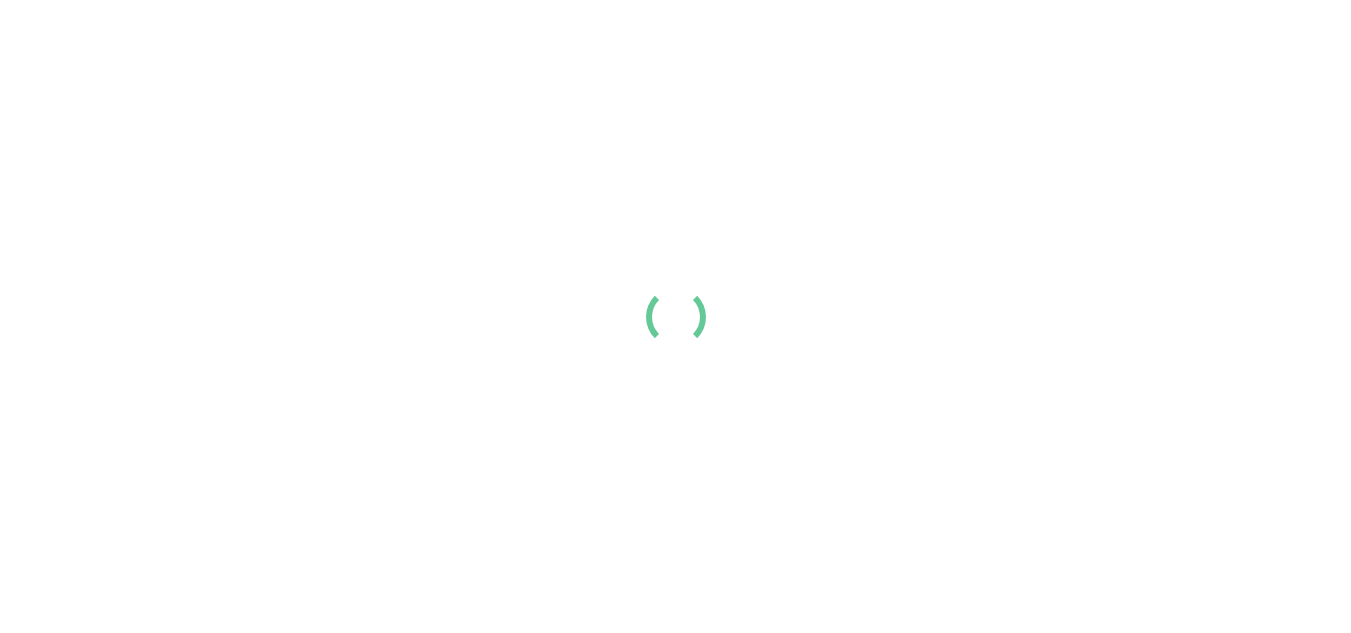 scroll, scrollTop: 0, scrollLeft: 0, axis: both 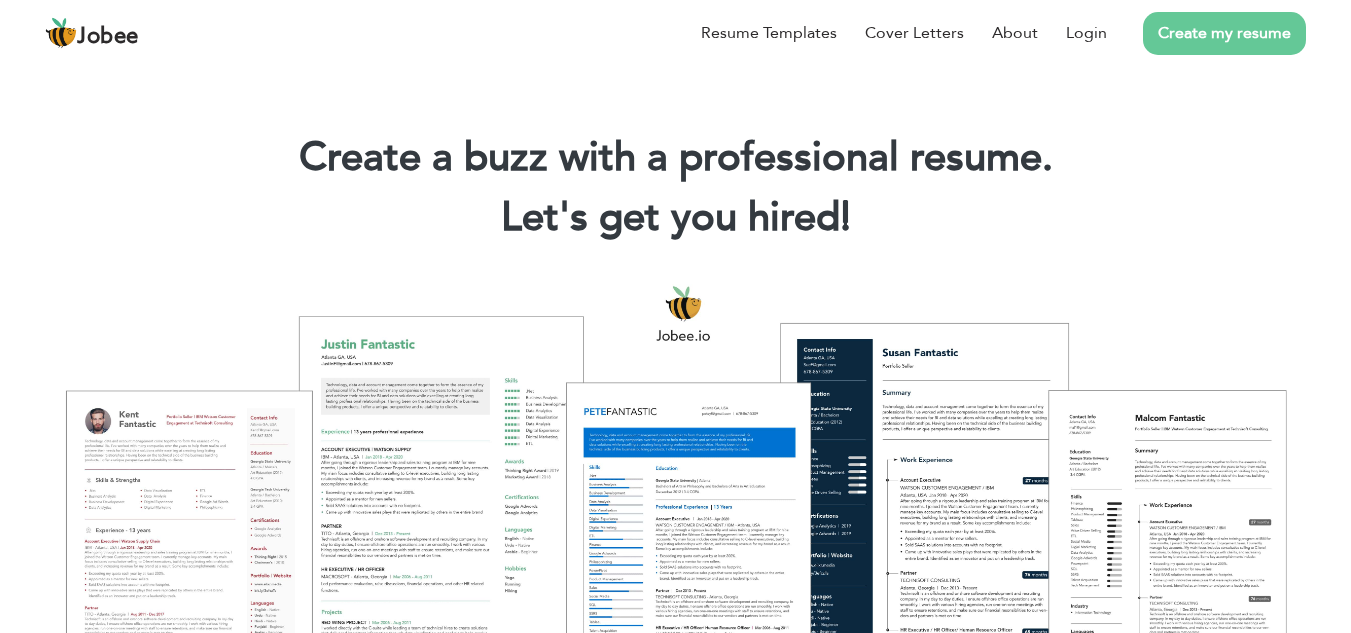 click on "Create my resume" at bounding box center [1224, 33] 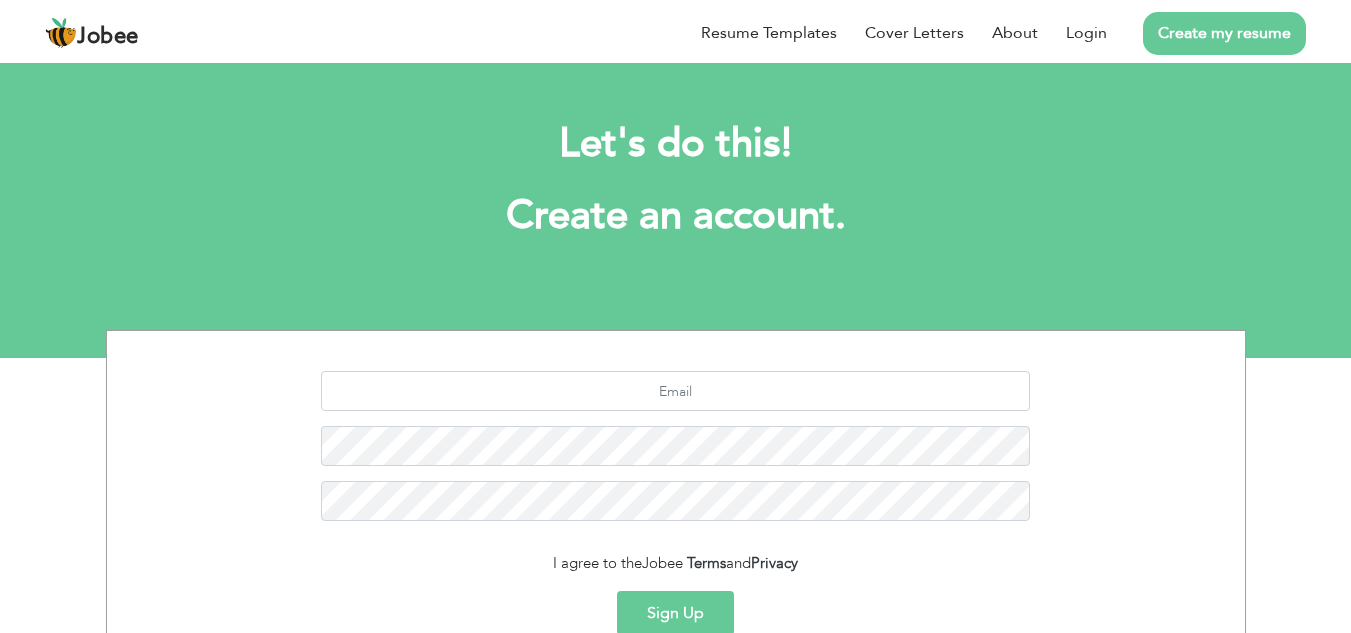 scroll, scrollTop: 0, scrollLeft: 0, axis: both 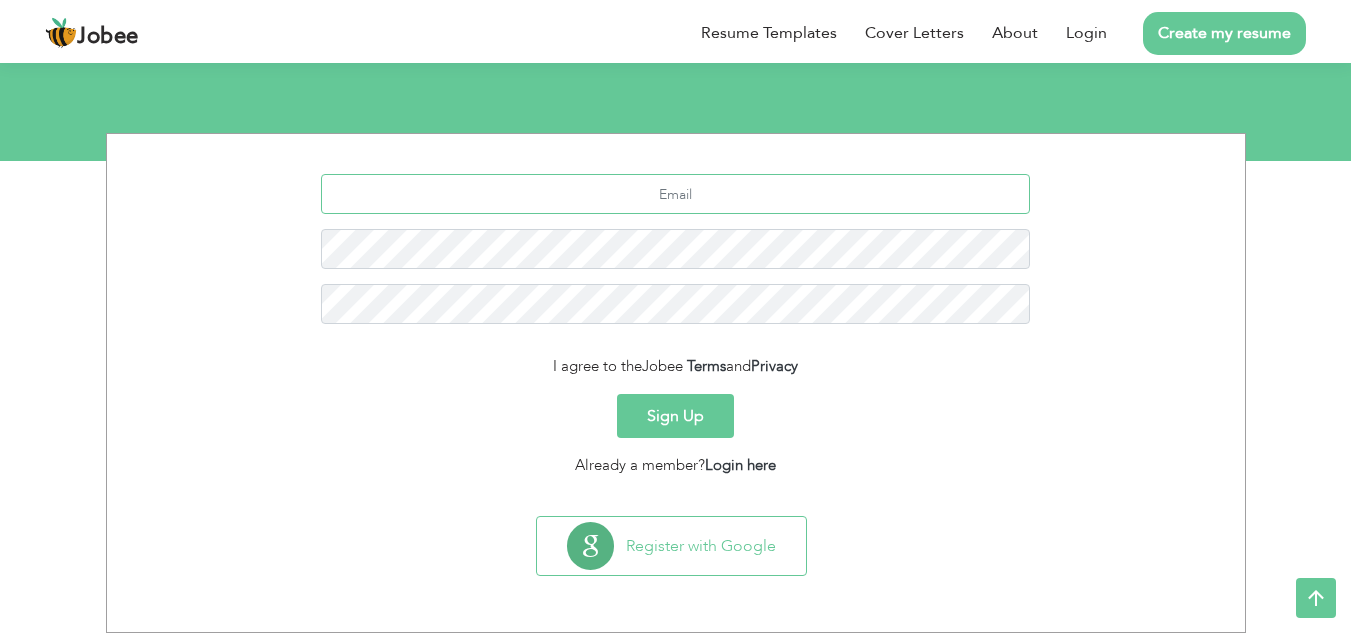 click at bounding box center [675, 194] 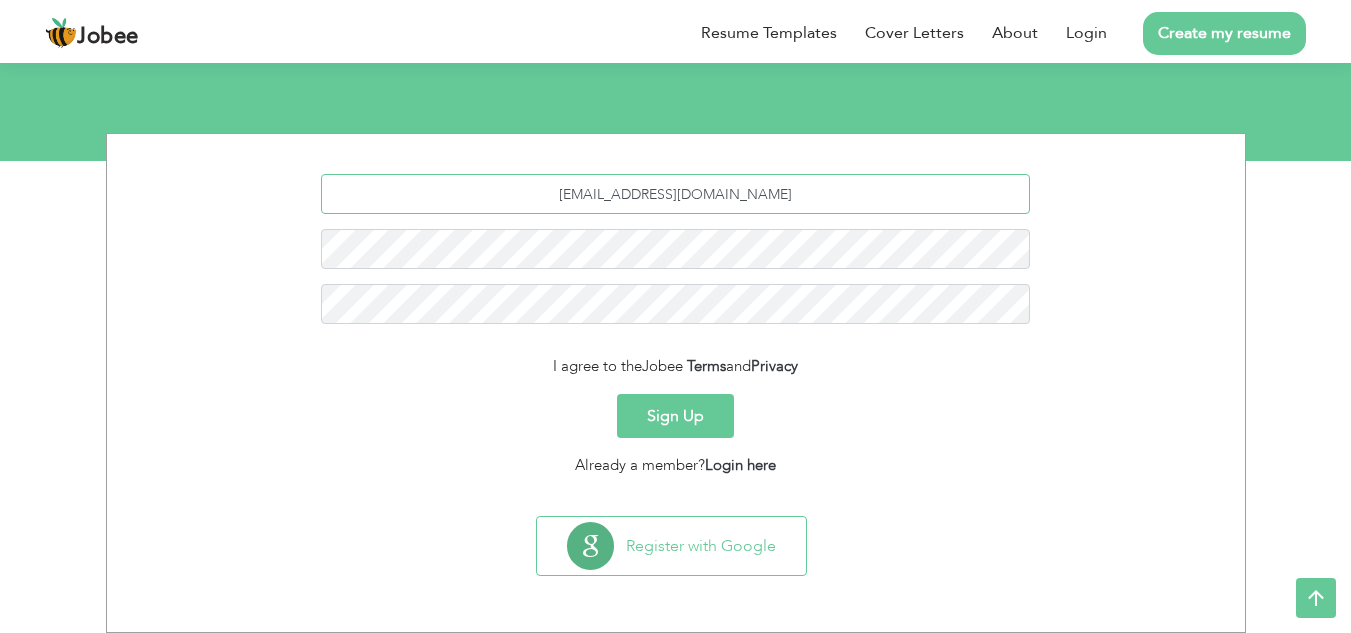 type on "azmatalidogar155@gmail.com" 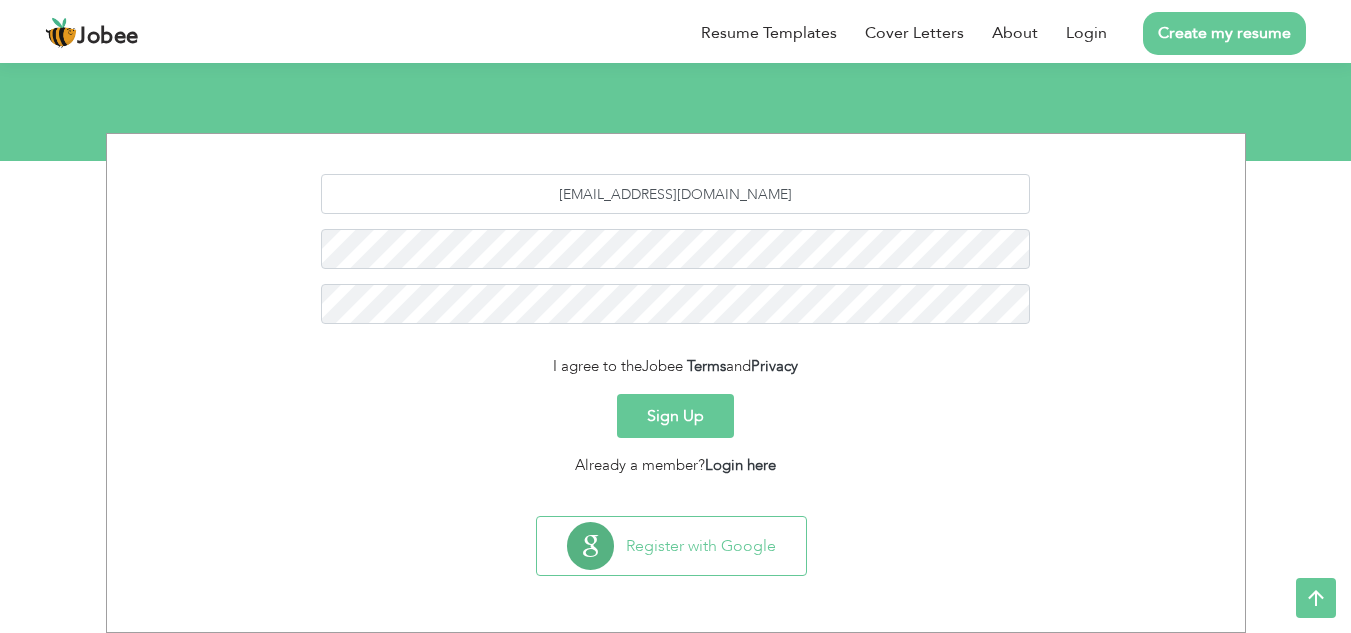 click on "azmatalidogar155@gmail.com
I agree to the  Jobee   Terms  and  Privacy
Sign Up
Already a member?  Login here" at bounding box center [676, 325] 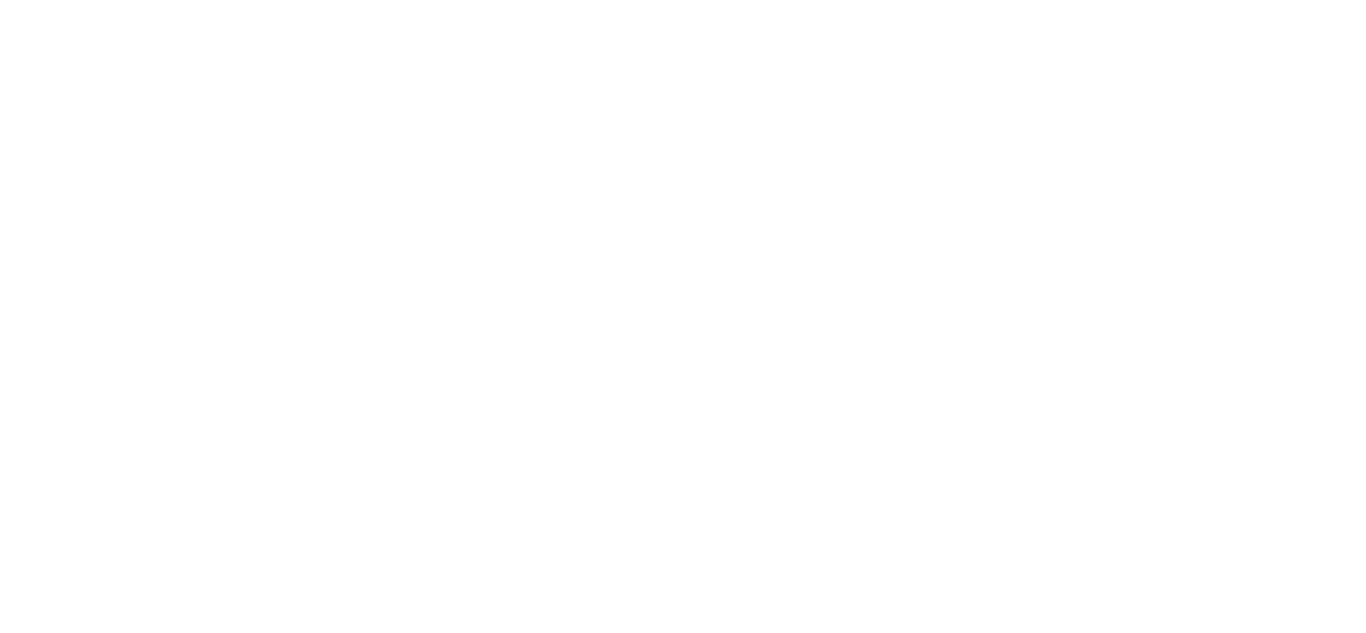 scroll, scrollTop: 0, scrollLeft: 0, axis: both 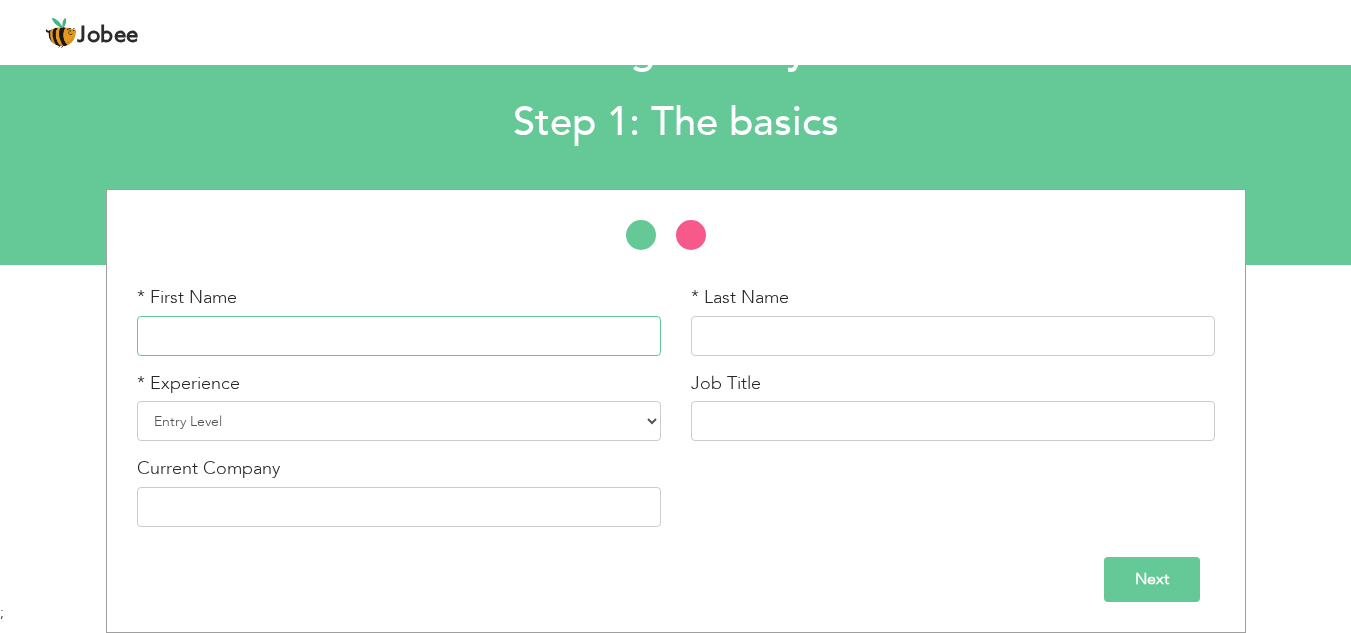 click at bounding box center (399, 336) 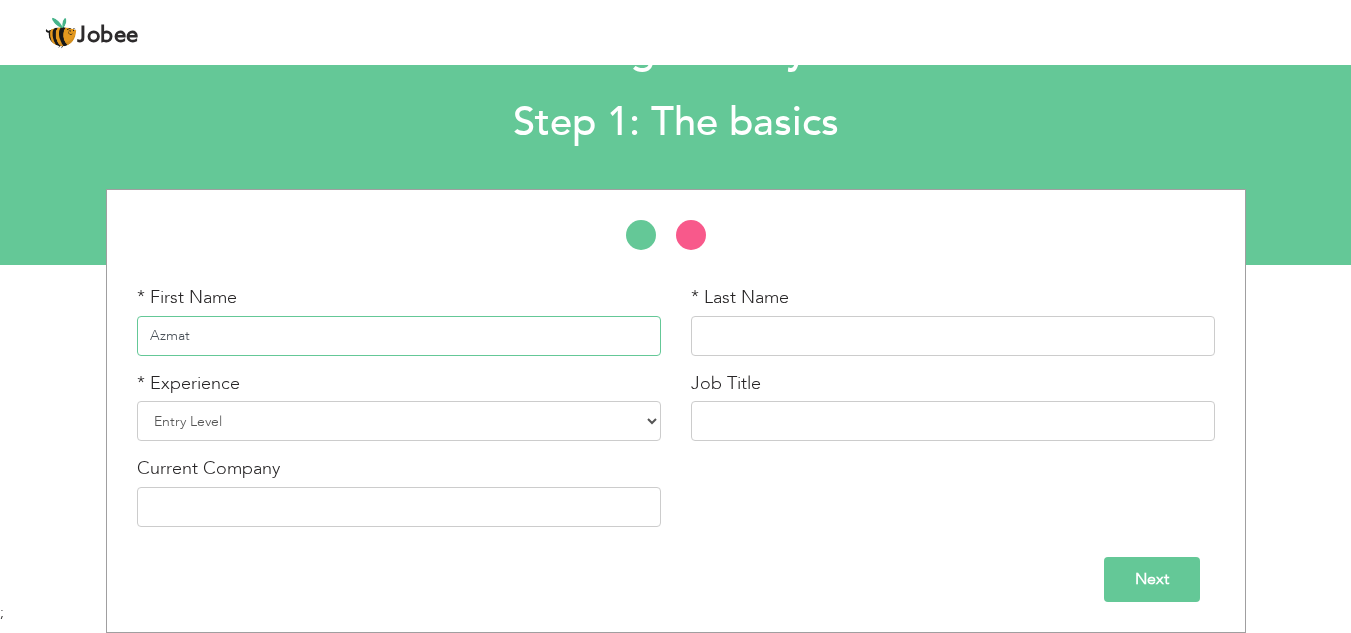 type on "Azmat" 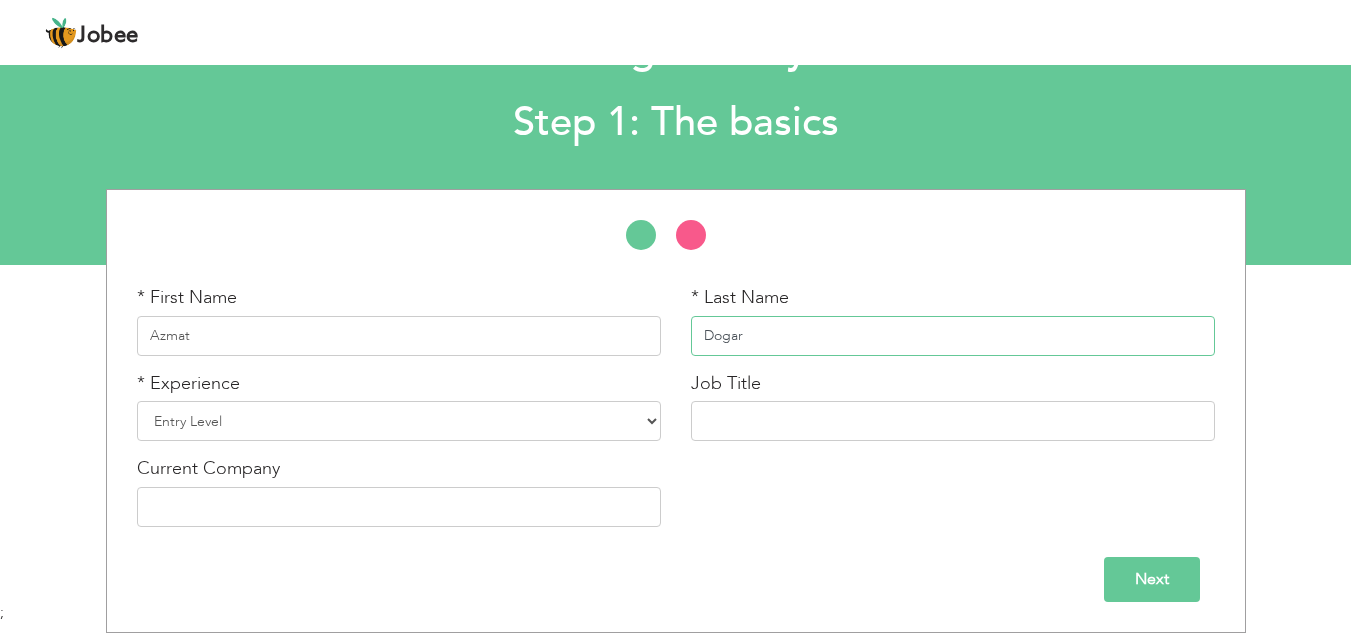 type on "Dogar" 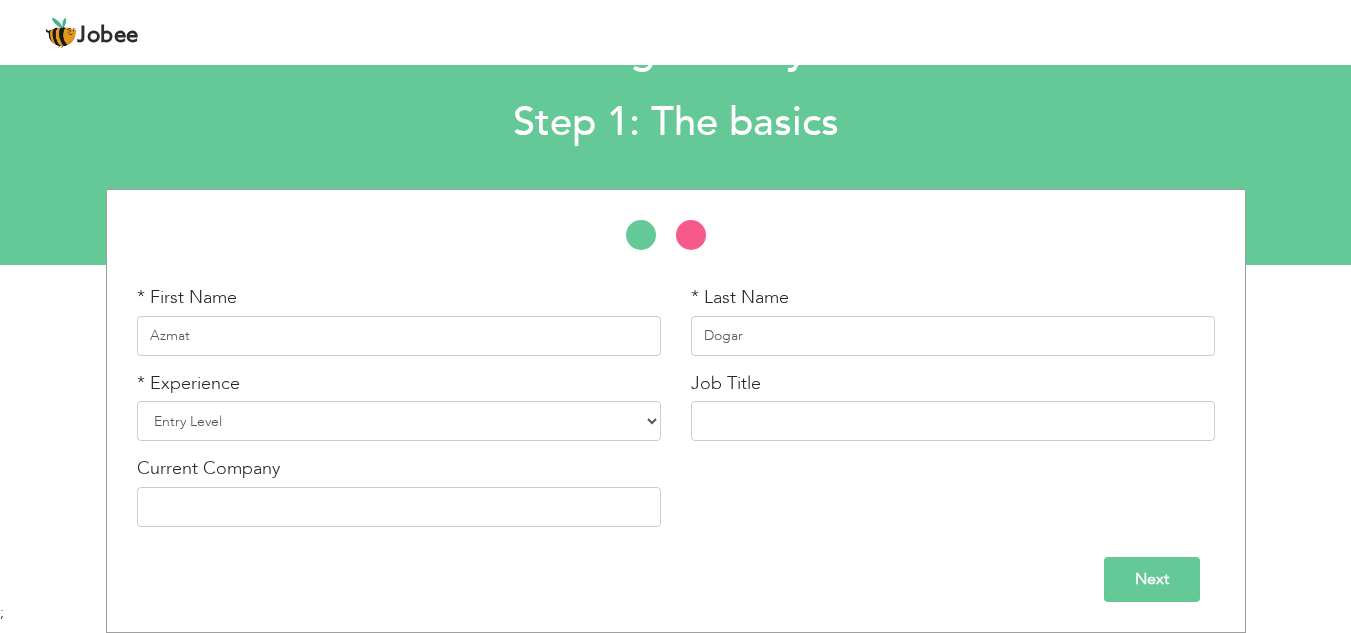 click on "* Experience
Entry Level
Less than 1 Year
1 Year
2 Years
3 Years
4 Years
5 Years
6 Years
7 Years
8 Years
9 Years
10 Years
11 Years
12 Years
13 Years
14 Years
15 Years
16 Years
17 Years
18 Years
19 Years
20 Years
21 Years
22 Years
23 Years
24 Years
25 Years
26 Years
27 Years
28 Years
29 Years
30 Years
31 Years
32 Years
33 Years
34 Years
35 Years
More than 35 Years" at bounding box center [399, 414] 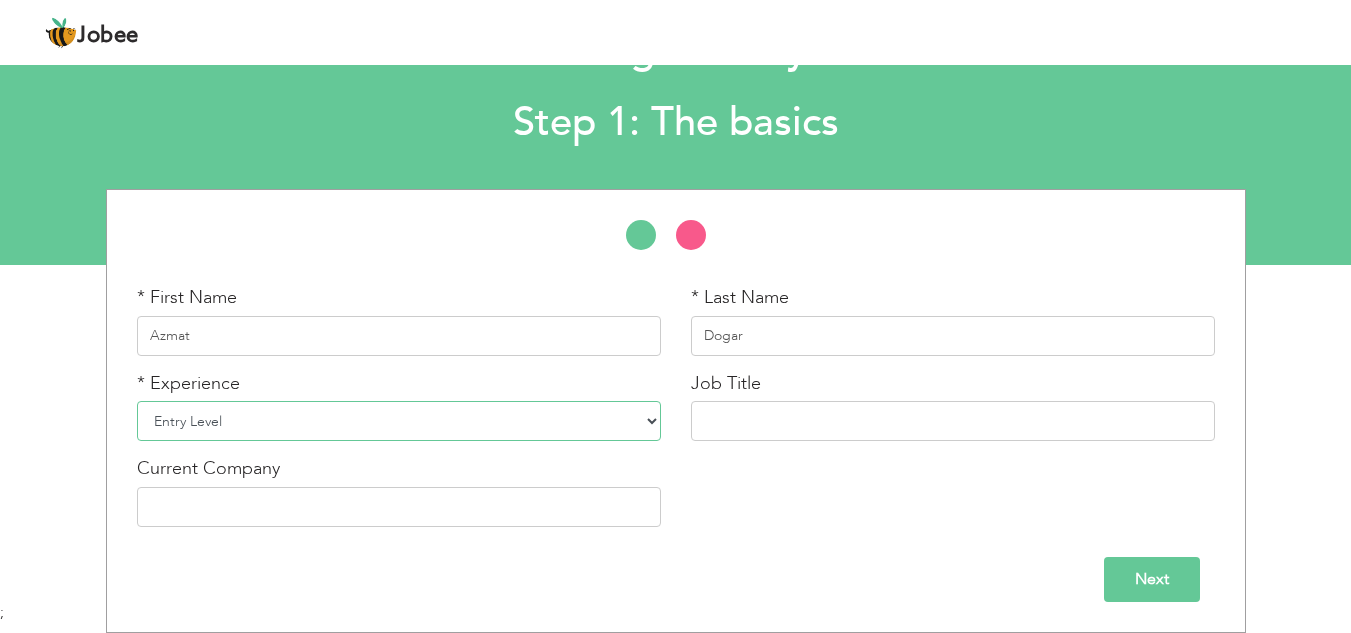 click on "Entry Level
Less than 1 Year
1 Year
2 Years
3 Years
4 Years
5 Years
6 Years
7 Years
8 Years
9 Years
10 Years
11 Years
12 Years
13 Years
14 Years
15 Years
16 Years
17 Years
18 Years
19 Years
20 Years
21 Years
22 Years
23 Years
24 Years
25 Years
26 Years
27 Years
28 Years
29 Years
30 Years
31 Years
32 Years
33 Years
34 Years
35 Years
More than 35 Years" at bounding box center [399, 421] 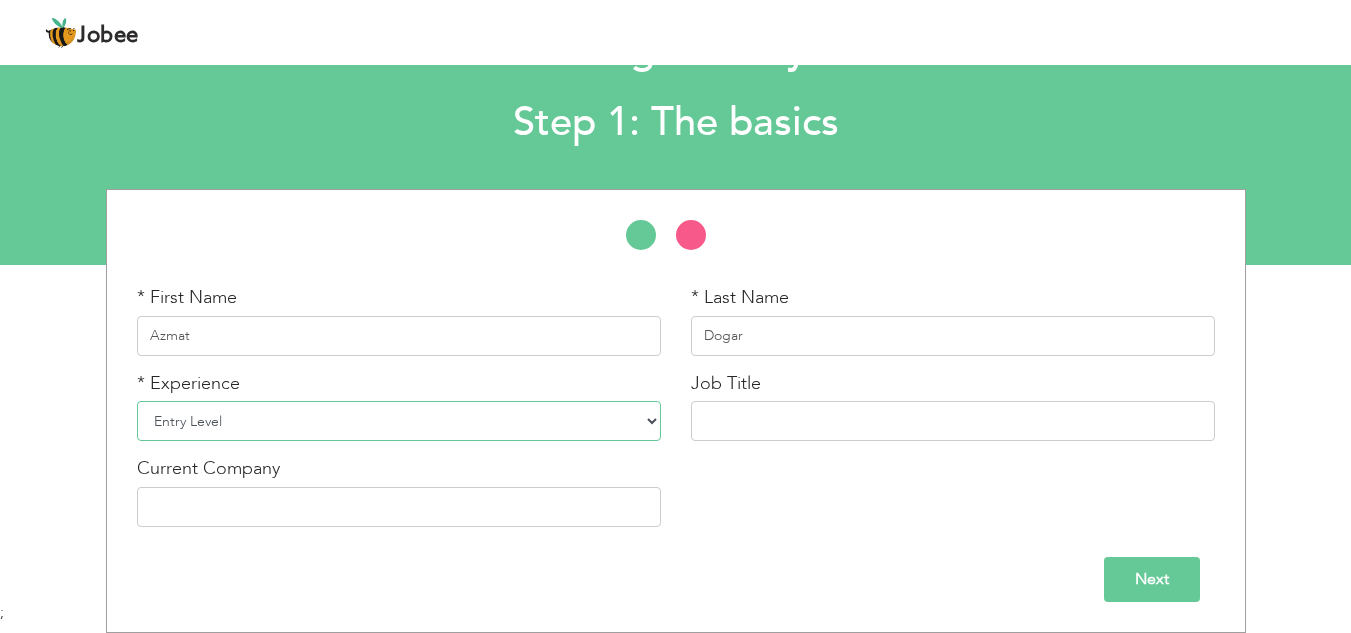 select on "3" 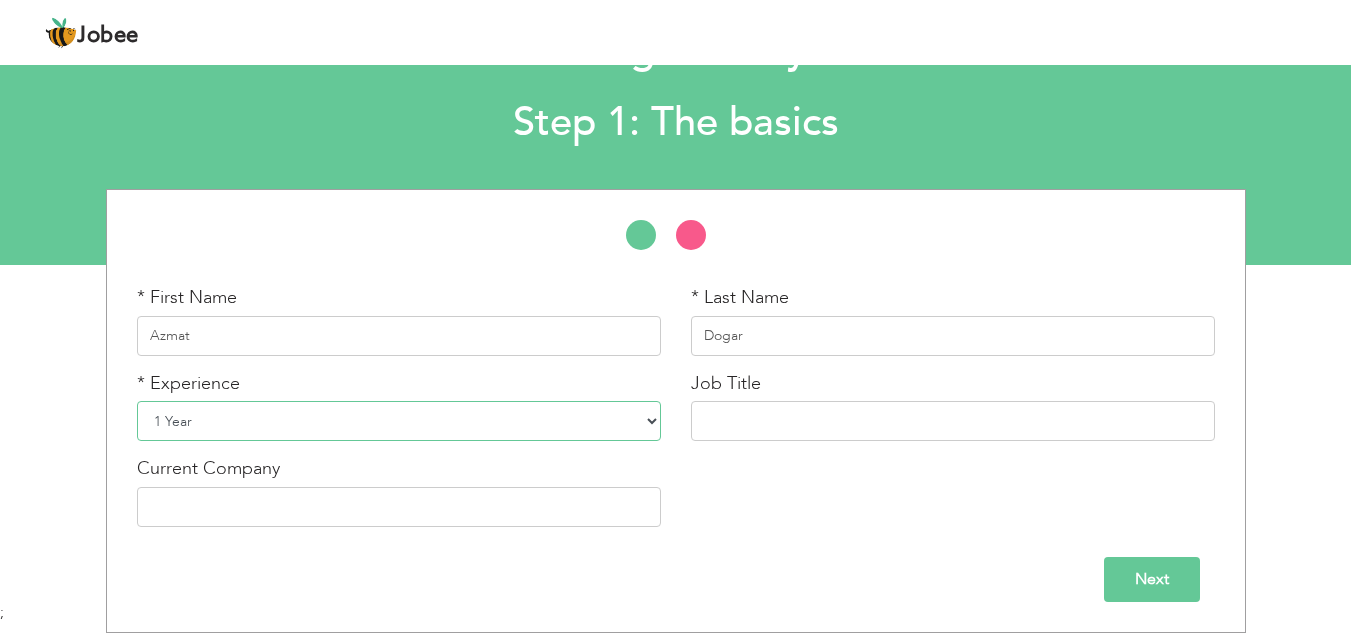click on "Entry Level
Less than 1 Year
1 Year
2 Years
3 Years
4 Years
5 Years
6 Years
7 Years
8 Years
9 Years
10 Years
11 Years
12 Years
13 Years
14 Years
15 Years
16 Years
17 Years
18 Years
19 Years
20 Years
21 Years
22 Years
23 Years
24 Years
25 Years
26 Years
27 Years
28 Years
29 Years
30 Years
31 Years
32 Years
33 Years
34 Years
35 Years
More than 35 Years" at bounding box center [399, 421] 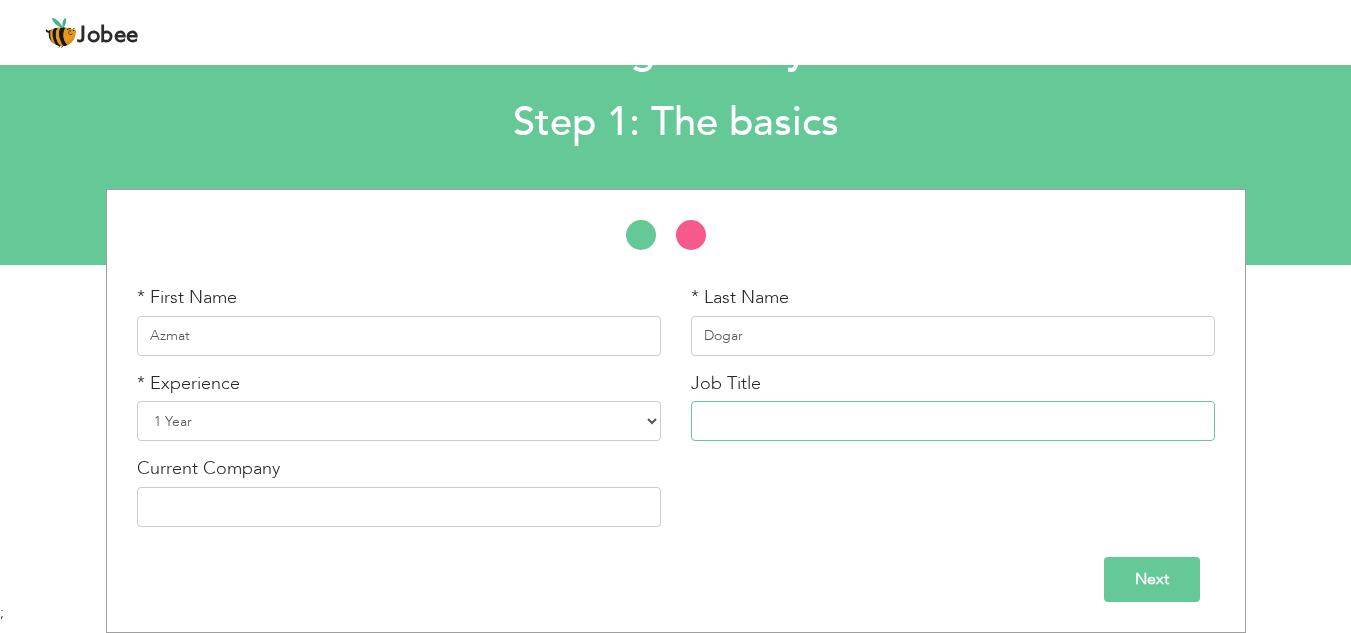 click at bounding box center (953, 421) 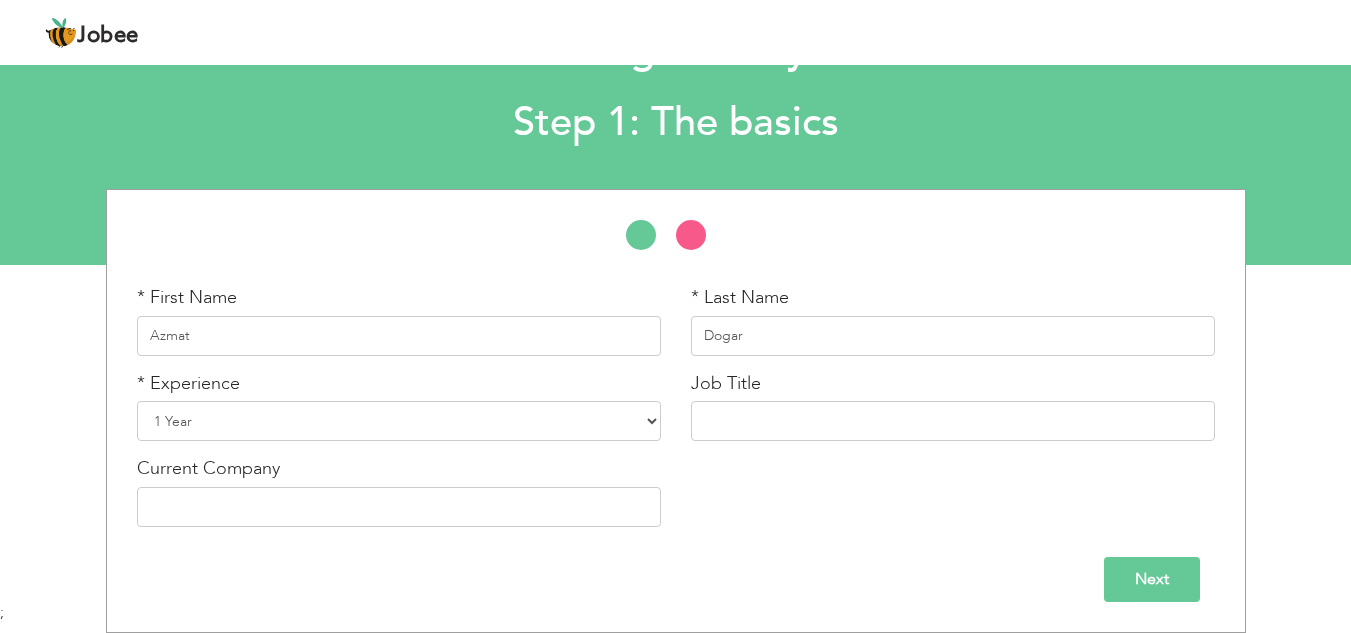 click on "* First Name
Azmat
* Last Name
Dogar
* Experience
Entry Level
Less than 1 Year
1 Year
2 Years
3 Years
4 Years
5 Years
6 Years
7 Years
8 Years
9 Years
10 Years
11 Years
12 Years
13 Years
14 Years
15 Years
16 Years
17 Years
18 Years
19 Years
20 Years
21 Years
22 Years
23 Years
24 Years
25 Years
26 Years
27 Years
28 Years
29 Years
30 Years
31 Years
32 Years
33 Years
34 Years
35 Years
Job Title" at bounding box center [676, 413] 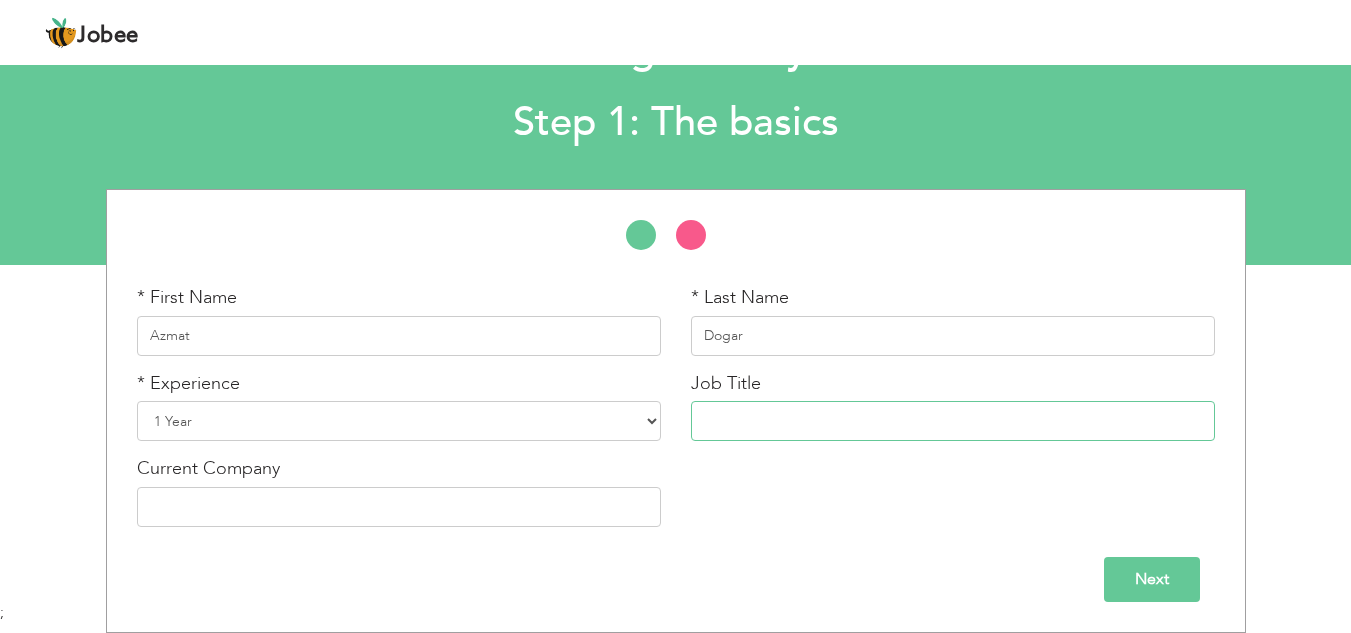 click at bounding box center [953, 421] 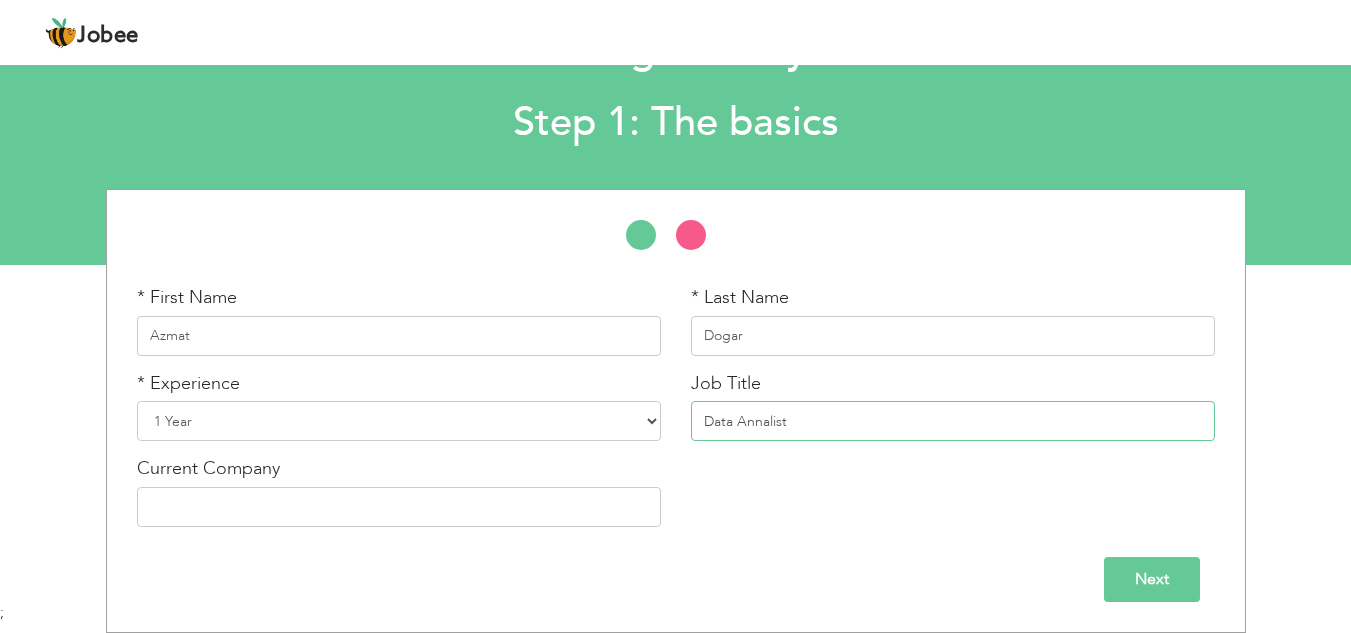 type on "Data Annalist" 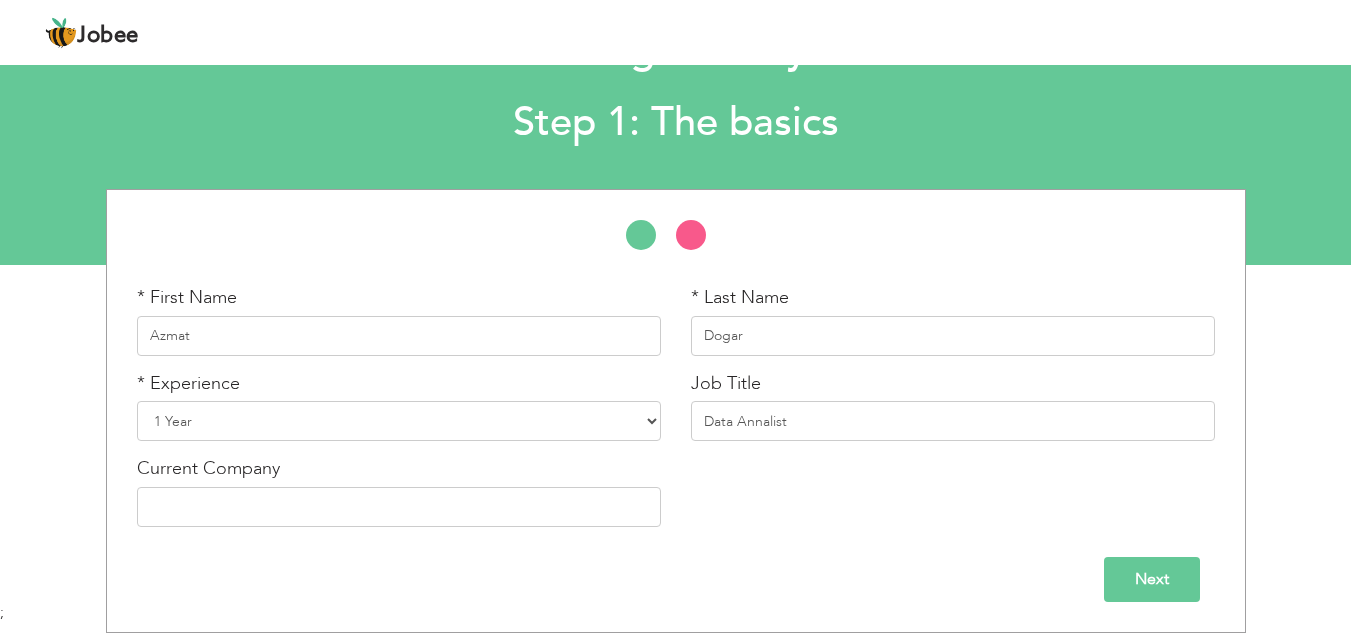 click on "* First Name
Azmat
* Last Name
Dogar
* Experience
Entry Level
Less than 1 Year
1 Year
2 Years
3 Years
4 Years
5 Years
6 Years
7 Years
8 Years
9 Years
10 Years
11 Years
12 Years
13 Years
14 Years
15 Years
16 Years
17 Years
18 Years
19 Years
20 Years
21 Years
22 Years
23 Years
24 Years
25 Years
26 Years
27 Years
28 Years
29 Years
30 Years
31 Years
32 Years
33 Years
34 Years
35 Years
Job Title" at bounding box center (676, 413) 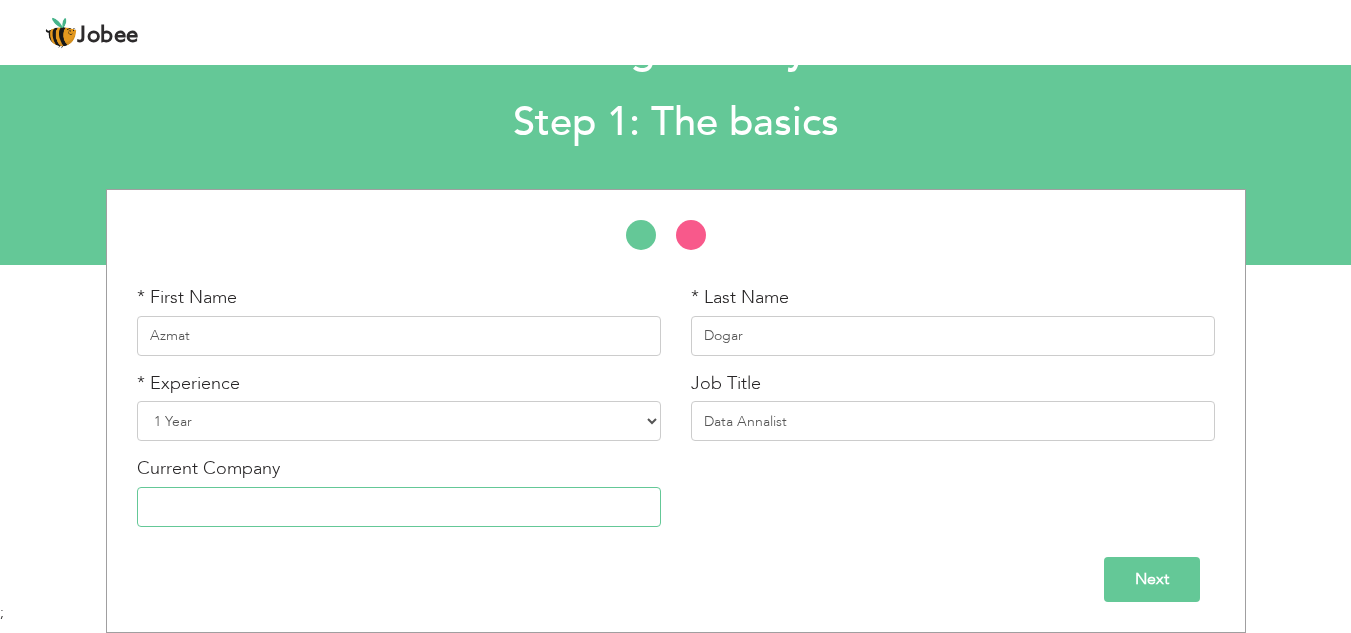 click at bounding box center [399, 507] 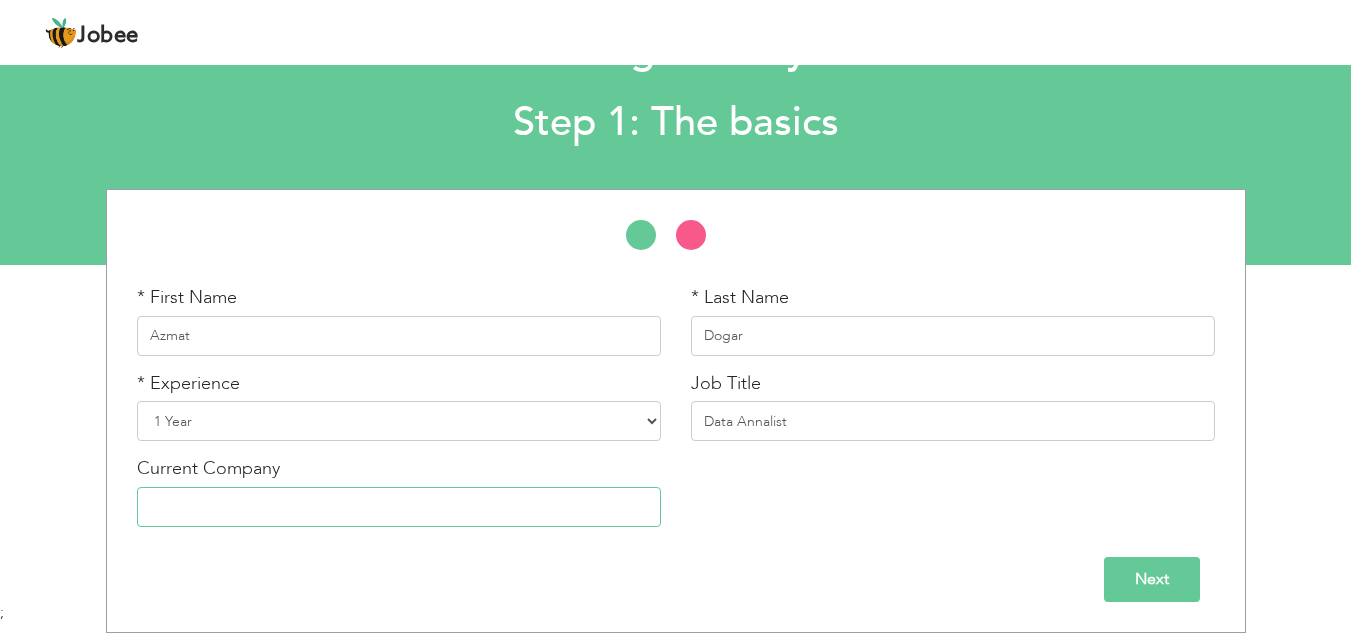 click at bounding box center (399, 507) 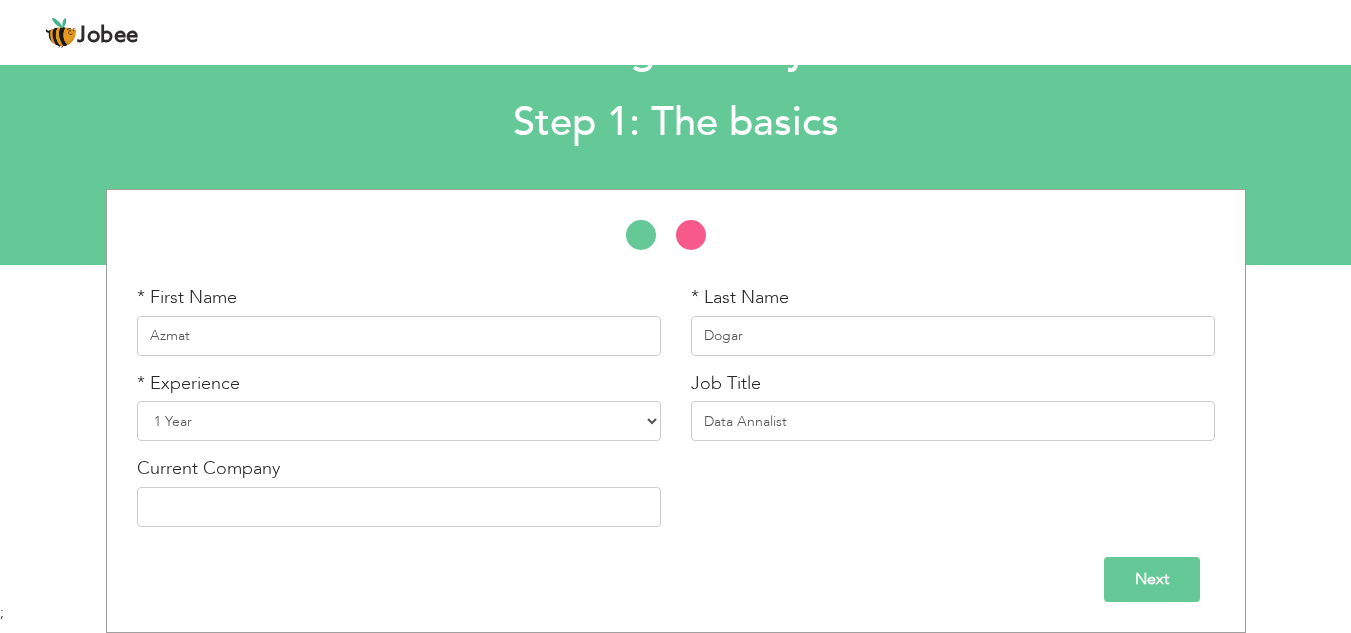 drag, startPoint x: 687, startPoint y: 486, endPoint x: 708, endPoint y: 549, distance: 66.40783 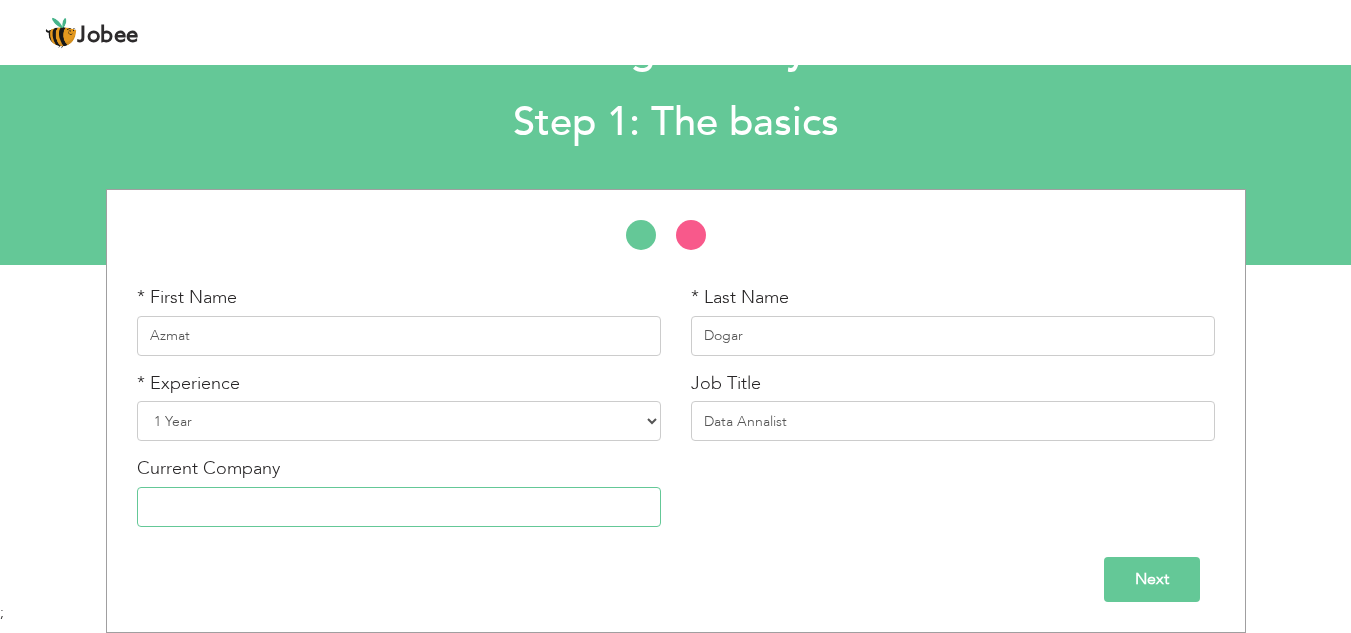click at bounding box center [399, 507] 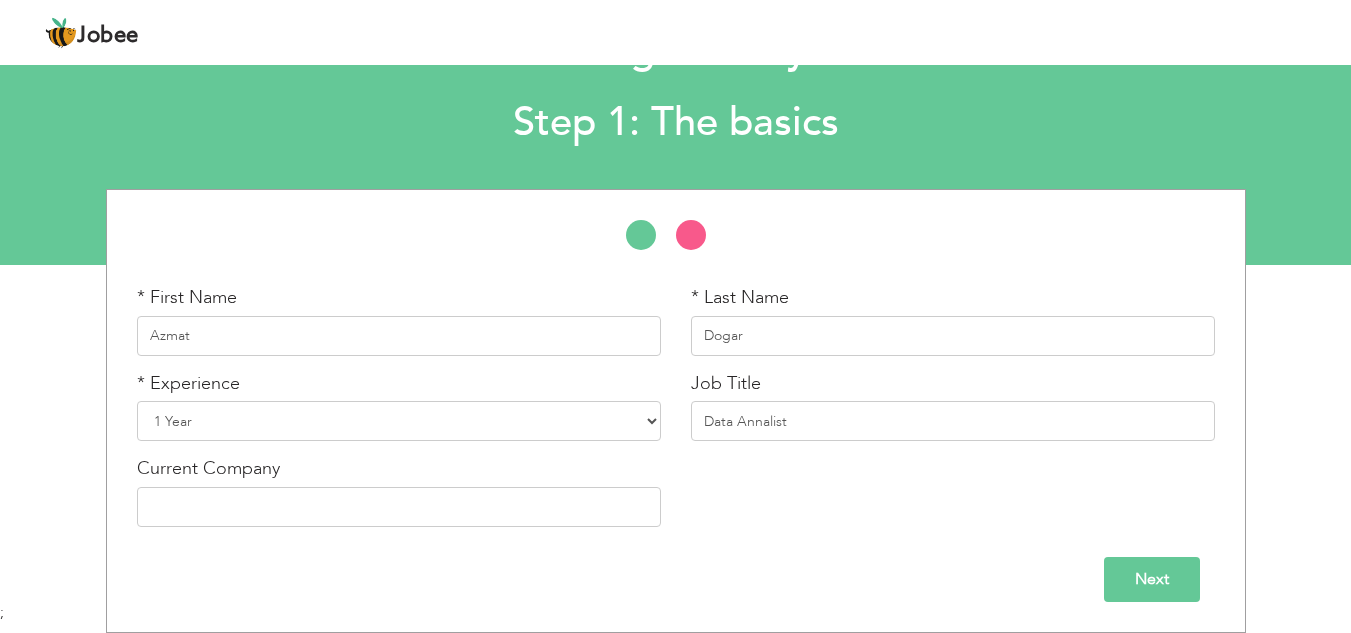 click on "* Last Name
Dogar" at bounding box center (953, 320) 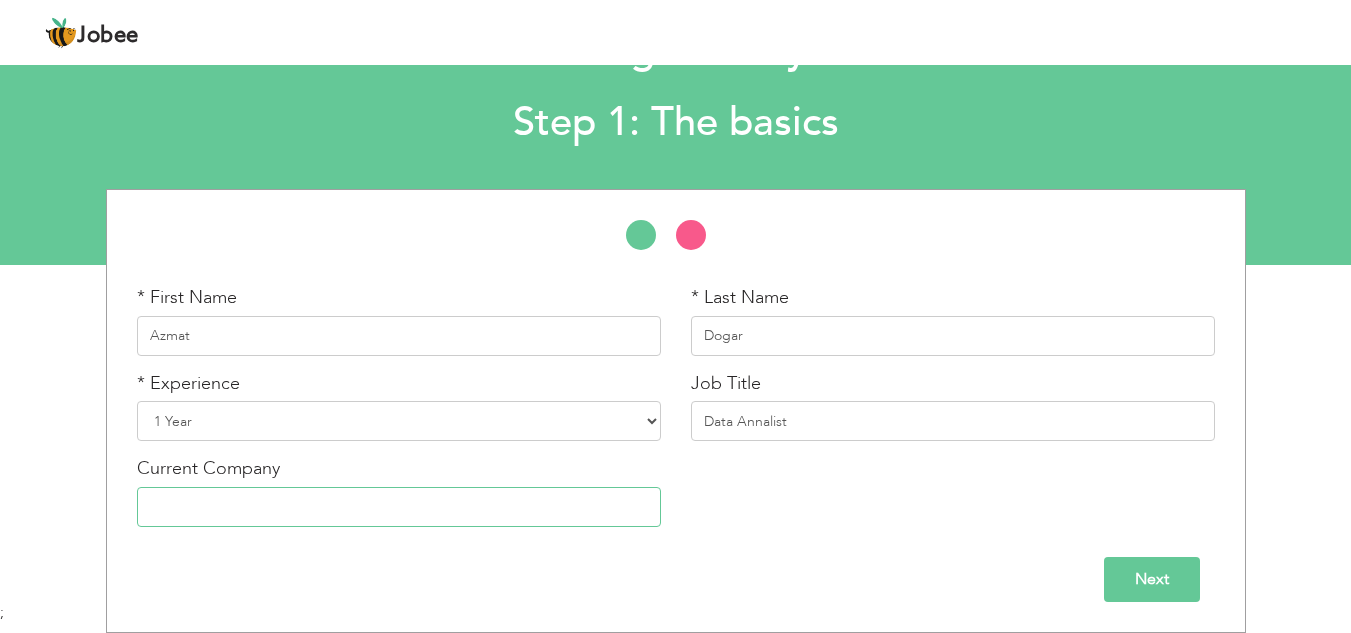 click at bounding box center [399, 507] 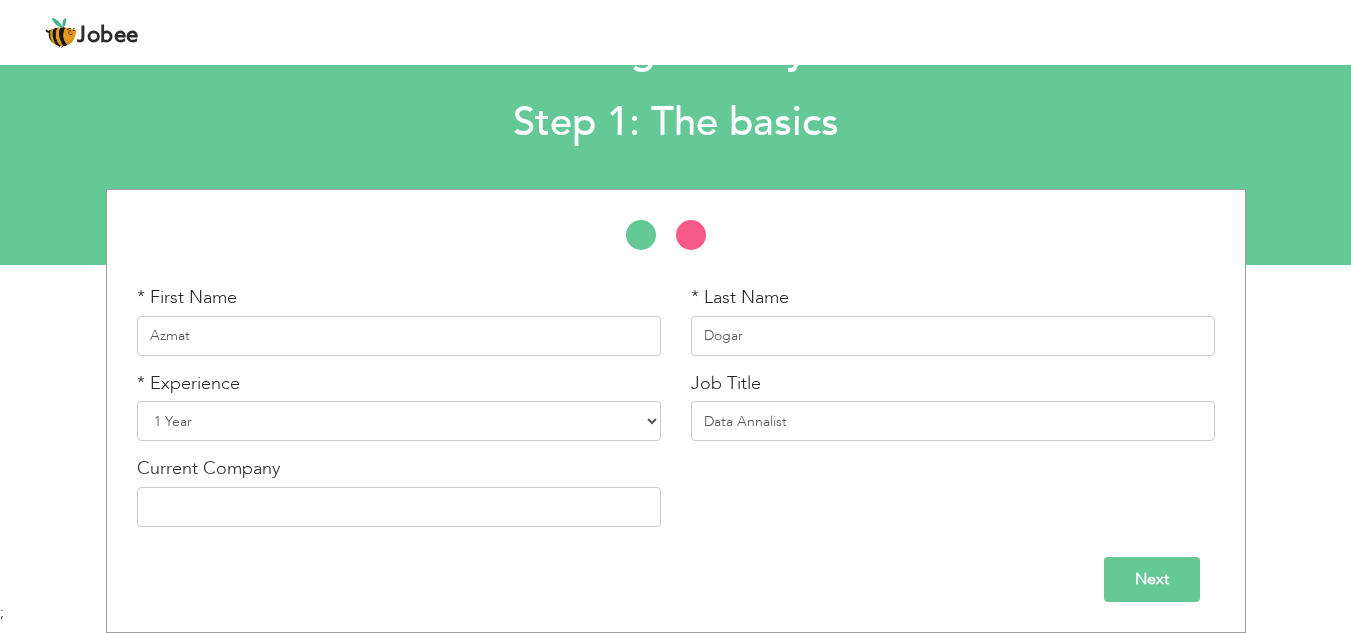 click on "Next" at bounding box center [676, 572] 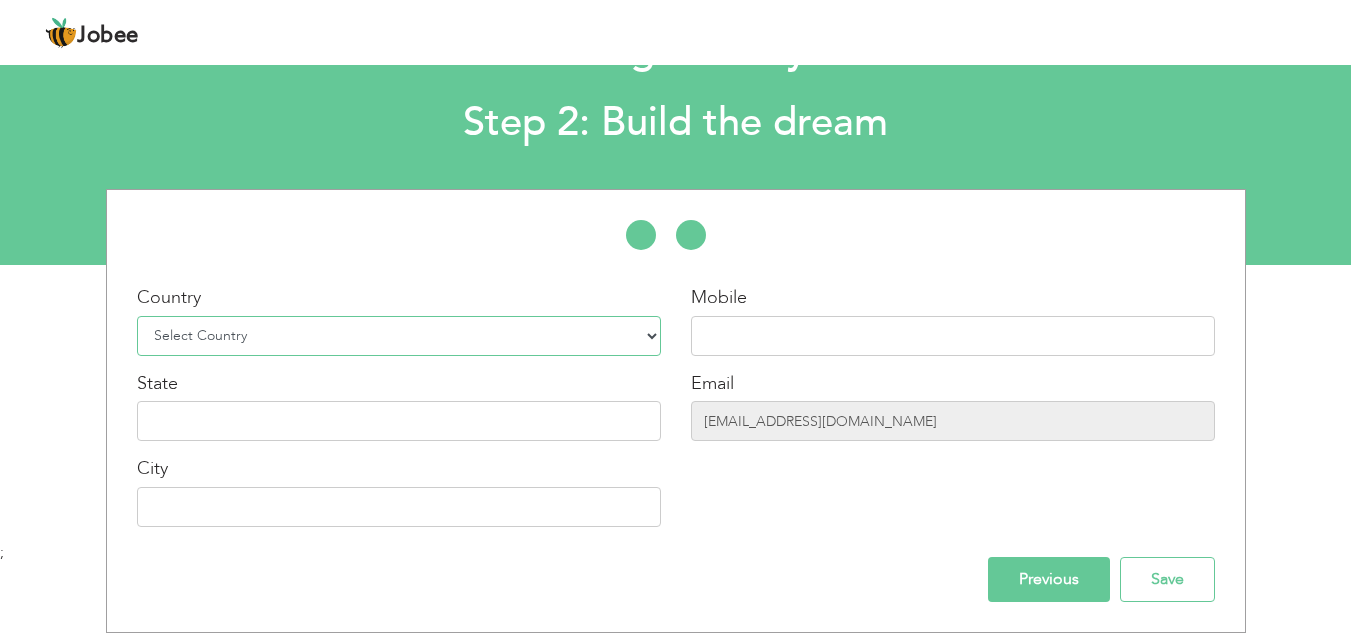 click on "Select Country
Afghanistan
Albania
Algeria
American Samoa
Andorra
Angola
Anguilla
Antarctica
Antigua and Barbuda
Argentina
Armenia
Aruba
Australia
Austria
Azerbaijan
Bahamas
Bahrain
Bangladesh
Barbados
Belarus
Belgium
Belize
Benin
Bermuda
Bhutan
Bolivia
Bosnia-Herzegovina
Botswana
Bouvet Island
Brazil
British Indian Ocean Territory
Brunei Darussalam
Bulgaria
Burkina Faso
Burundi
Cambodia
Cameroon
Canada
Cape Verde
Cayman Islands
Central African Republic
Chad
Chile
China
Christmas Island
Cocos (Keeling) Islands
Colombia
Comoros
Congo
Congo, Dem. Republic
Cook Islands
Costa Rica
Croatia
Cuba
Cyprus
Czech Rep
Denmark
Djibouti
Dominica
Dominican Republic
Ecuador
Egypt
El Salvador
Equatorial Guinea
Eritrea
Estonia
Ethiopia
European Union
Falkland Islands (Malvinas)
Faroe Islands
Fiji
Finland
France
French Guiana
French Southern Territories
Gabon
Gambia
Georgia" at bounding box center [399, 336] 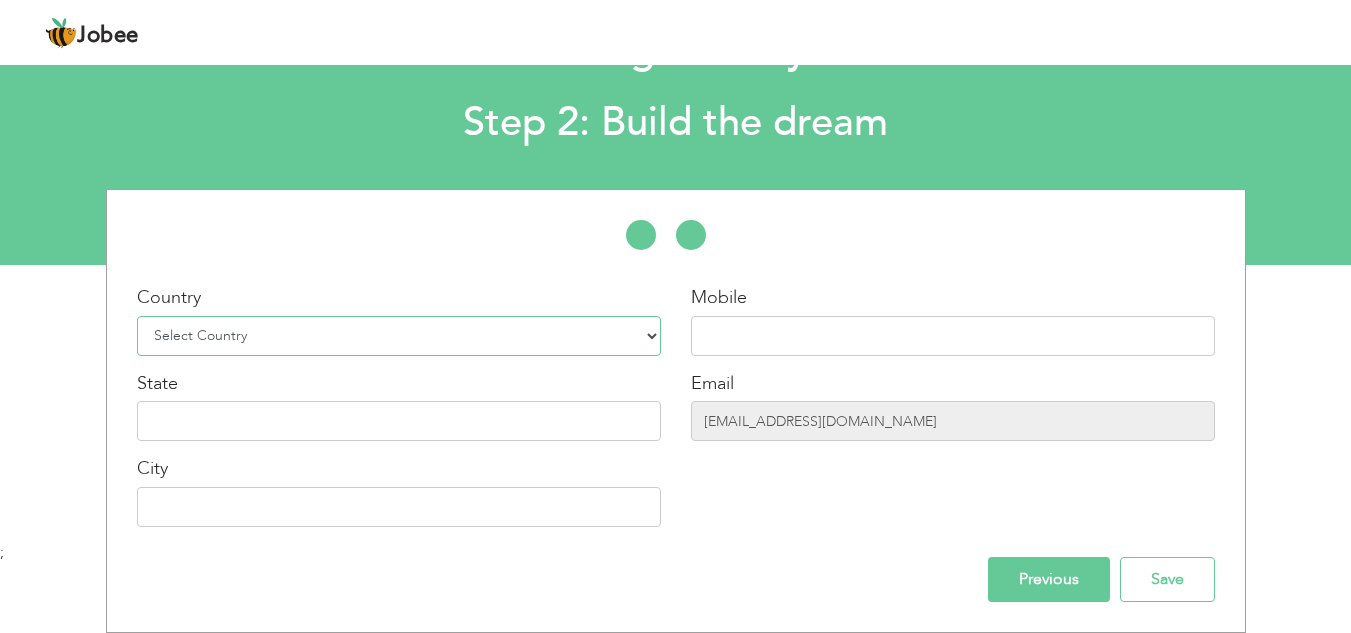 select on "166" 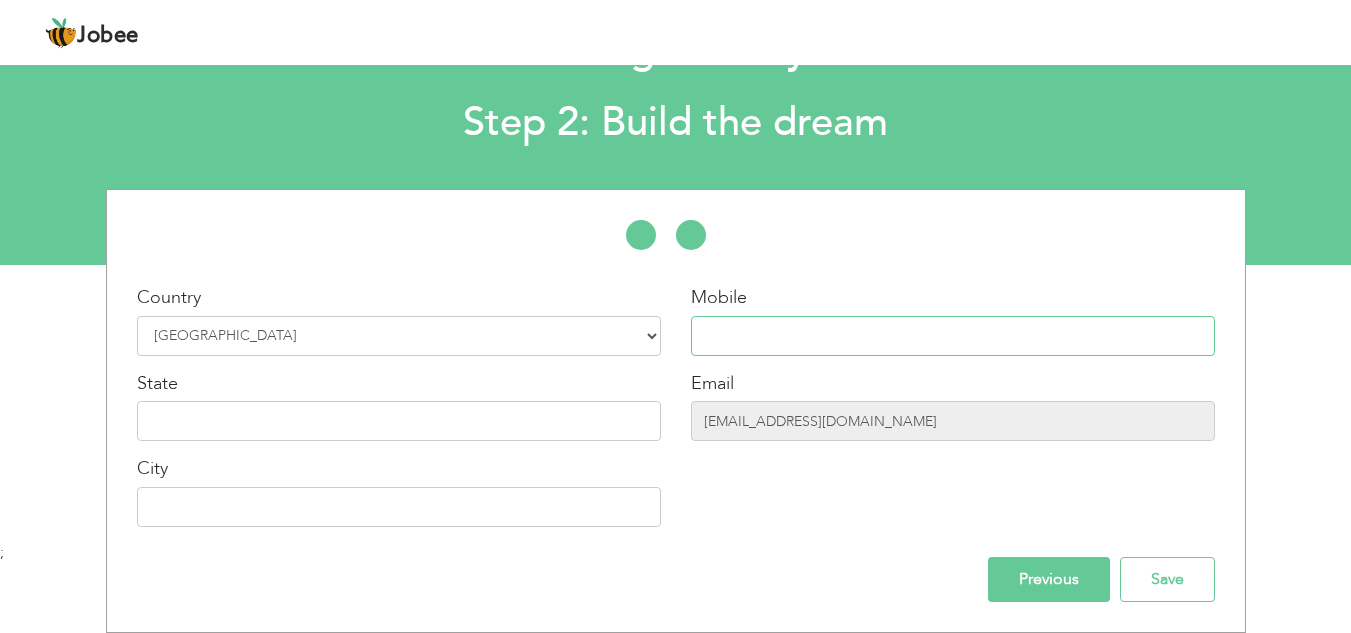 click at bounding box center (953, 336) 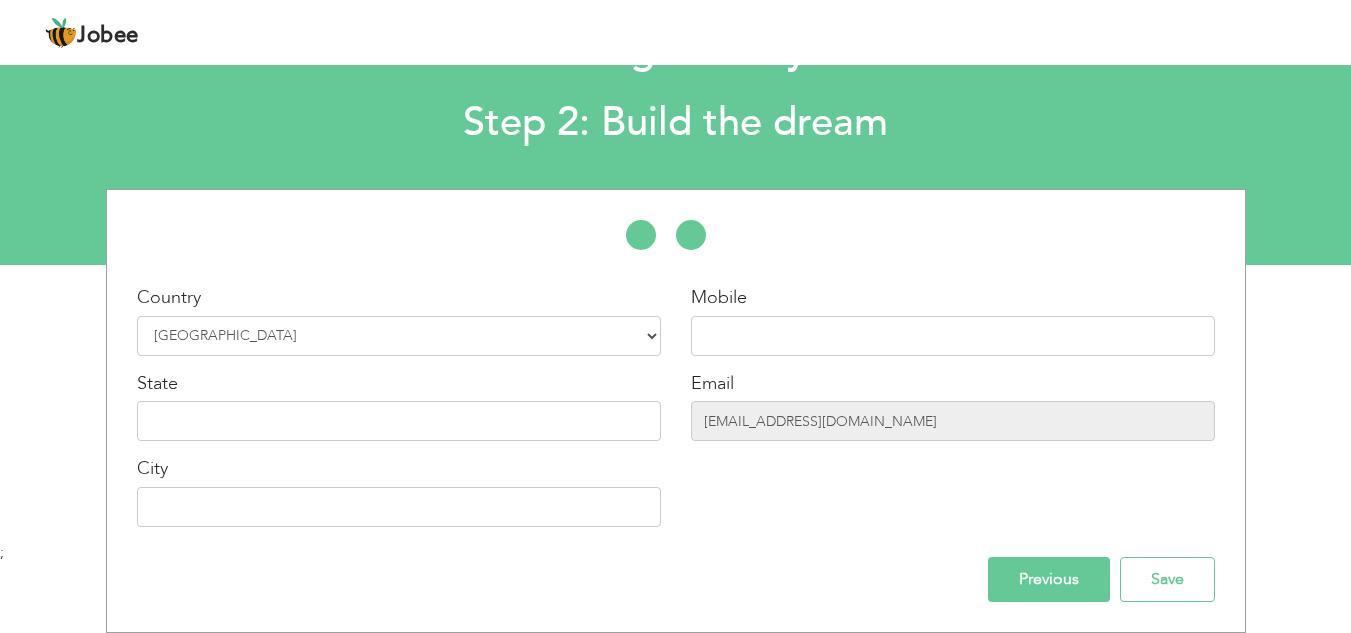 drag, startPoint x: 478, startPoint y: 251, endPoint x: 702, endPoint y: 333, distance: 238.53722 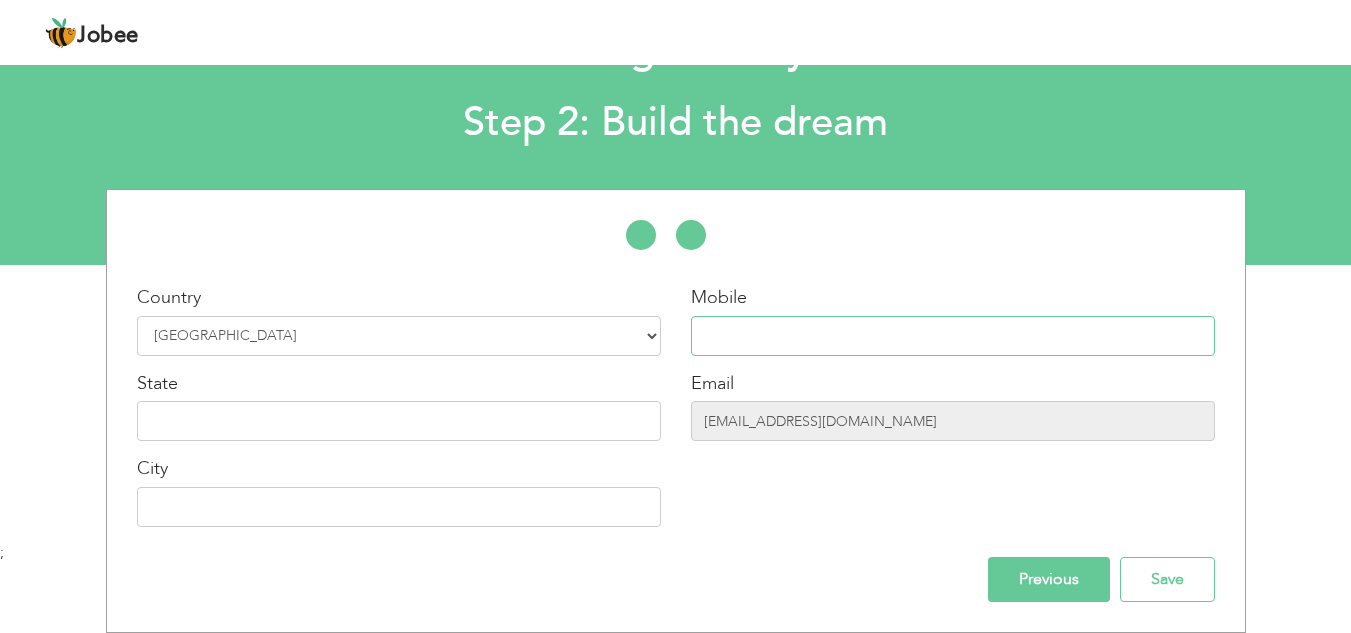 click at bounding box center [953, 336] 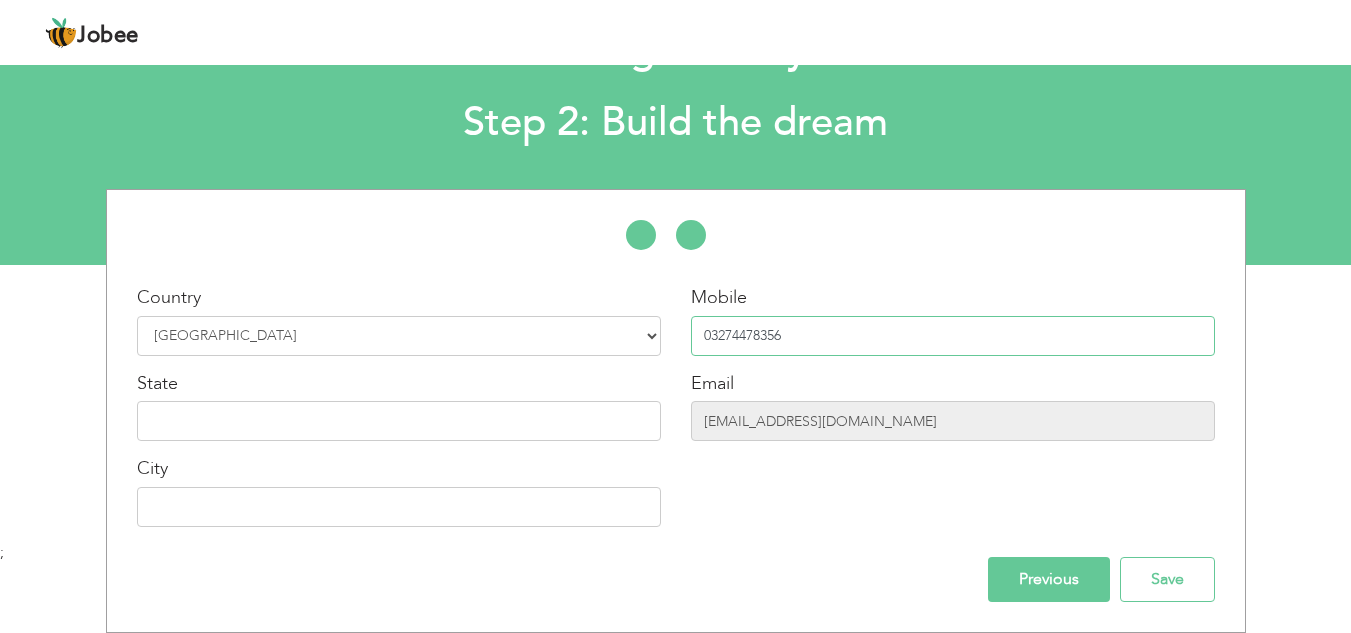 type on "03274478356" 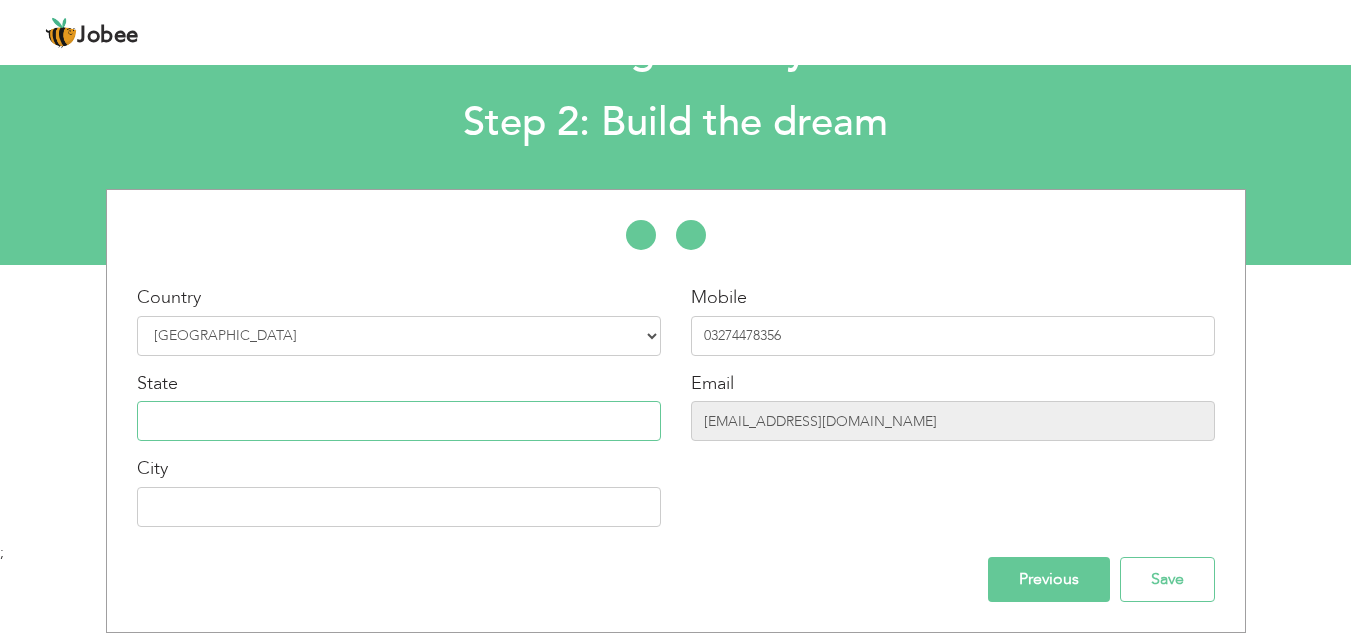 click at bounding box center (399, 421) 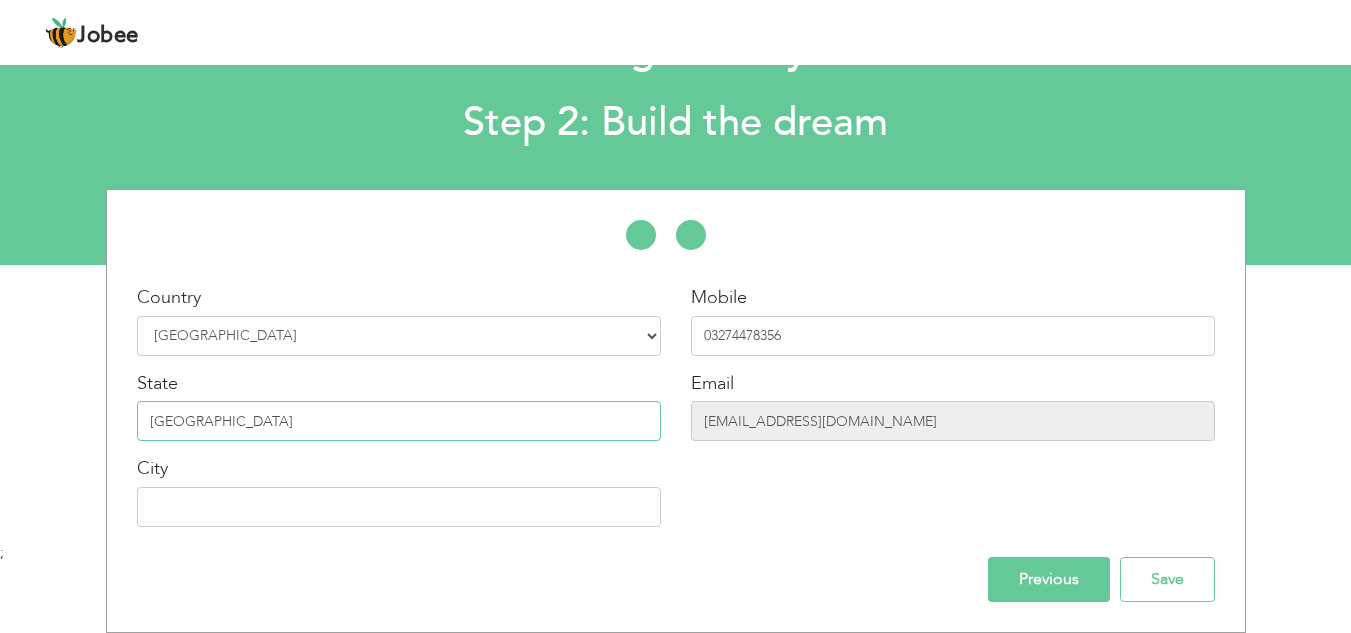 type on "Punjab" 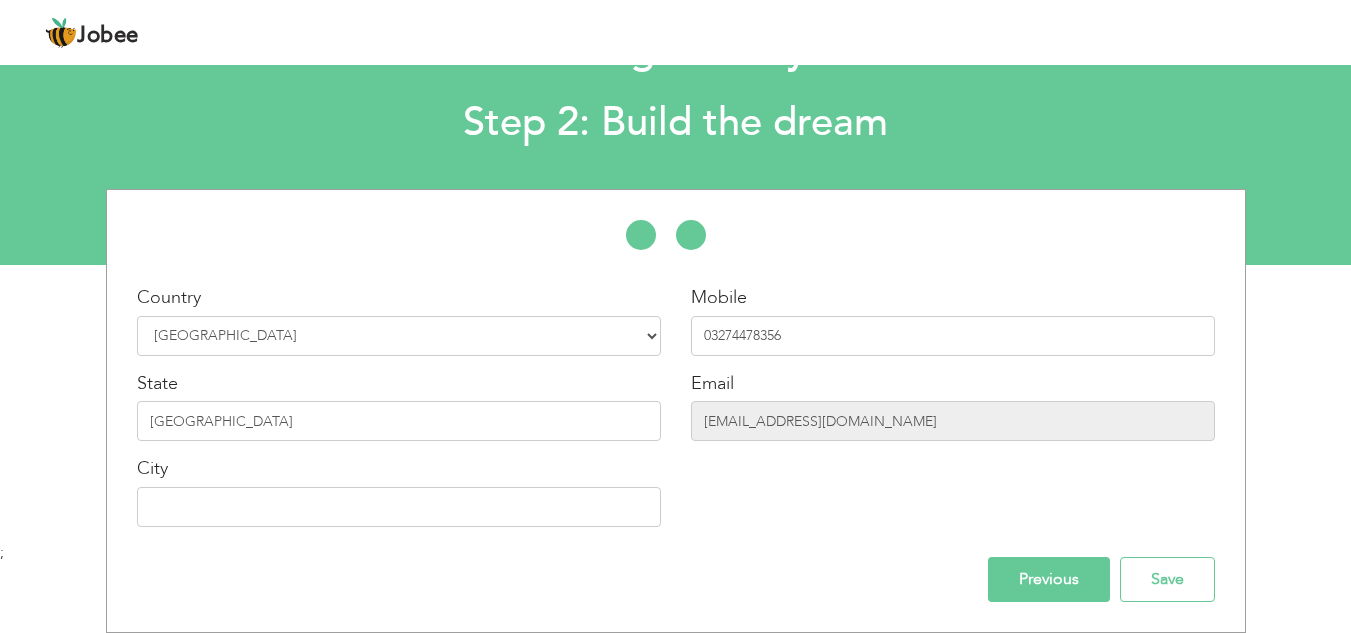 drag, startPoint x: 740, startPoint y: 474, endPoint x: 711, endPoint y: 477, distance: 29.15476 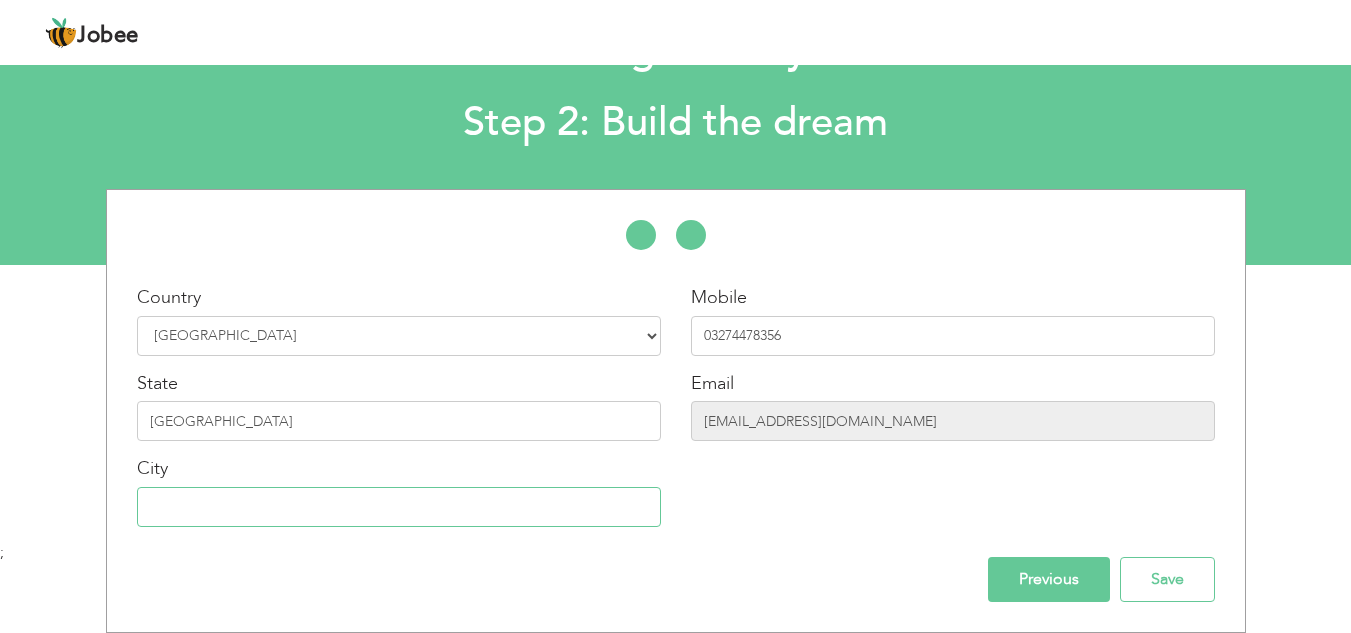 click at bounding box center [399, 507] 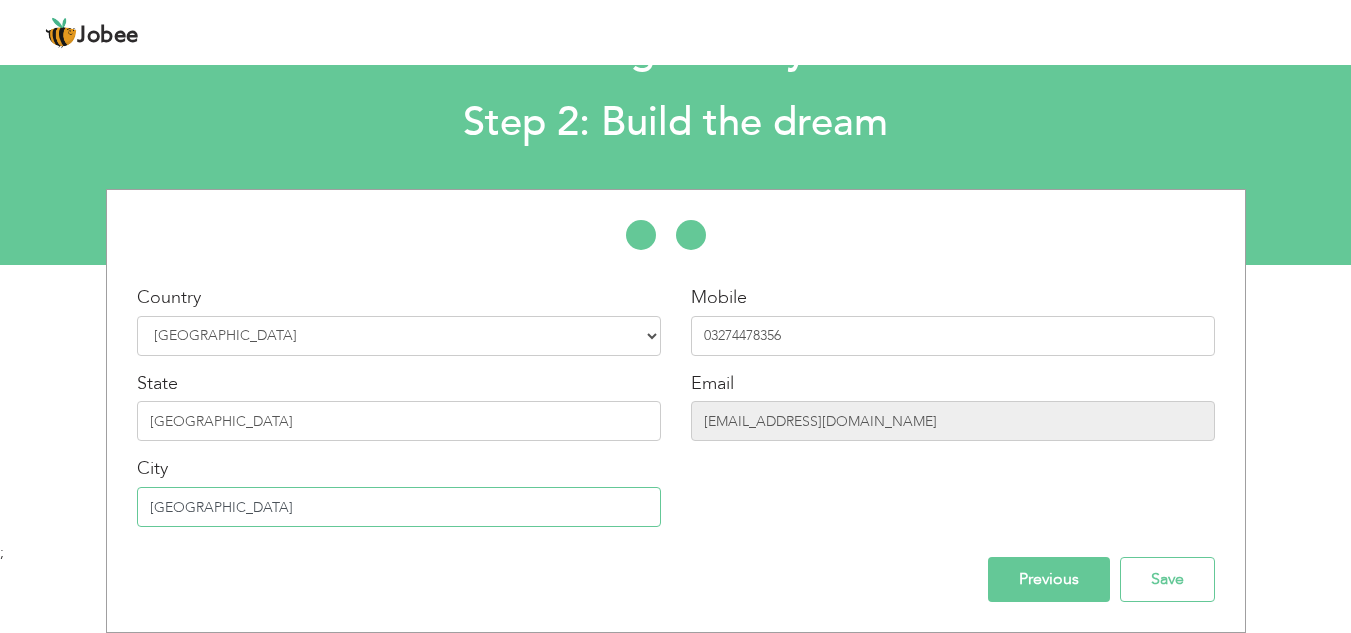 type on "[GEOGRAPHIC_DATA]" 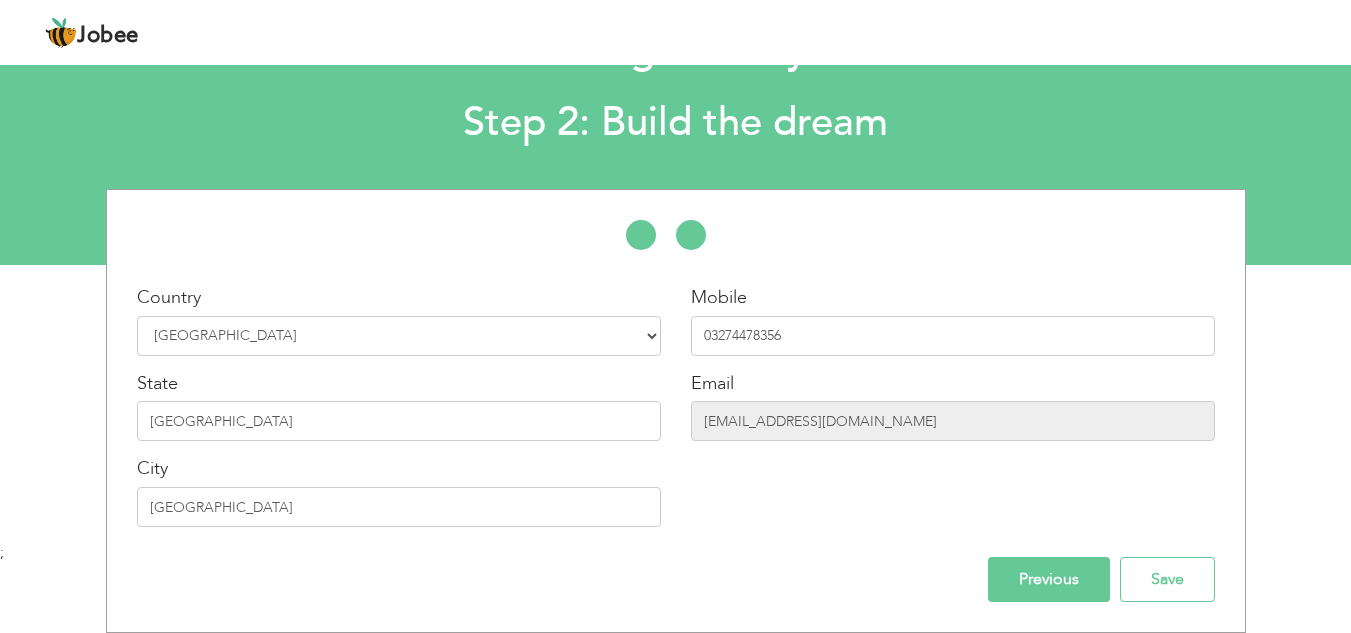 click on "Previous
Save" at bounding box center [676, 579] 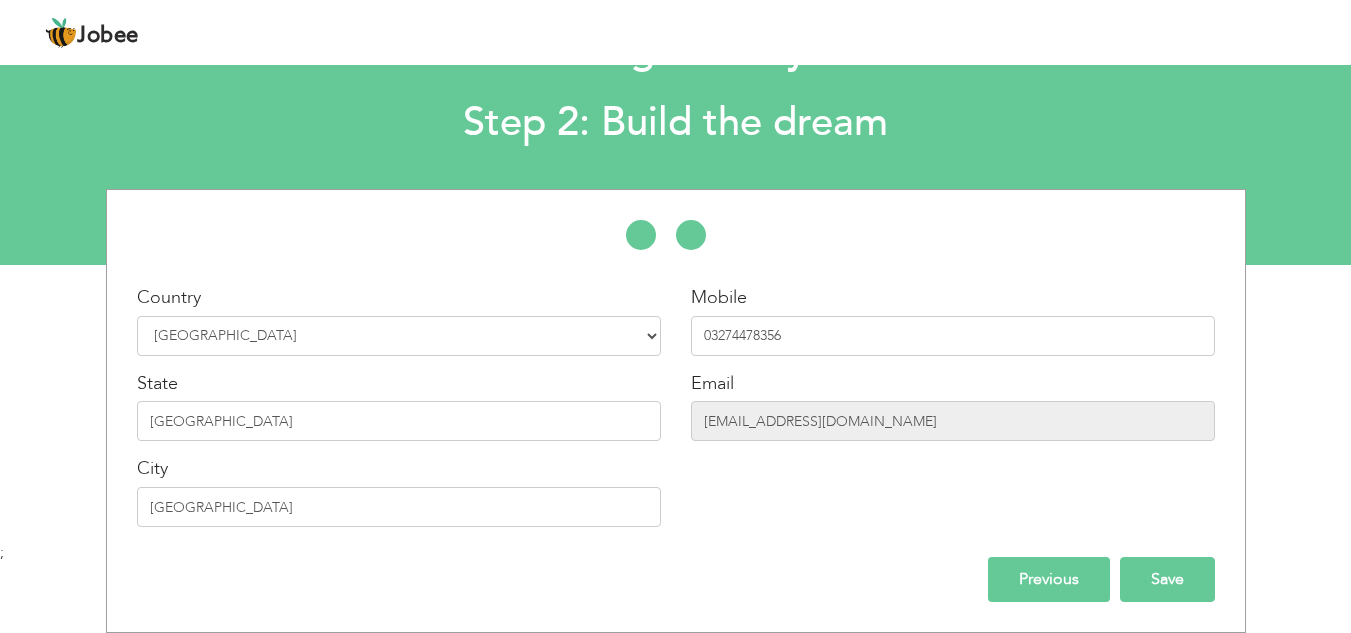 click on "Save" at bounding box center [1167, 579] 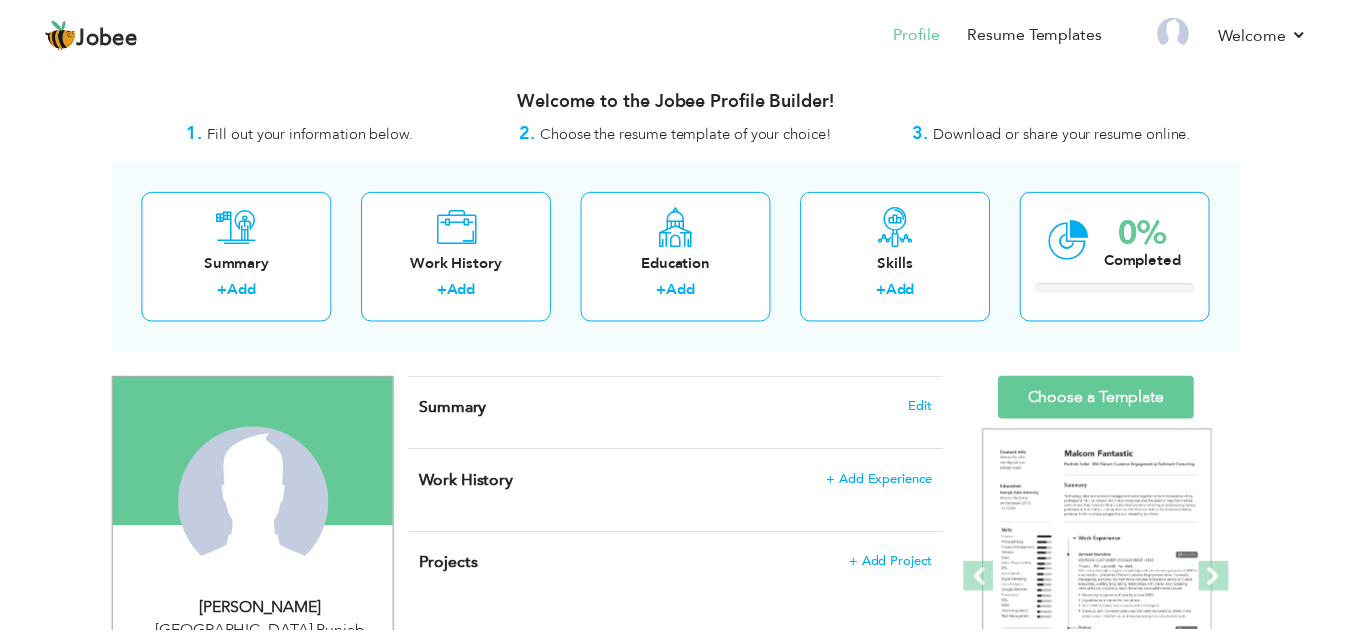 scroll, scrollTop: 0, scrollLeft: 0, axis: both 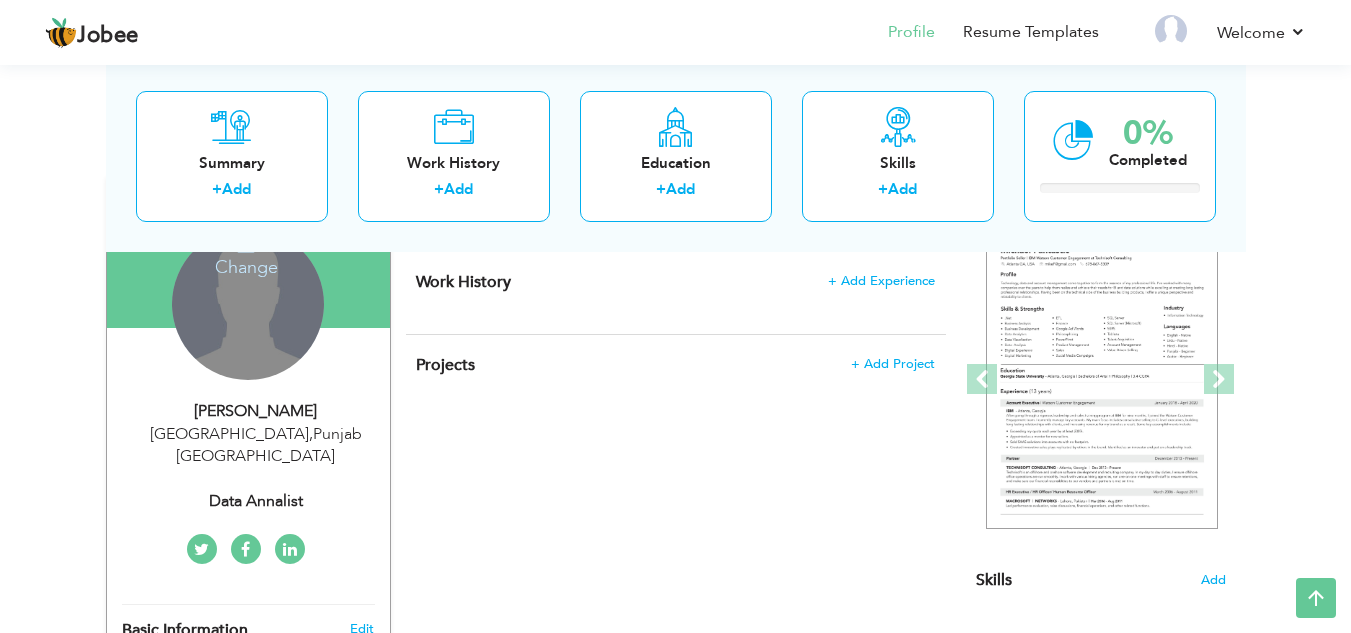click on "Change
Remove" at bounding box center (248, 304) 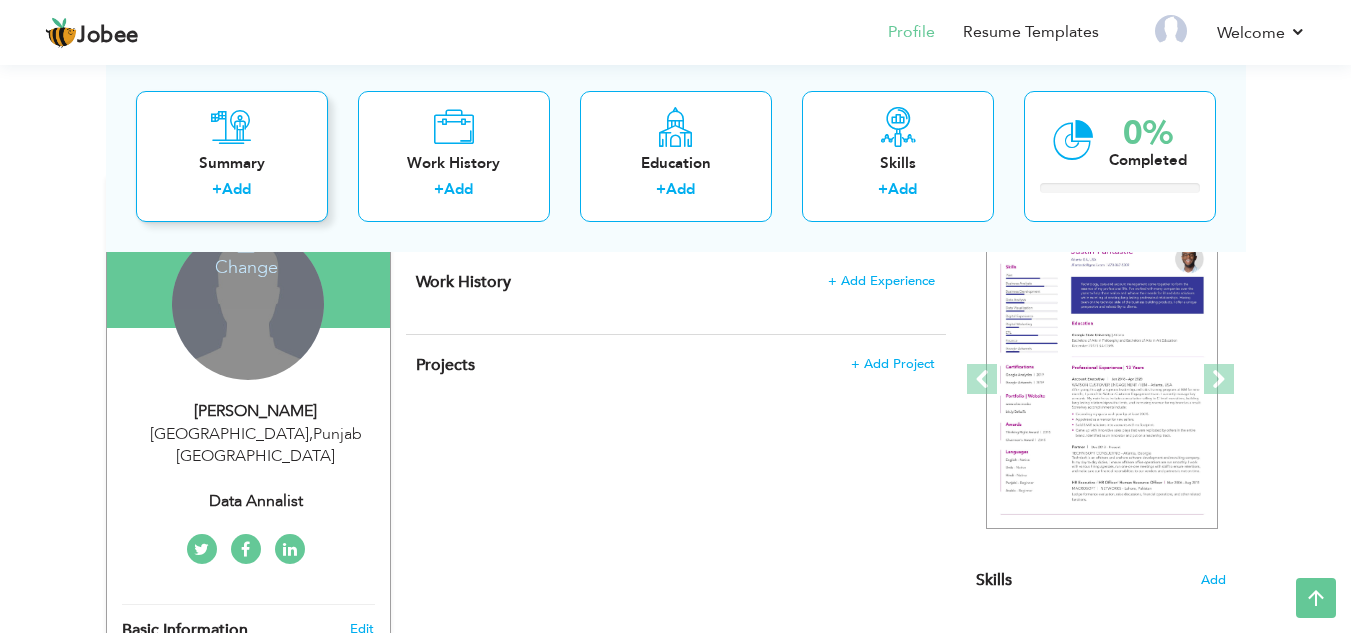 click on "Summary
+  Add" at bounding box center (232, 155) 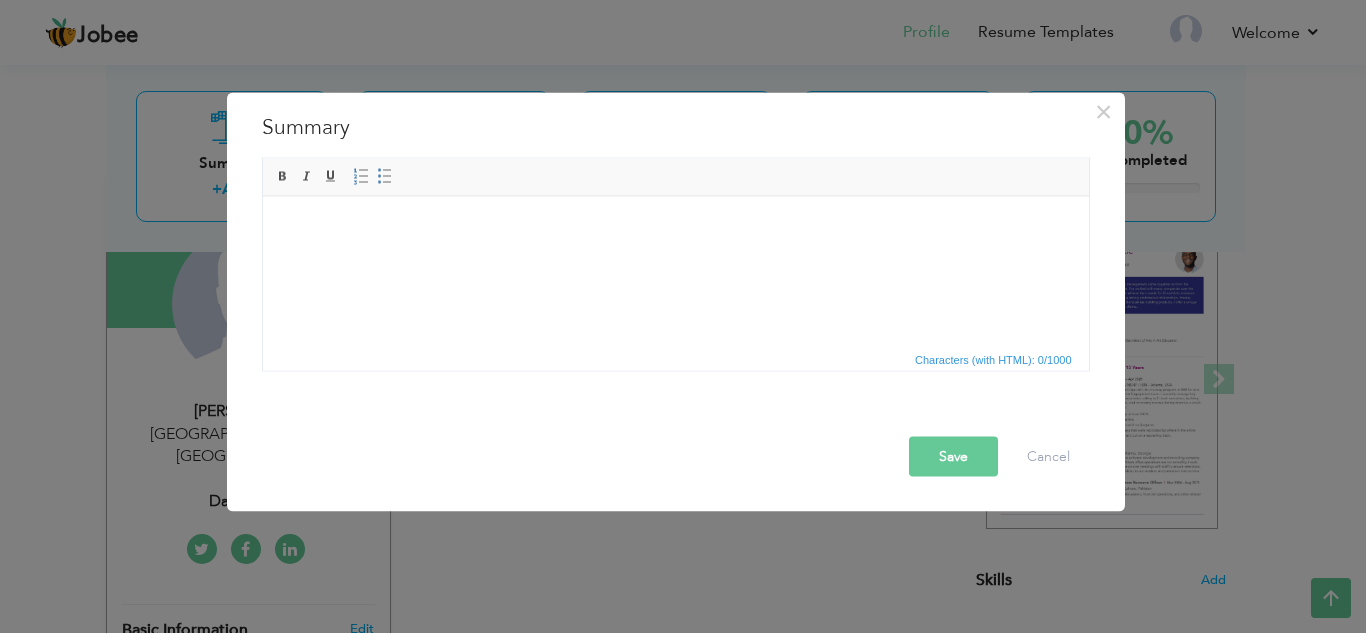 click at bounding box center [675, 226] 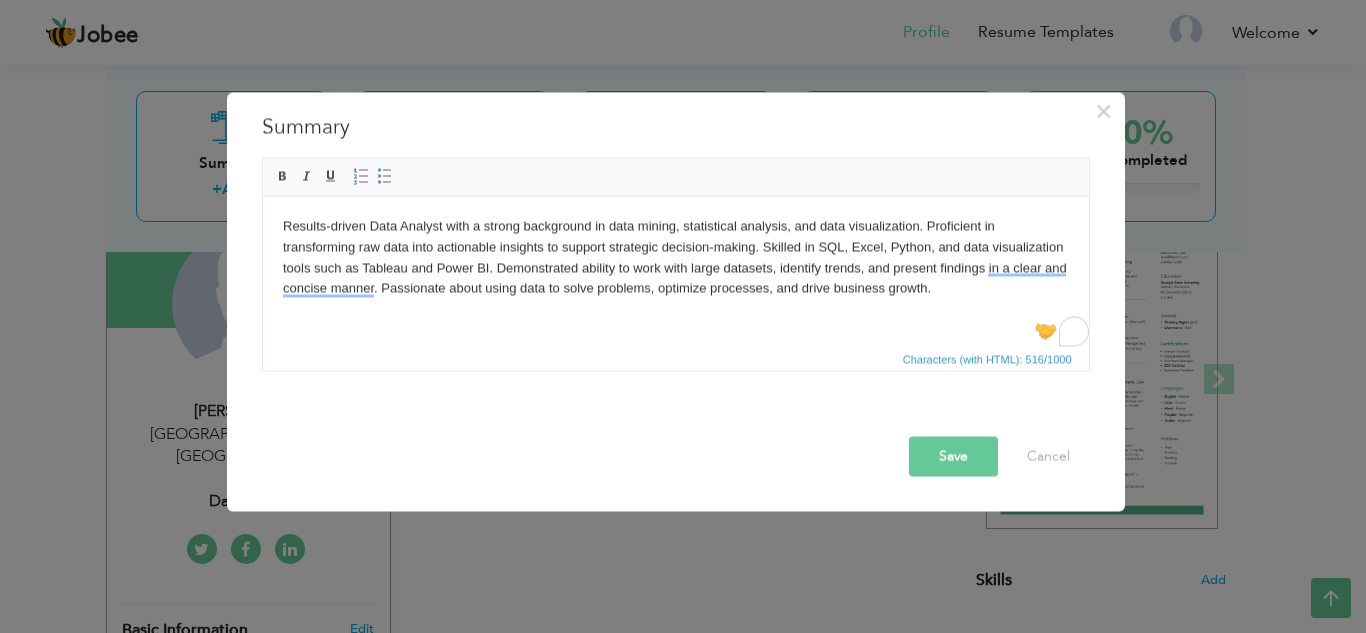 click on "Results-driven Data Analyst with a strong background in data mining, statistical analysis, and data visualization. Proficient in transforming raw data into actionable insights to support strategic decision-making. Skilled in SQL, Excel, Python, and data visualization tools such as Tableau and Power BI. Demonstrated ability to work with large datasets, identify trends, and present findings in a clear and concise manner. Passionate about using data to solve problems, optimize processes, and drive business growth." at bounding box center (675, 257) 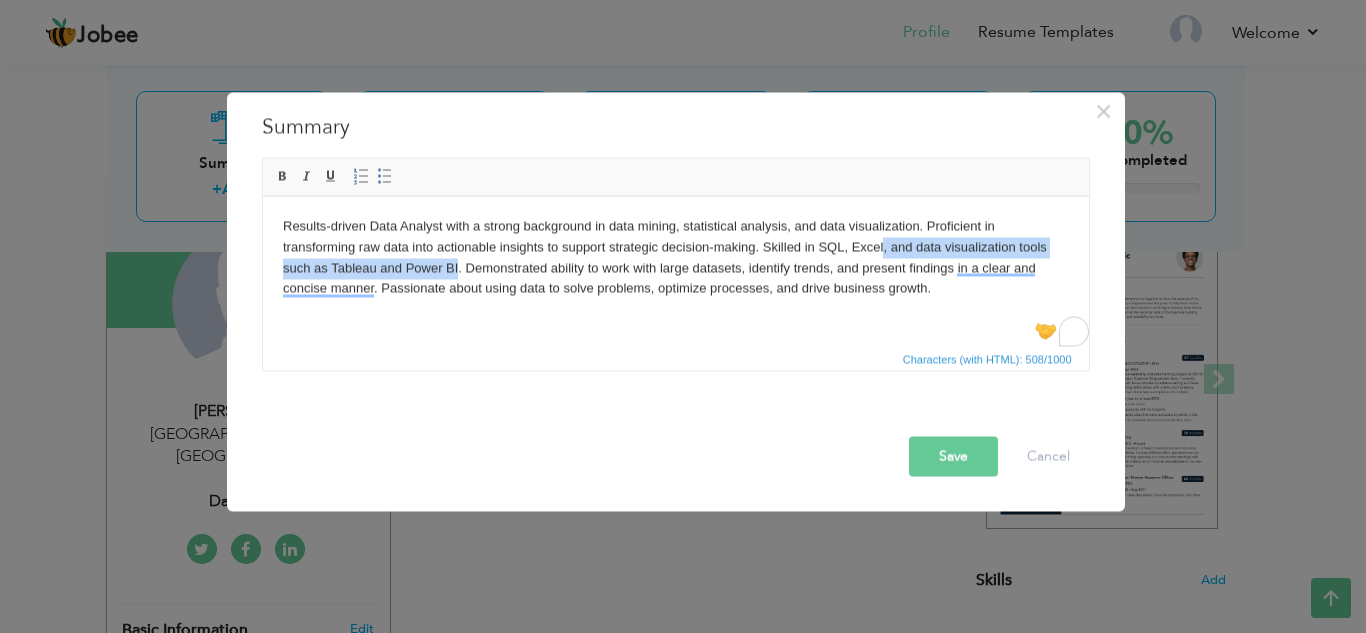 drag, startPoint x: 457, startPoint y: 266, endPoint x: 883, endPoint y: 241, distance: 426.73294 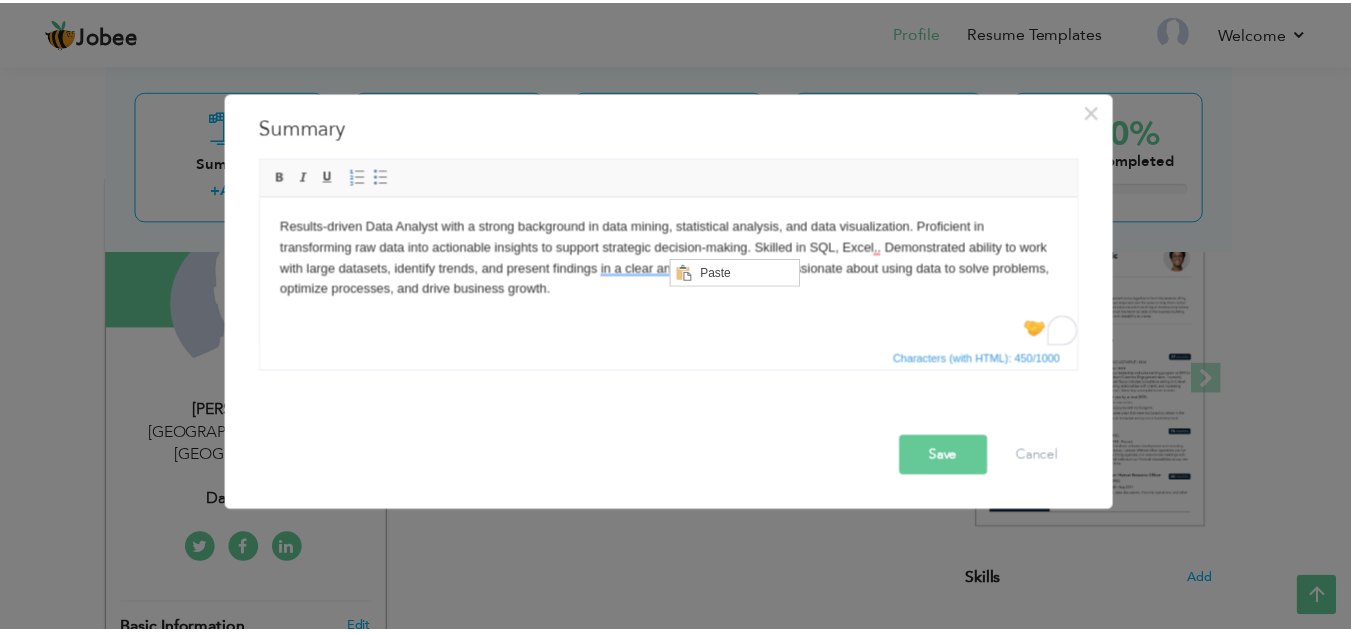 scroll, scrollTop: 0, scrollLeft: 0, axis: both 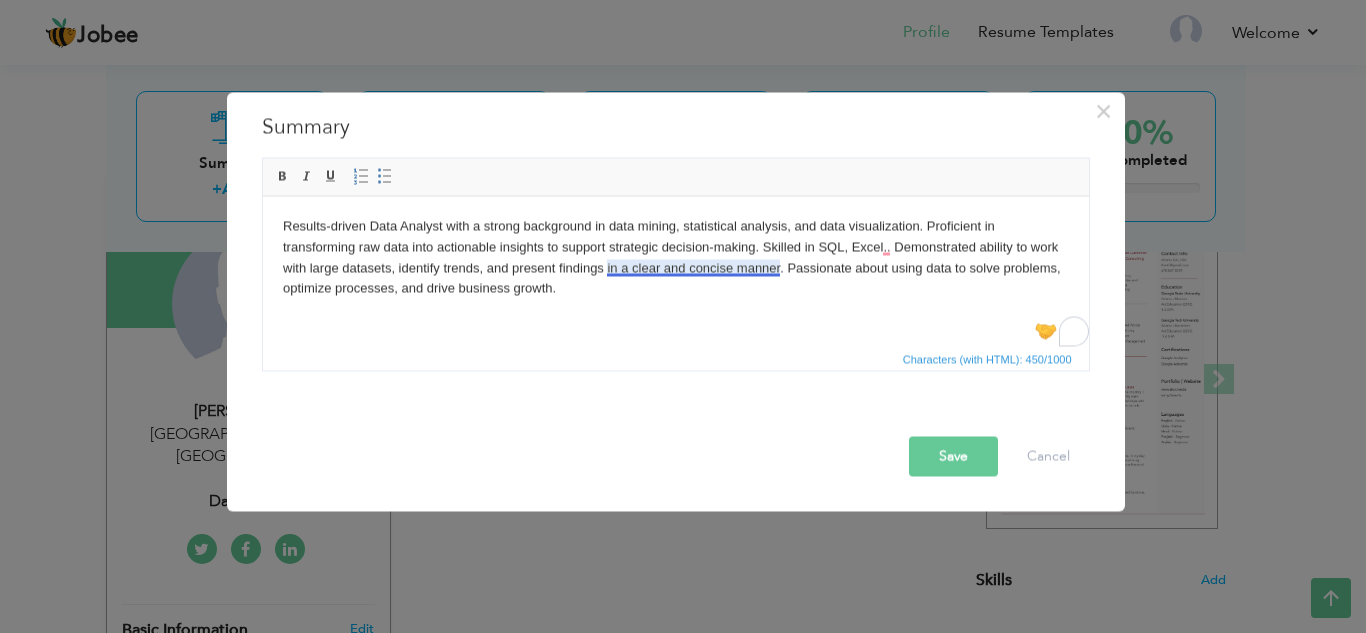 click on "Results-driven Data Analyst with a strong background in data mining, statistical analysis, and data visualization. Proficient in transforming raw data into actionable insights to support strategic decision-making. Skilled in SQL, Excel.. Demonstrated ability to work with large datasets, identify trends, and present findings in a clear and concise manner. Passionate about using data to solve problems, optimize processes, and drive business growth." at bounding box center [675, 257] 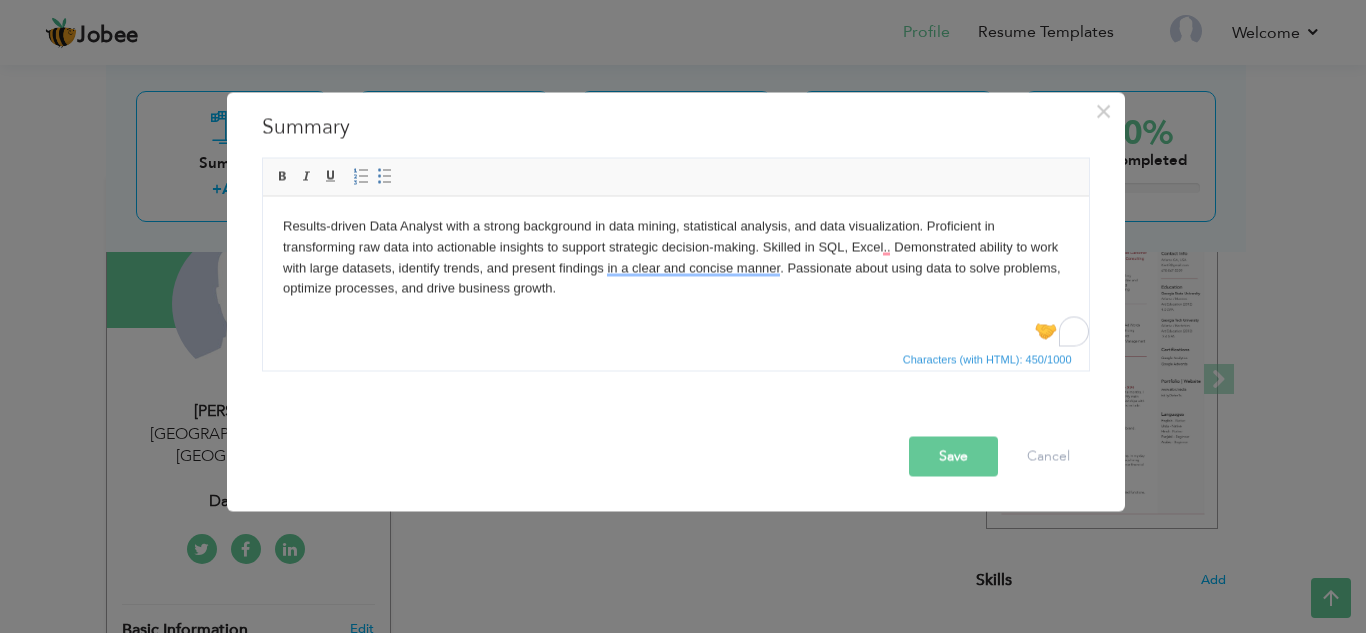 click on "Results-driven Data Analyst with a strong background in data mining, statistical analysis, and data visualization. Proficient in transforming raw data into actionable insights to support strategic decision-making. Skilled in SQL, Excel.. Demonstrated ability to work with large datasets, identify trends, and present findings in a clear and concise manner. Passionate about using data to solve problems, optimize processes, and drive business growth." at bounding box center (675, 257) 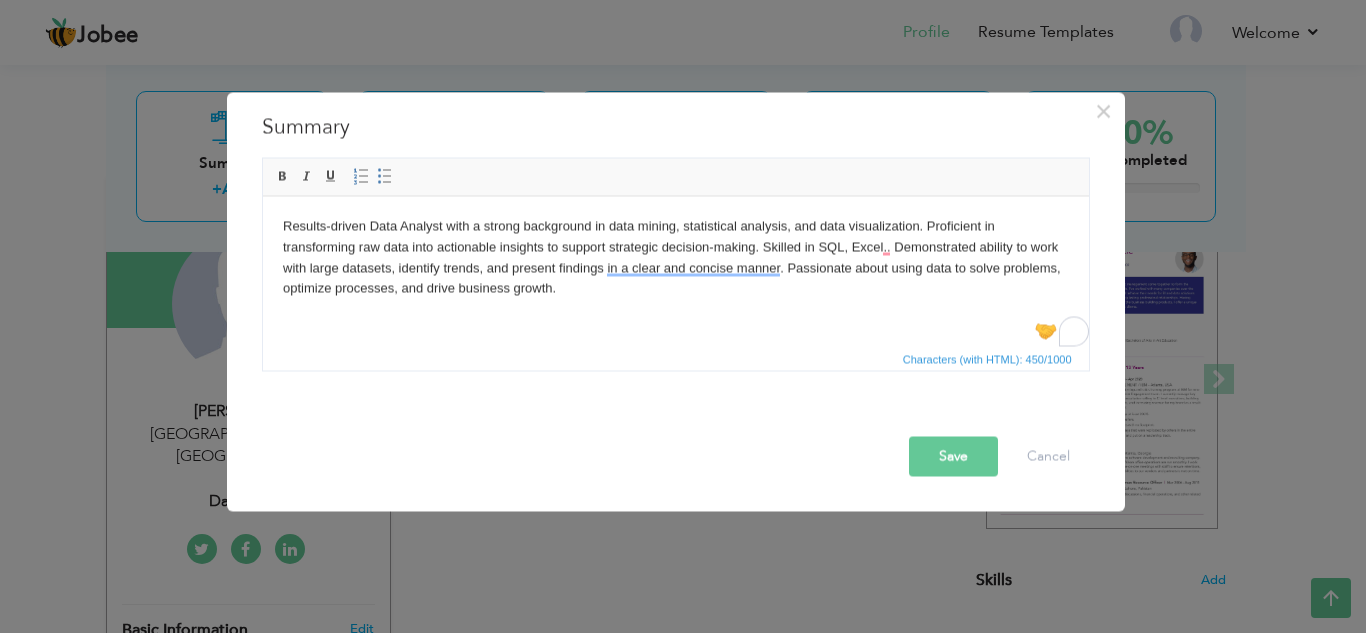 click on "Save" at bounding box center [953, 456] 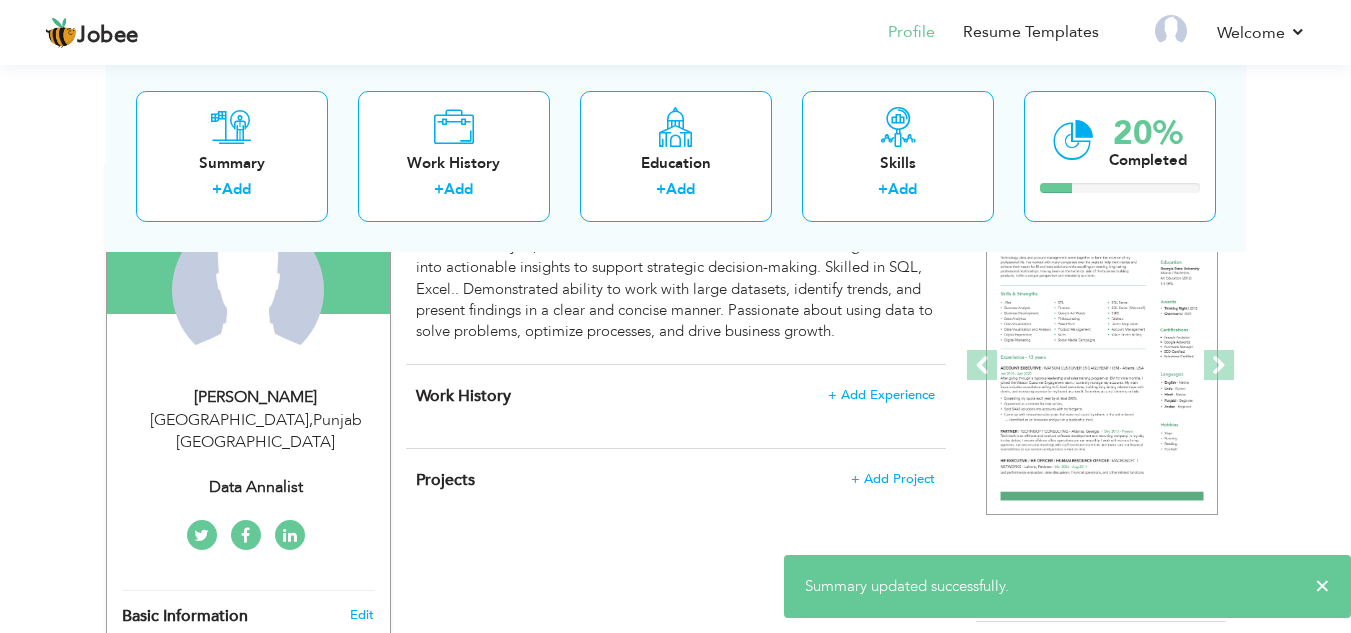 scroll, scrollTop: 300, scrollLeft: 0, axis: vertical 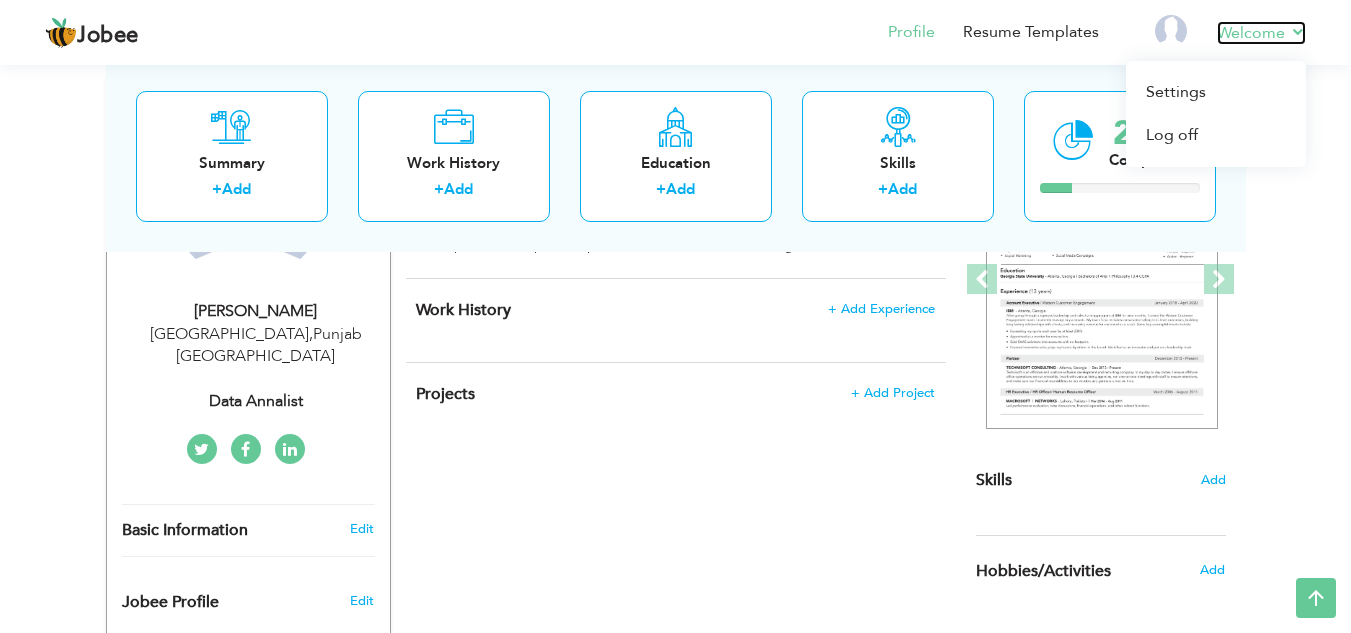click on "Welcome" at bounding box center (1261, 33) 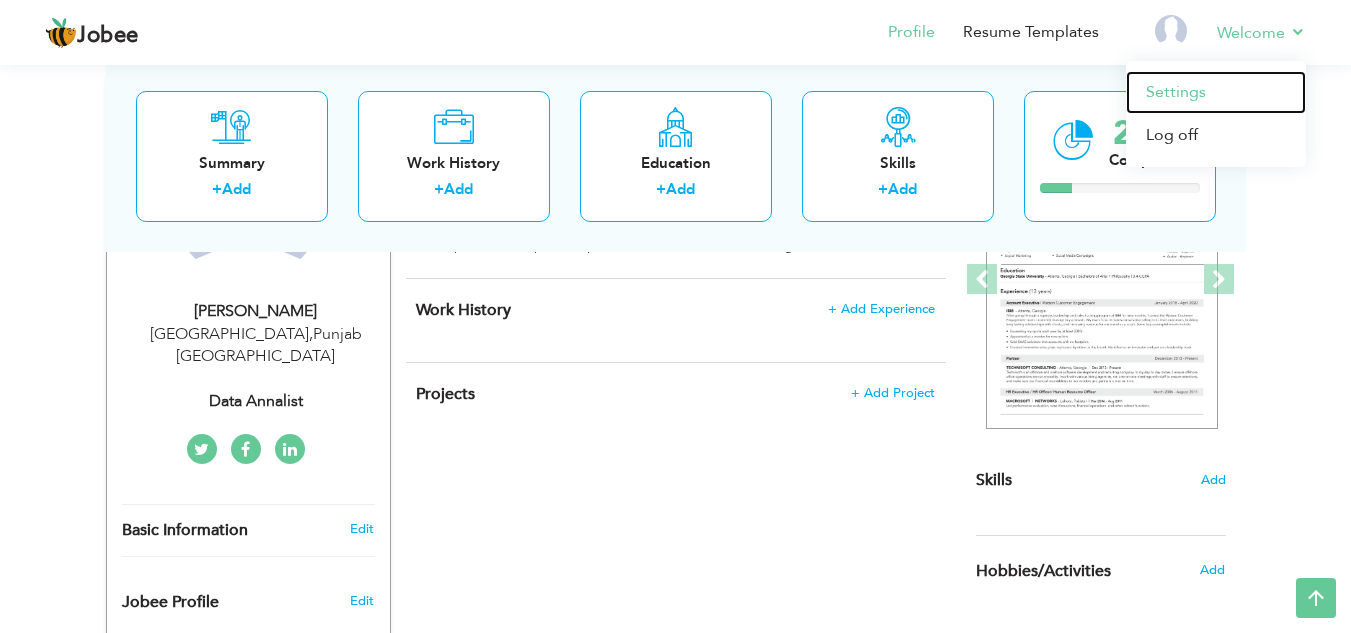click on "Settings" at bounding box center [1216, 92] 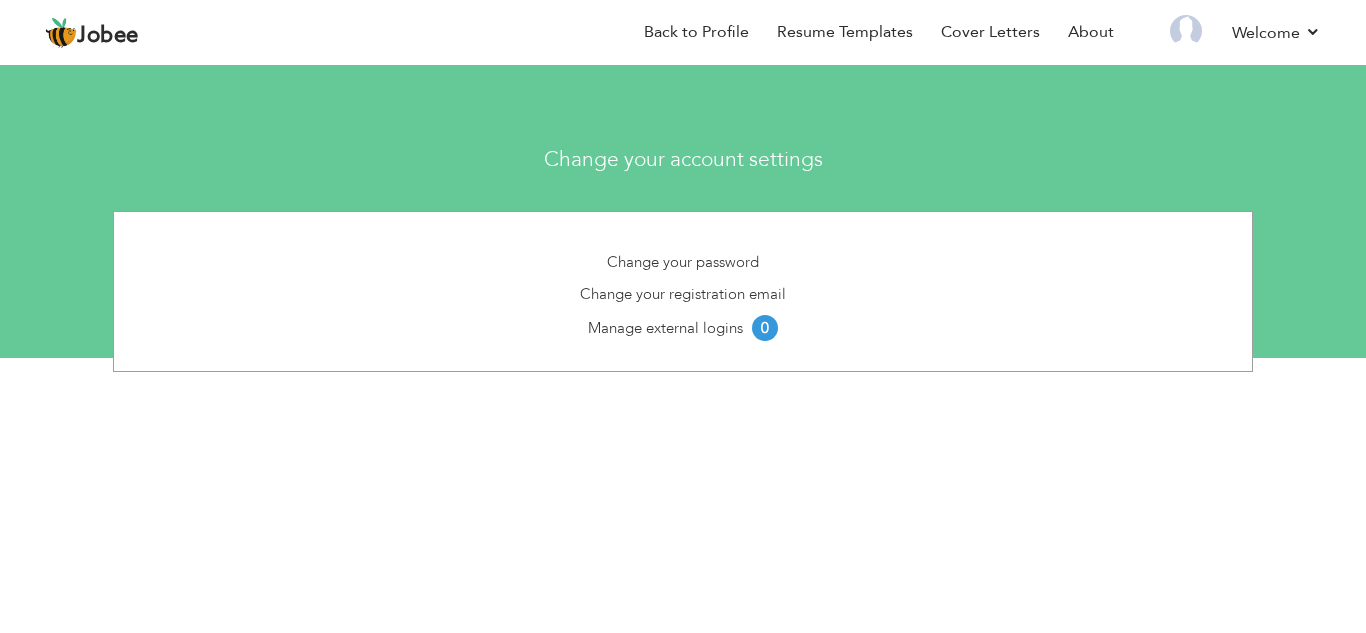 scroll, scrollTop: 0, scrollLeft: 0, axis: both 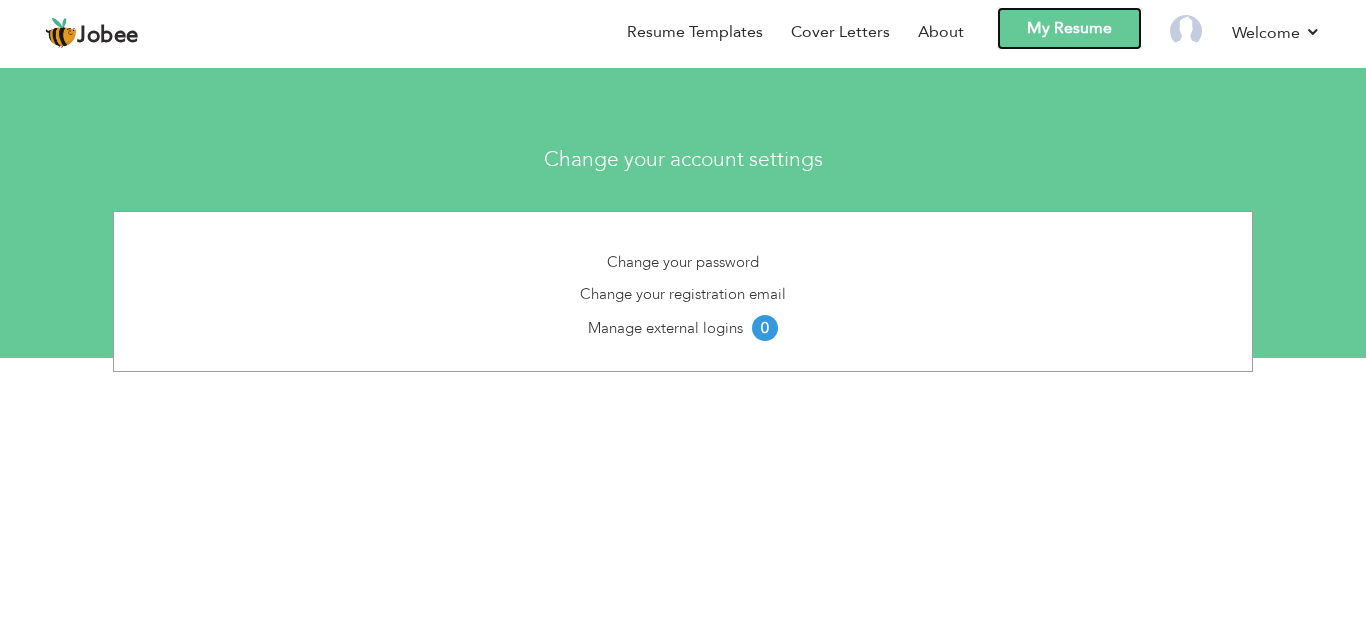click on "My Resume" at bounding box center (1069, 28) 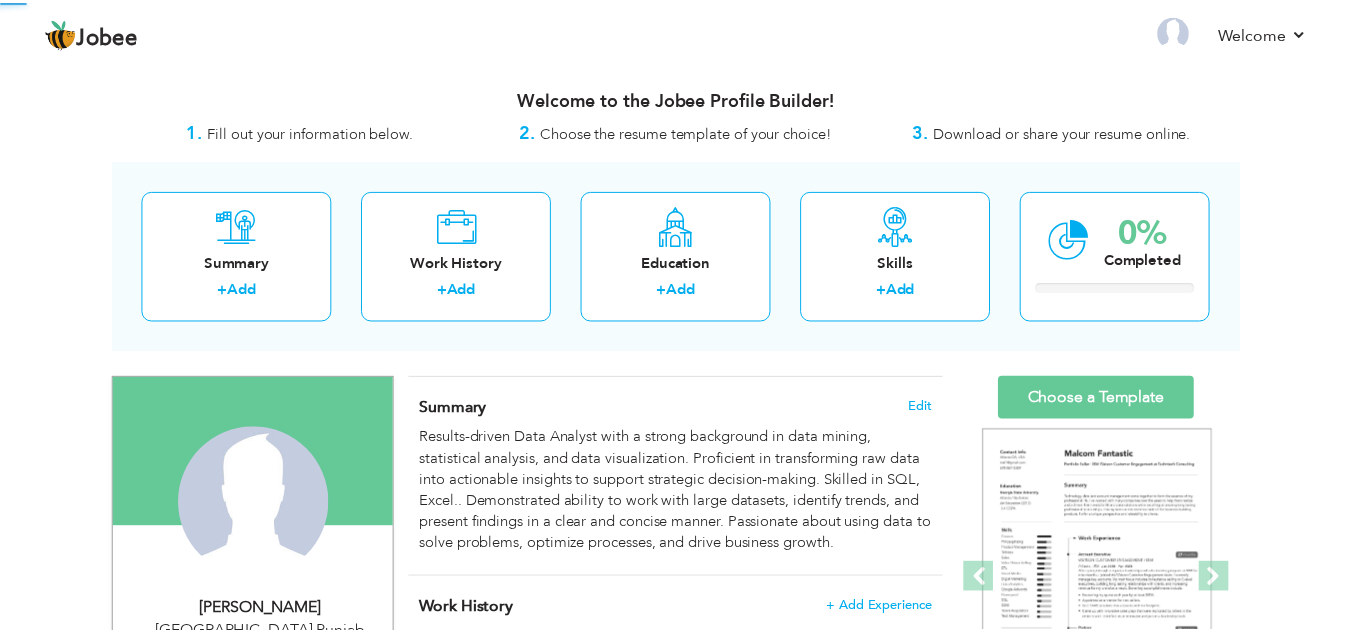 scroll, scrollTop: 0, scrollLeft: 0, axis: both 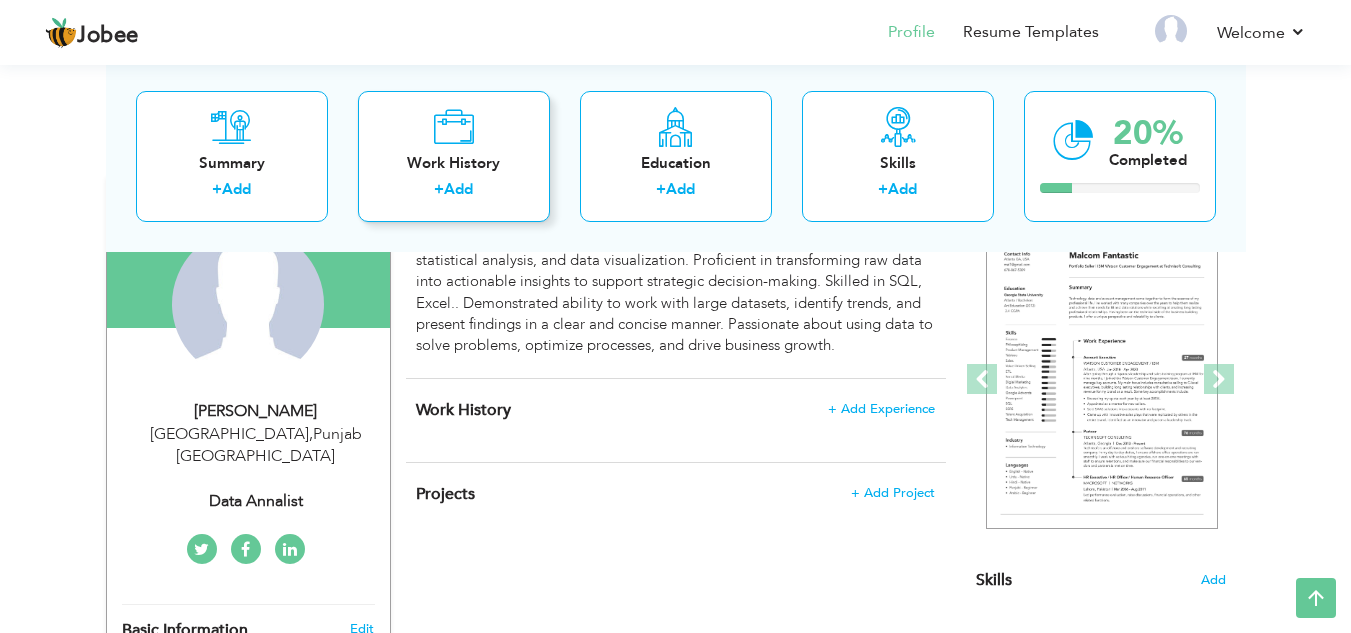 click on "Work History
+  Add" at bounding box center [454, 155] 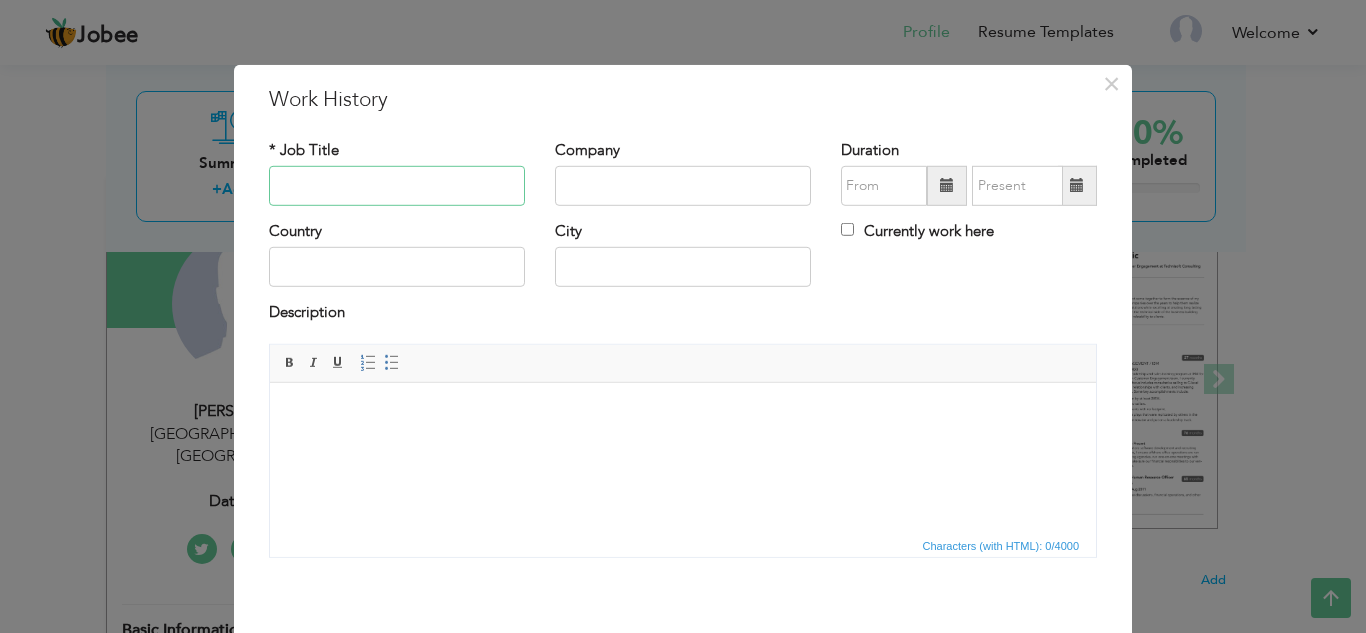 click at bounding box center [397, 186] 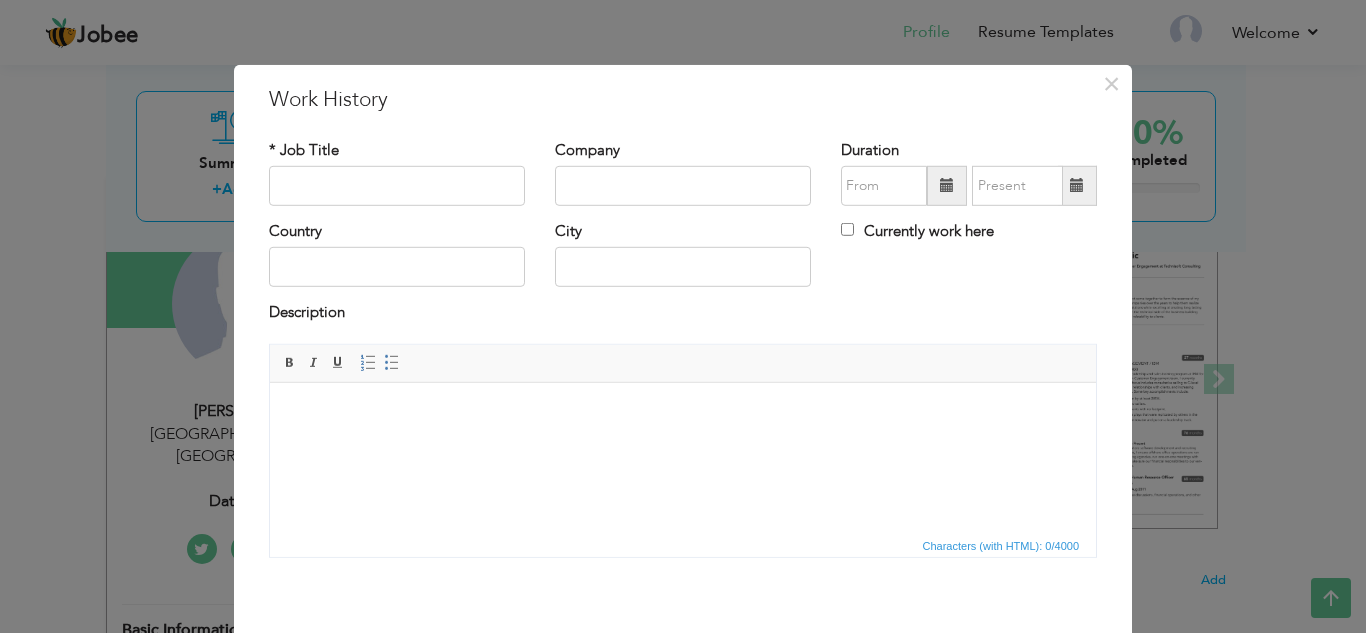 click at bounding box center (683, 412) 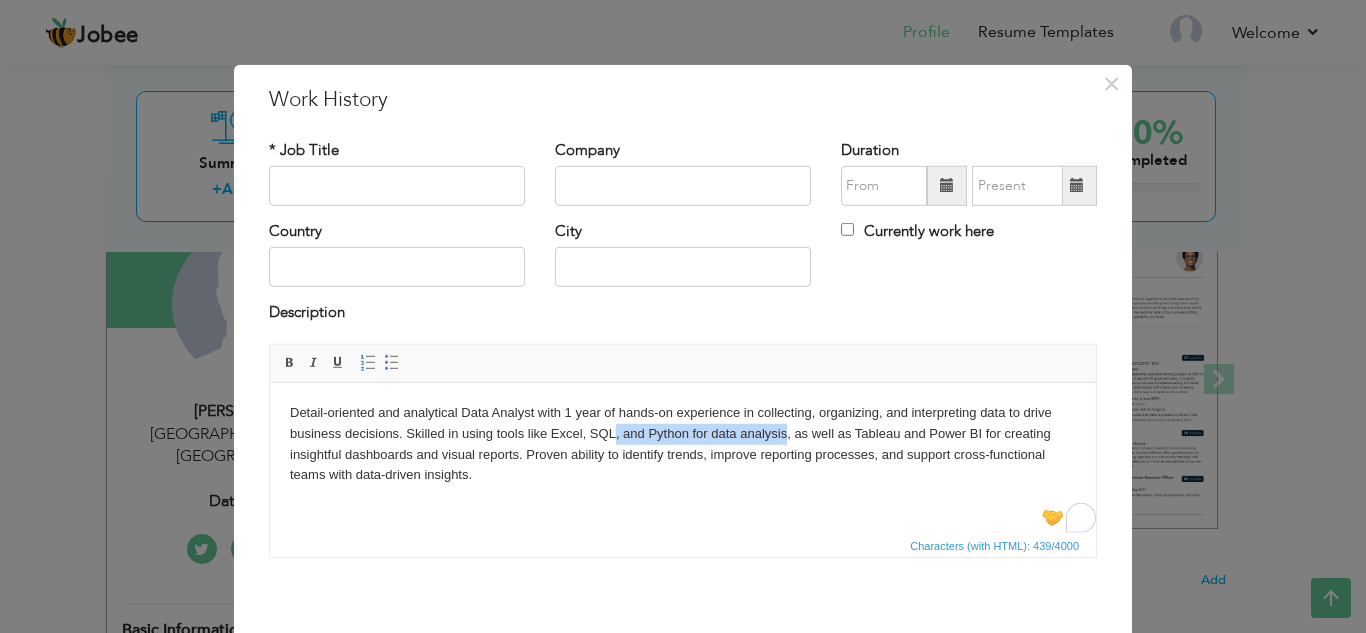 drag, startPoint x: 787, startPoint y: 433, endPoint x: 616, endPoint y: 427, distance: 171.10522 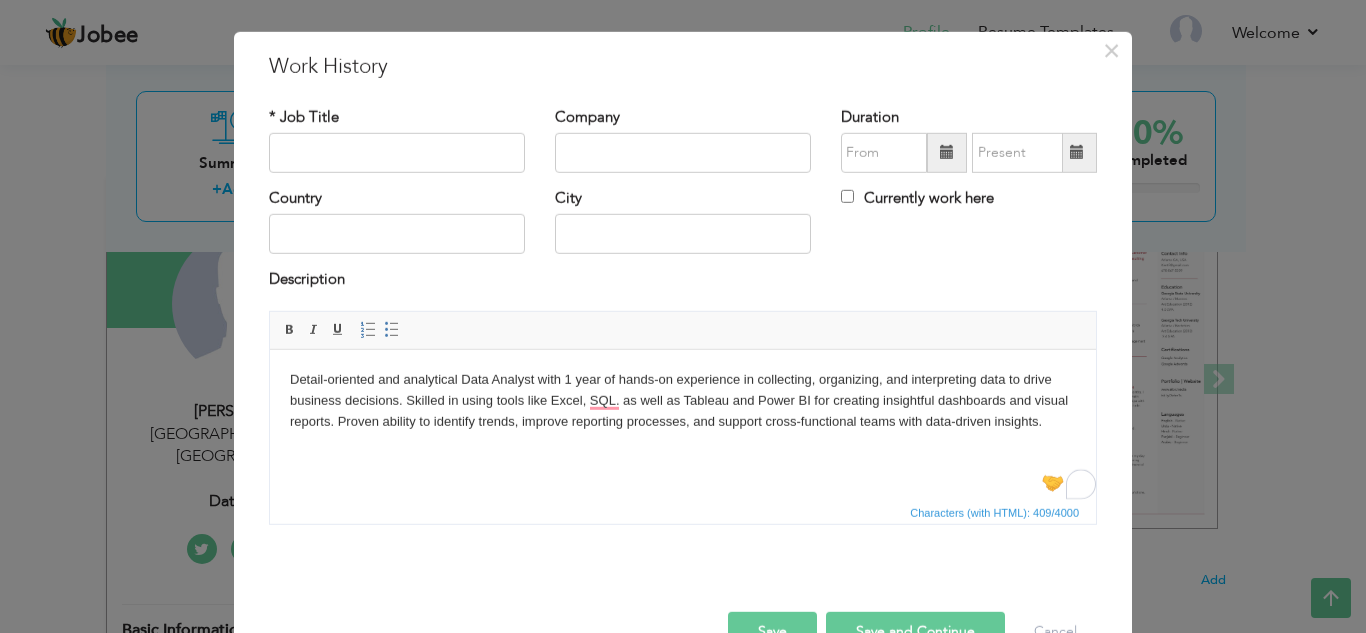 scroll, scrollTop: 87, scrollLeft: 0, axis: vertical 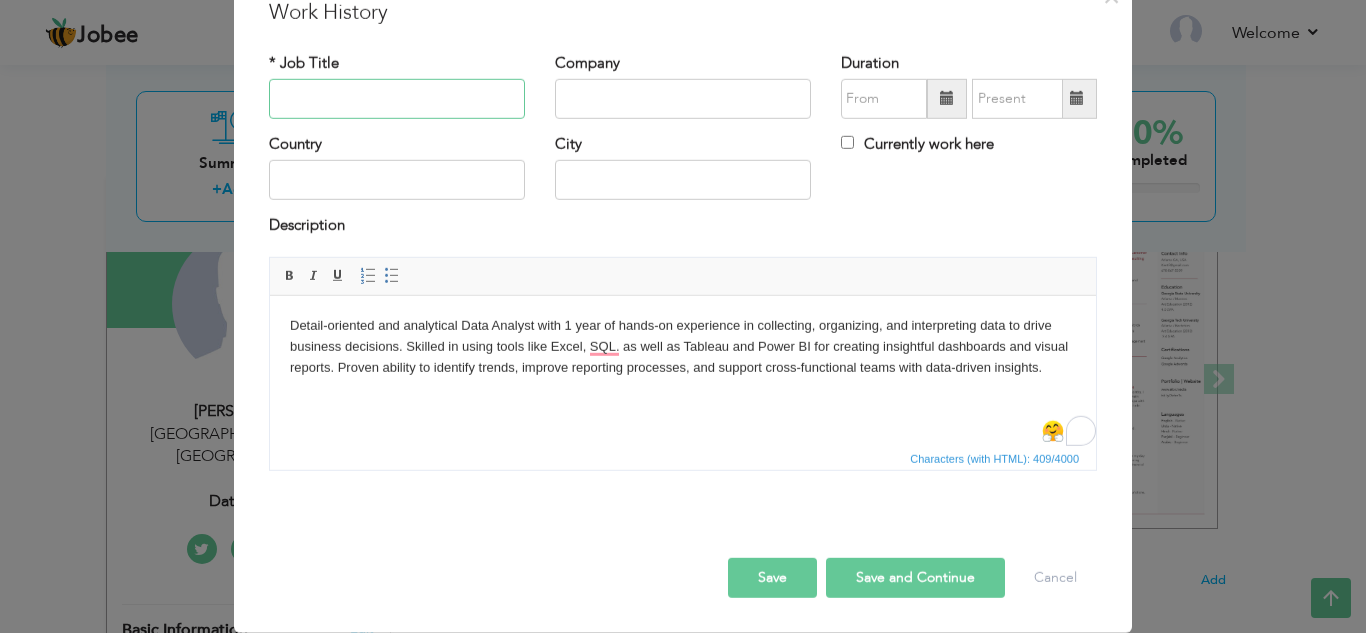 click at bounding box center [397, 99] 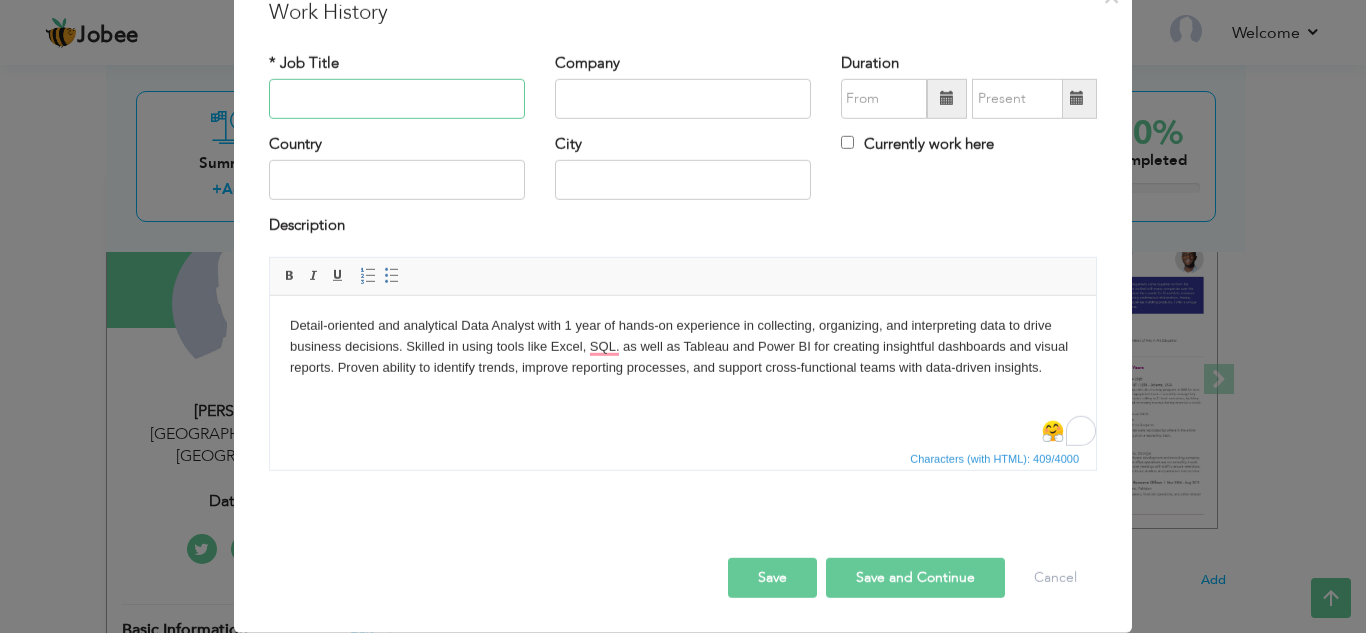 click at bounding box center [397, 99] 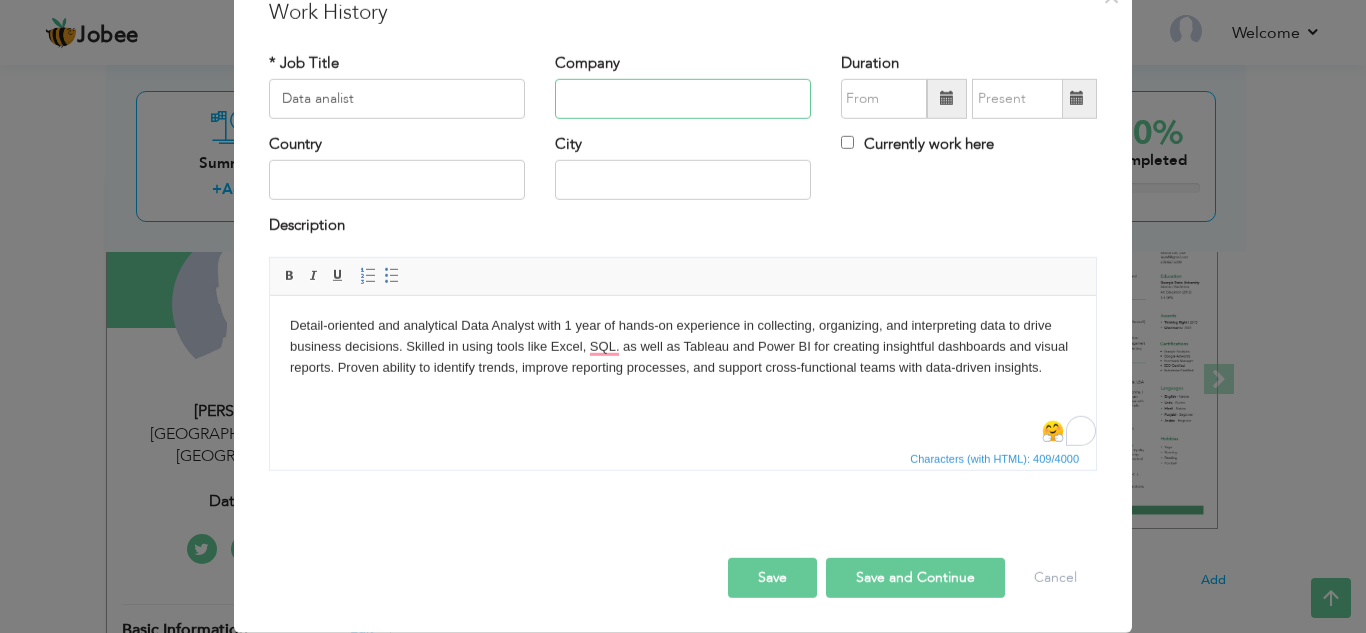click at bounding box center (683, 99) 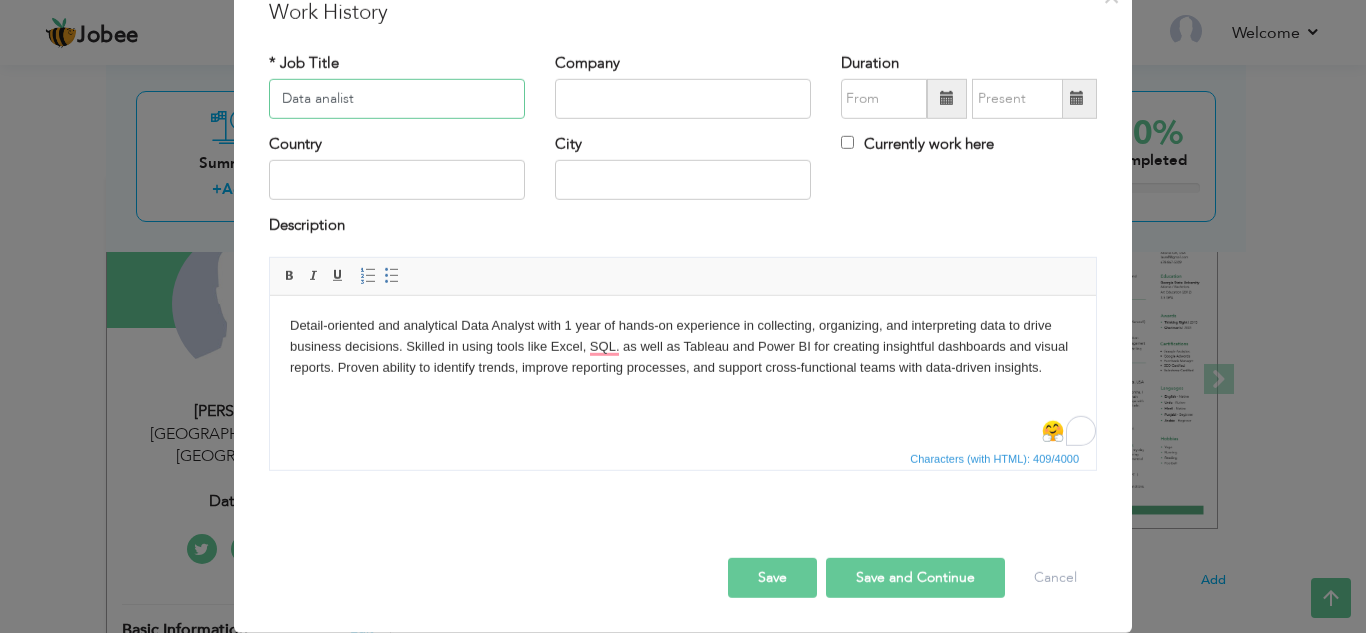 click on "Data analist" at bounding box center [397, 99] 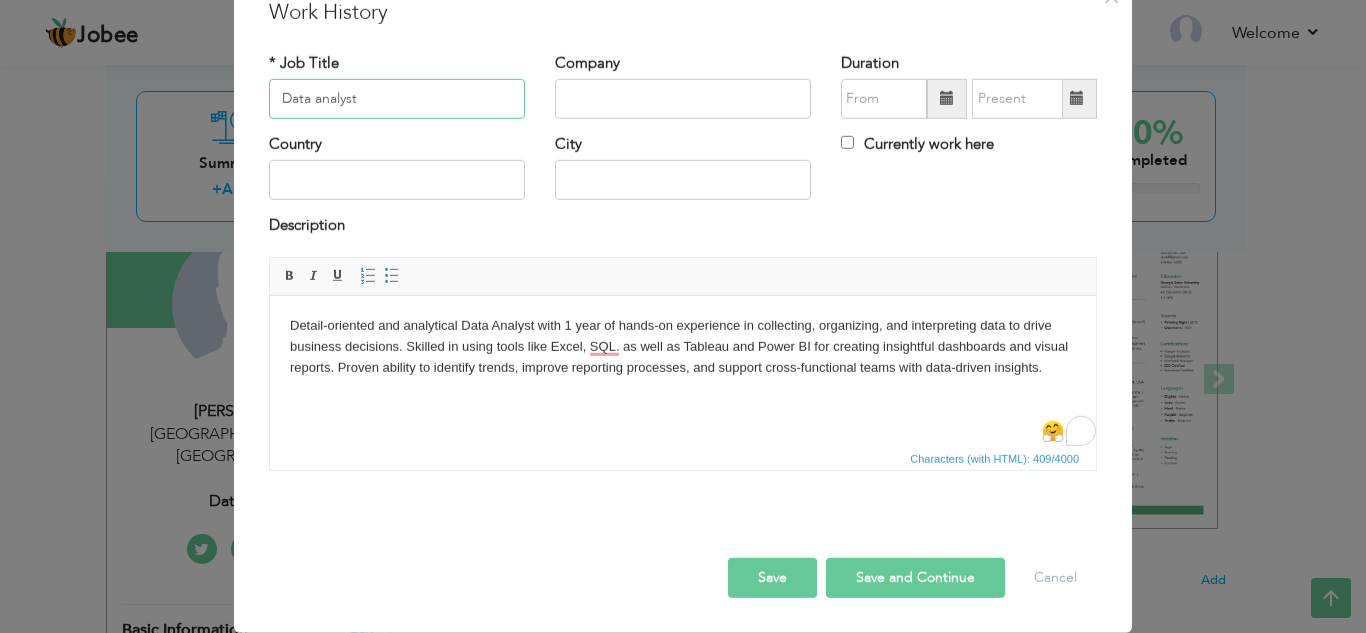 type on "Data analyst" 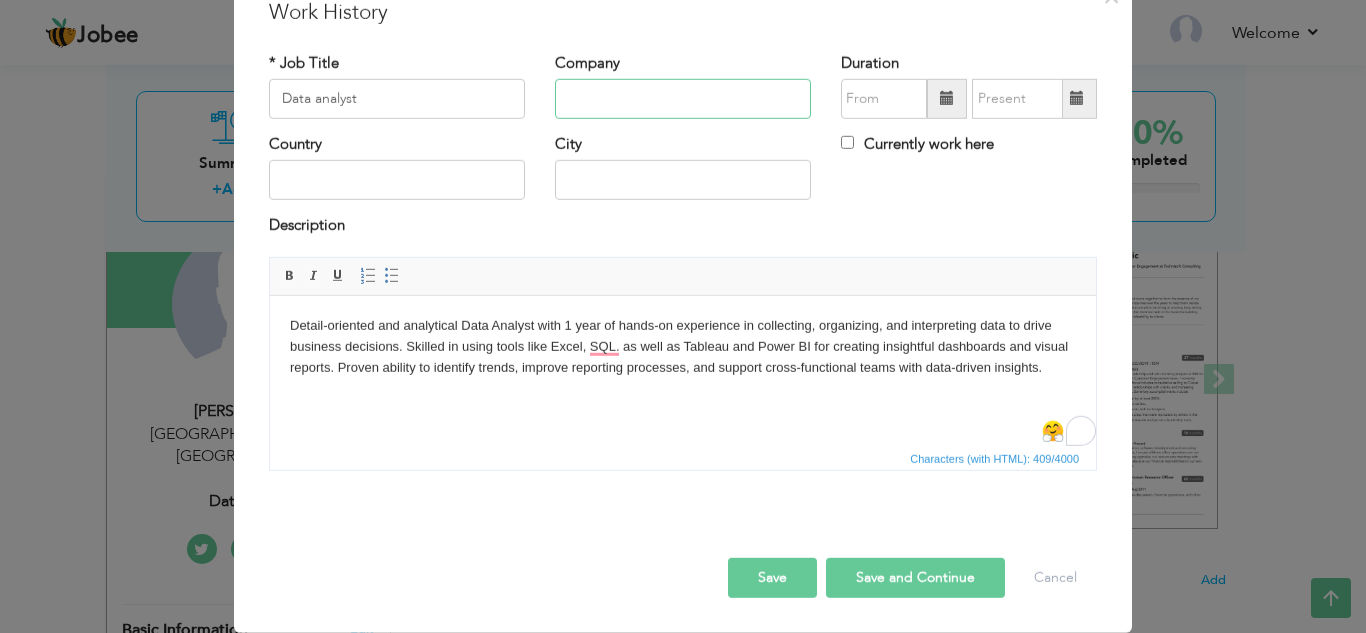 click at bounding box center (683, 99) 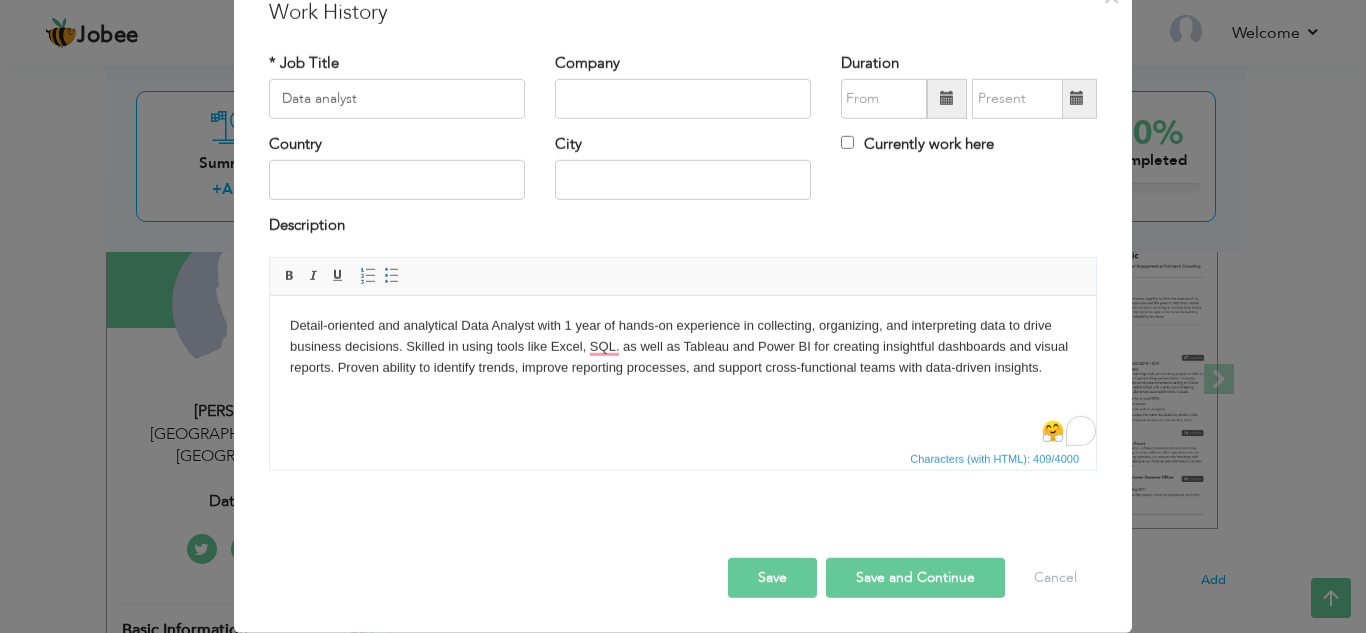 click at bounding box center [947, 98] 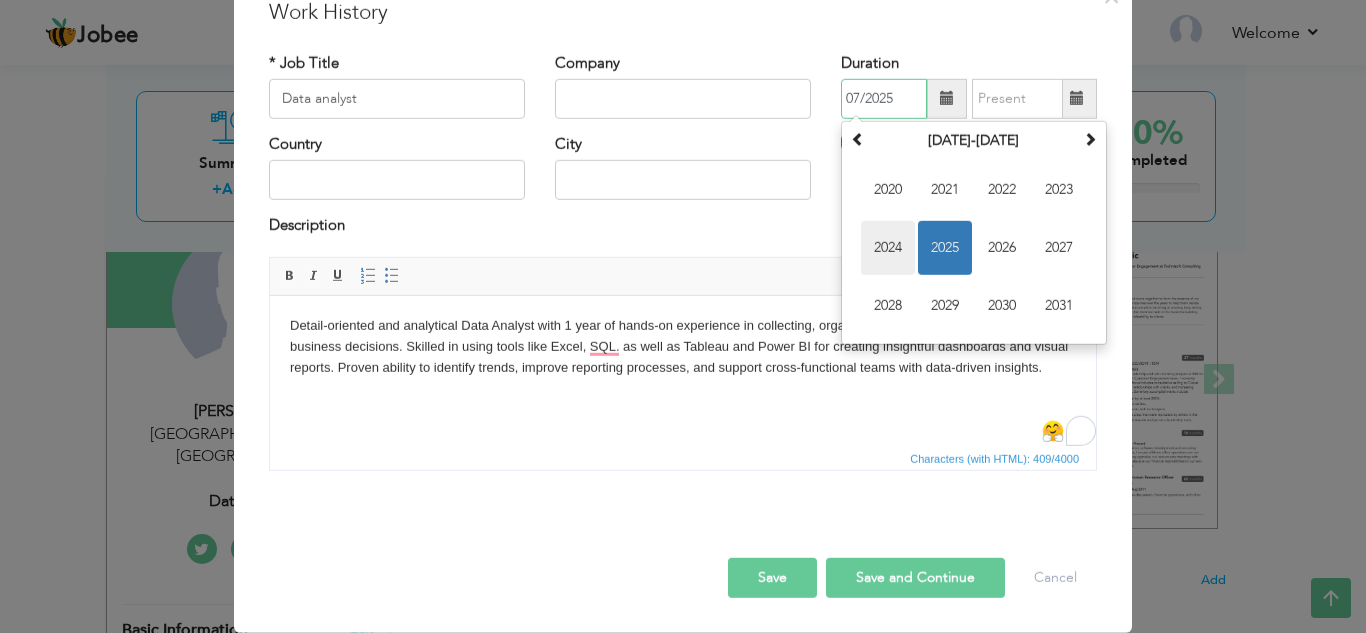 click on "2024" at bounding box center (888, 248) 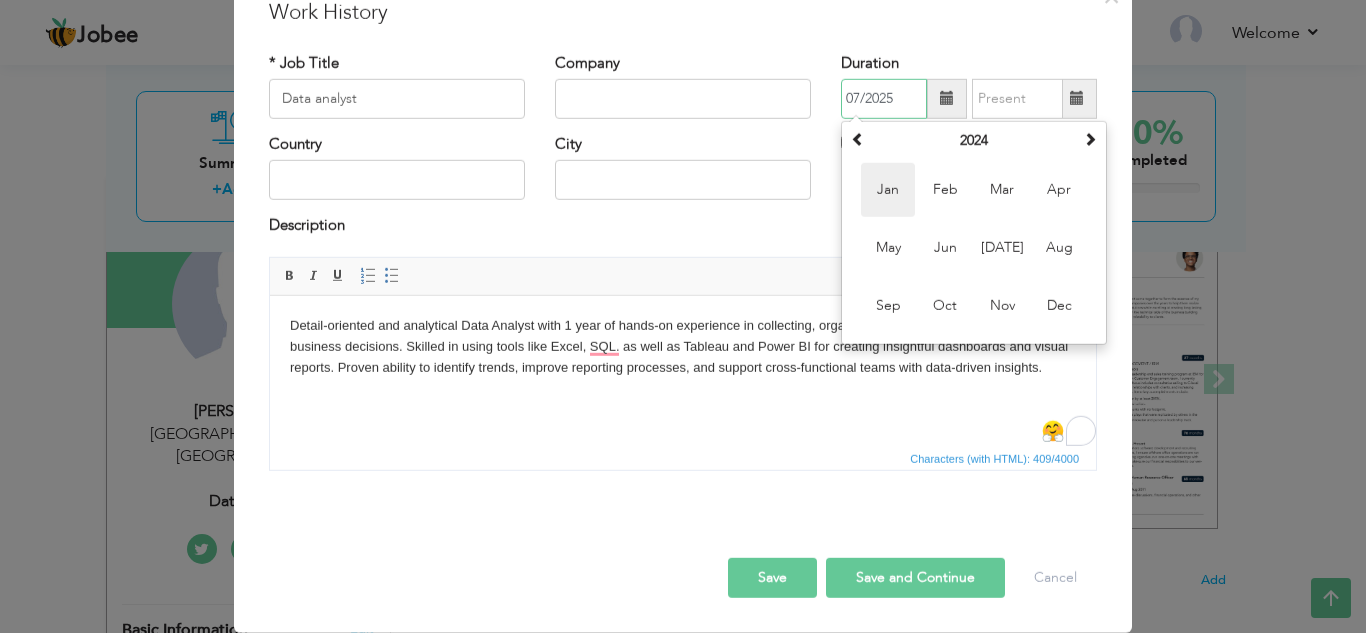 click on "Jan" at bounding box center [888, 190] 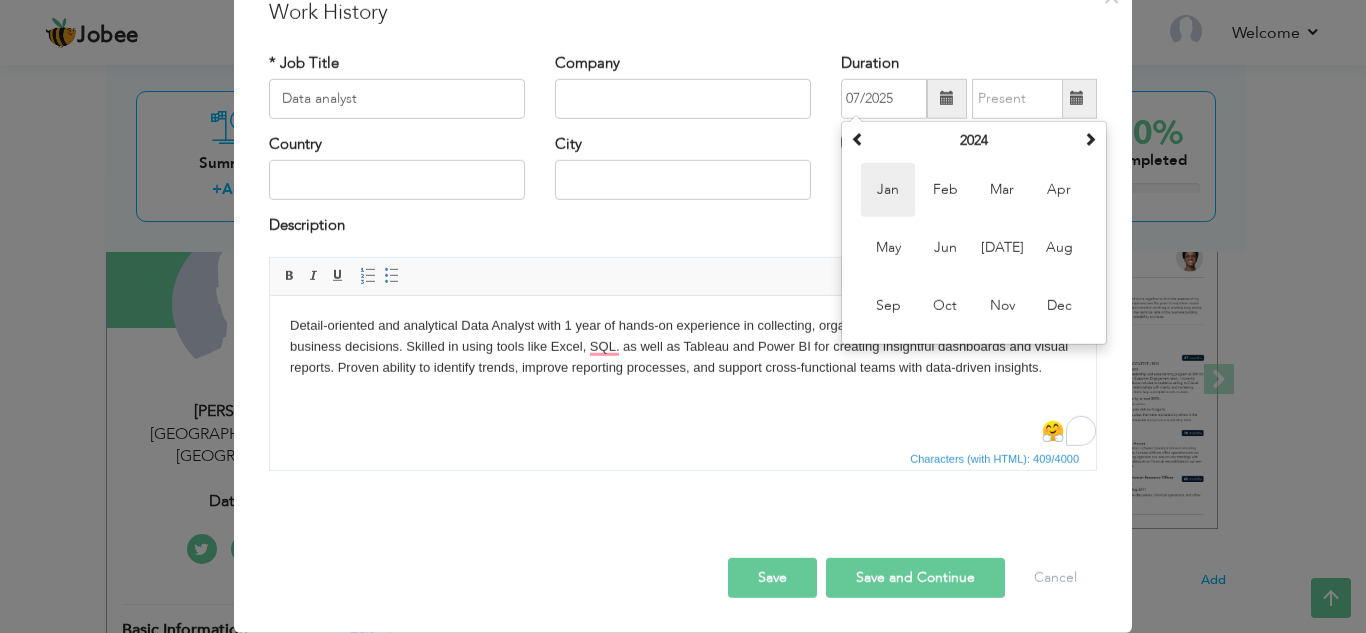 type on "01/2024" 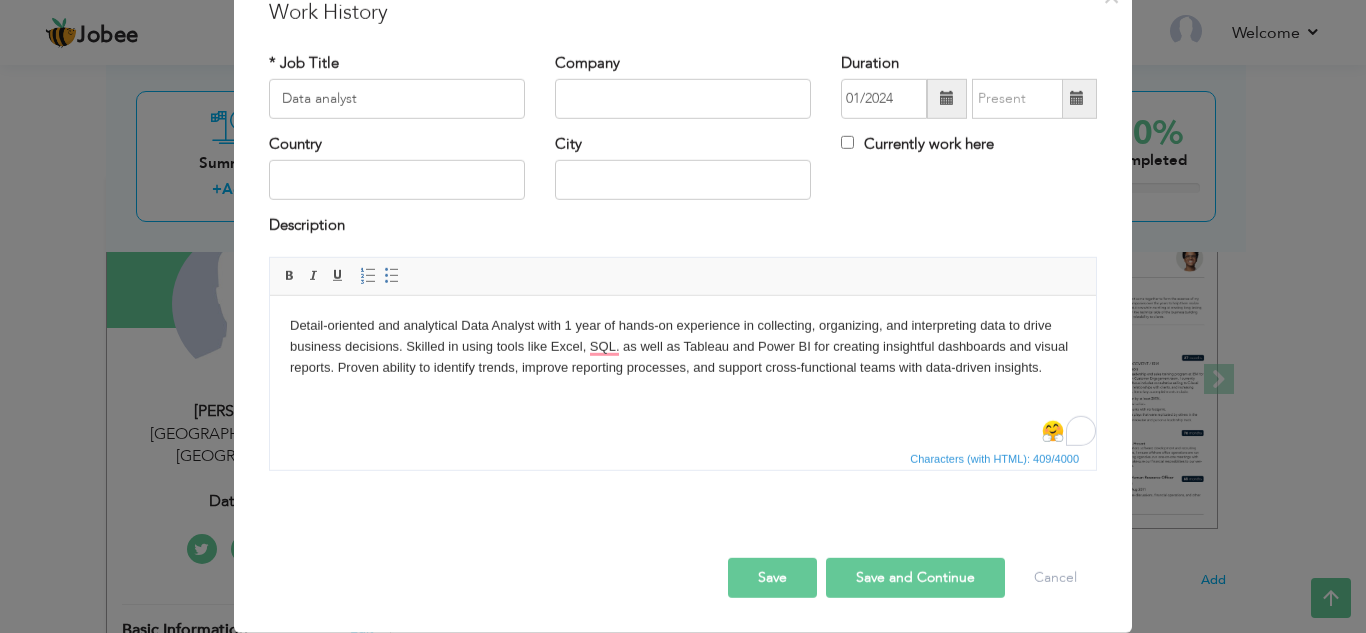 click at bounding box center (1077, 98) 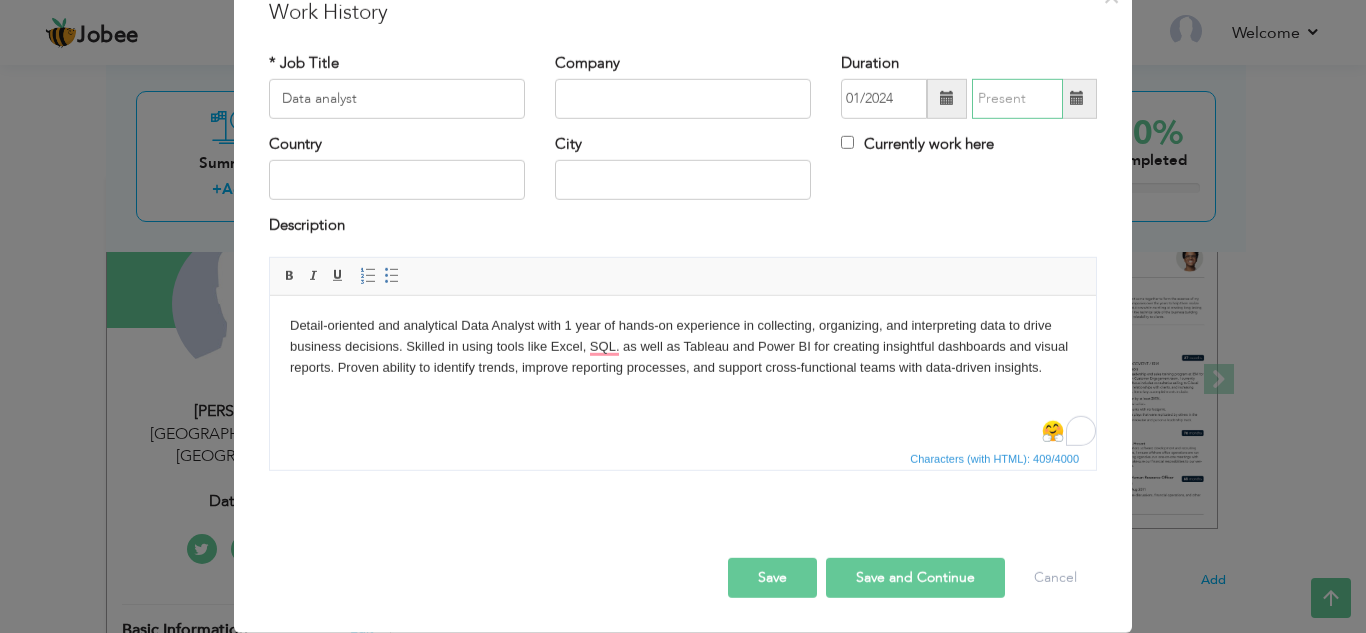type on "07/2025" 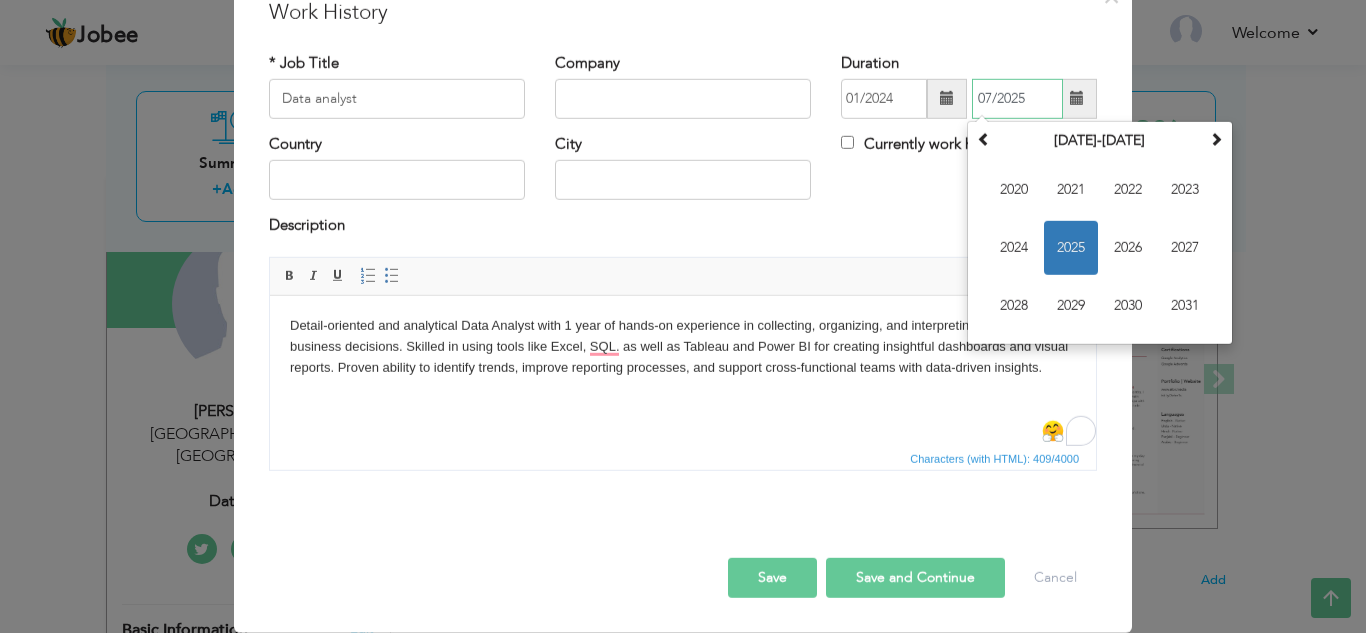click on "2025" at bounding box center (1071, 248) 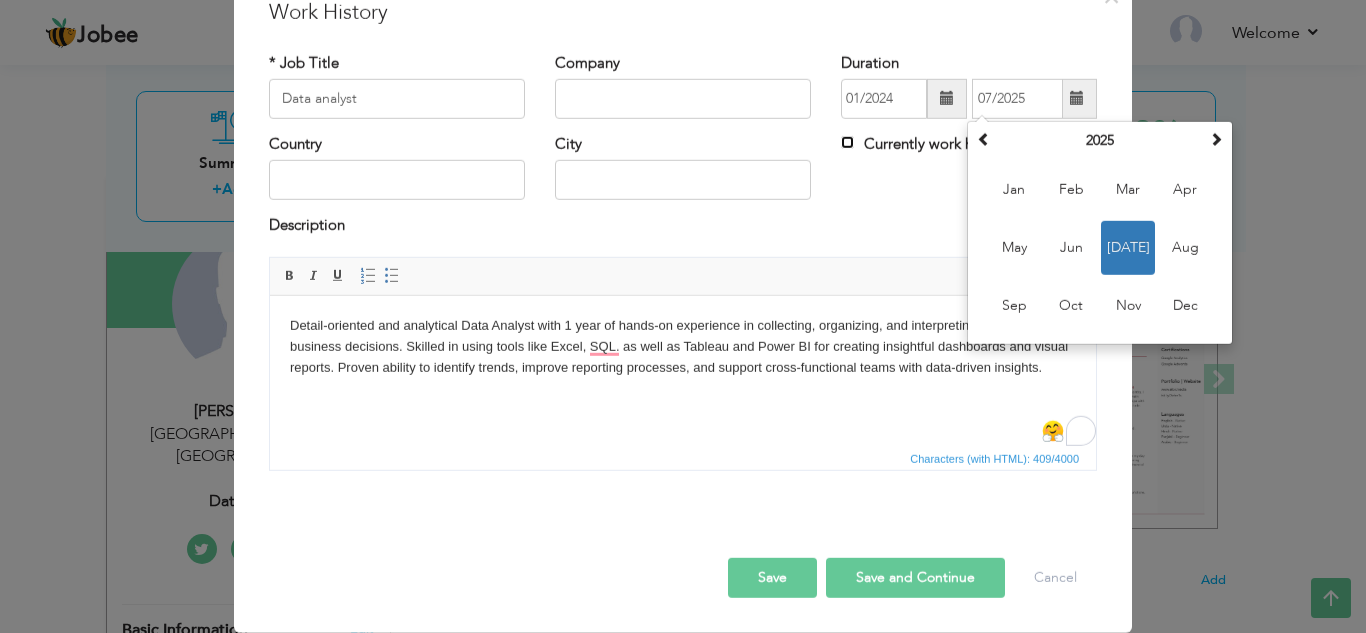 click on "Currently work here" at bounding box center [847, 142] 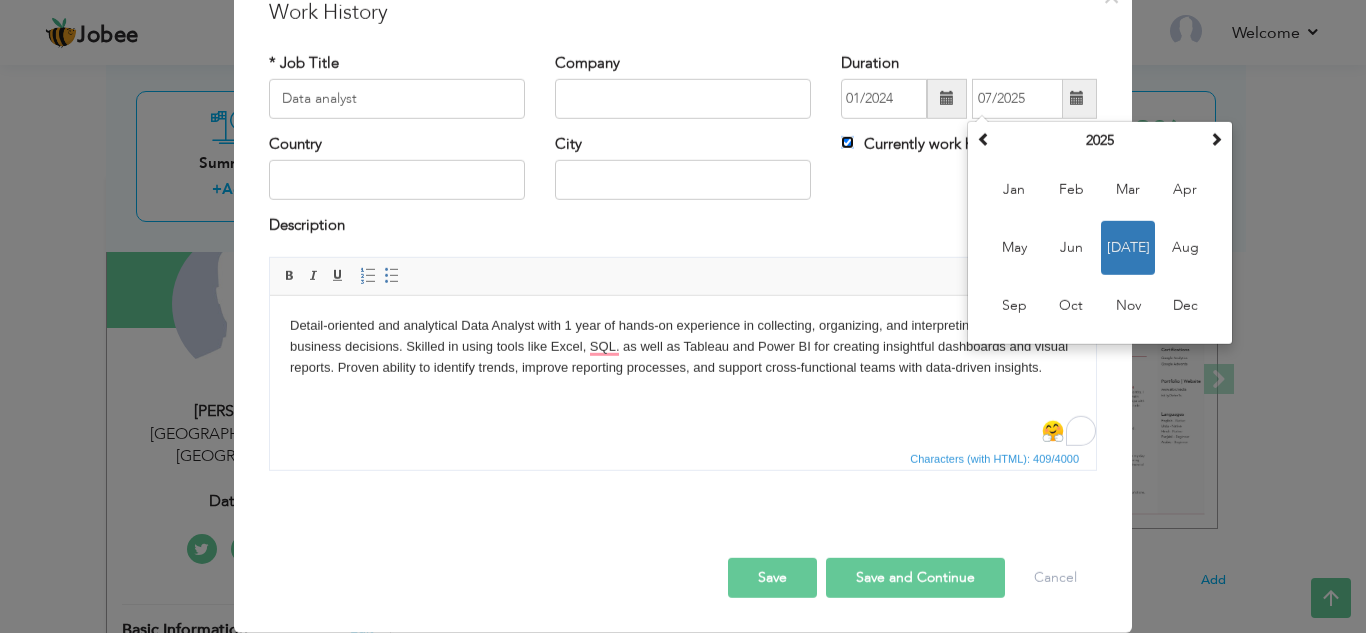 type 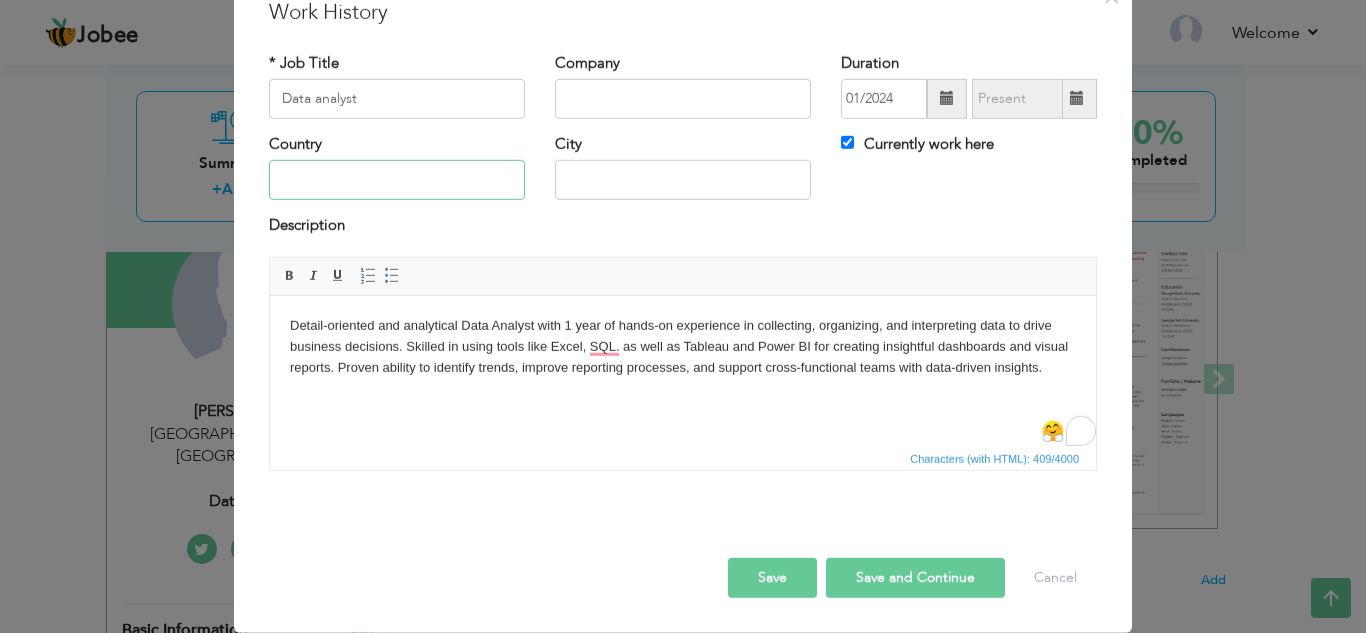 click at bounding box center [397, 180] 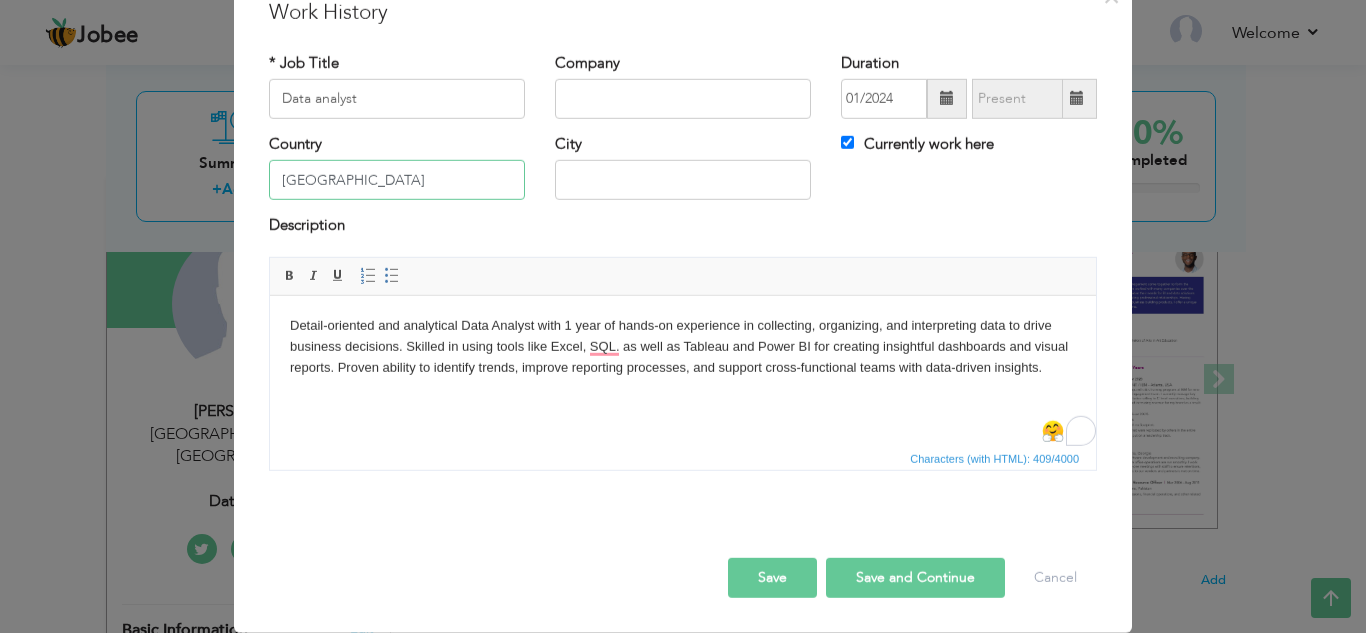 type on "[GEOGRAPHIC_DATA]" 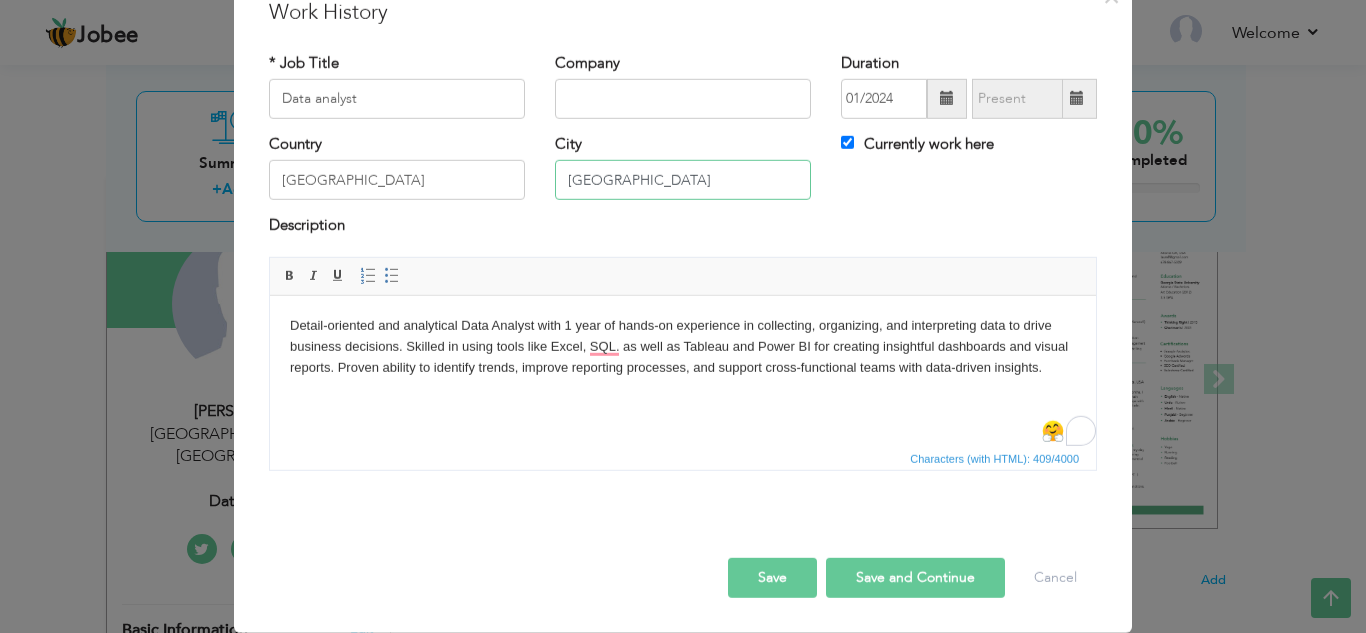 type on "[GEOGRAPHIC_DATA]" 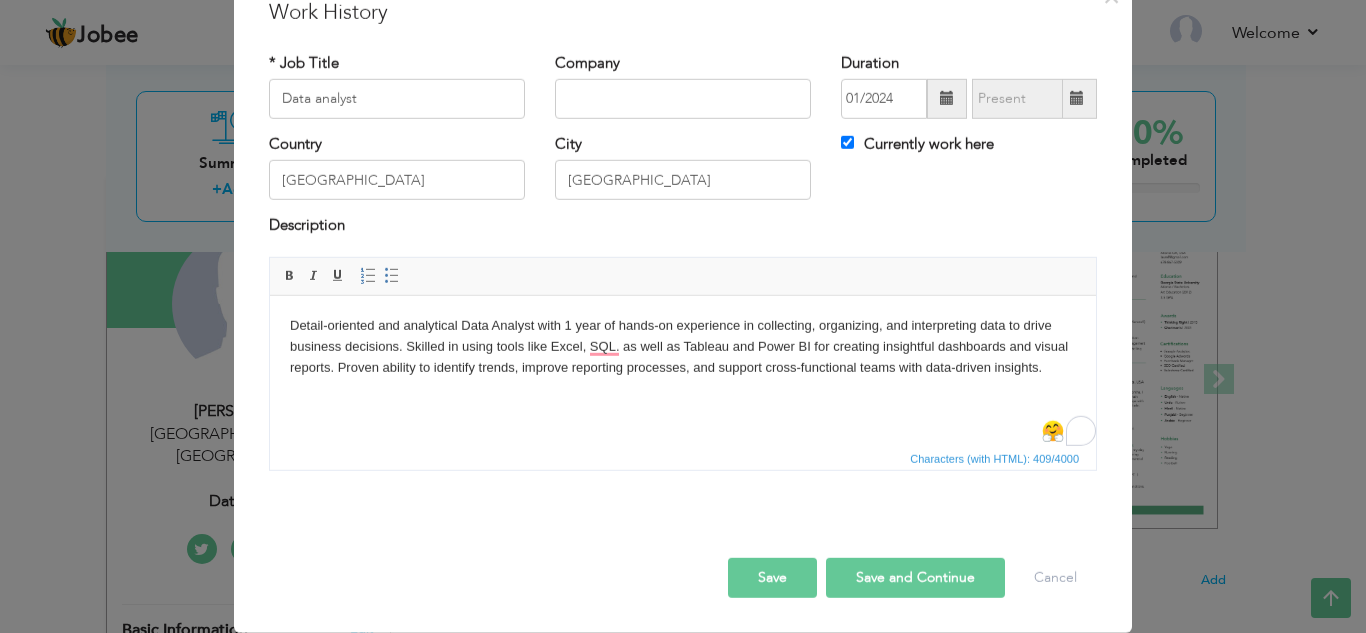 click on "Save and Continue" at bounding box center [915, 578] 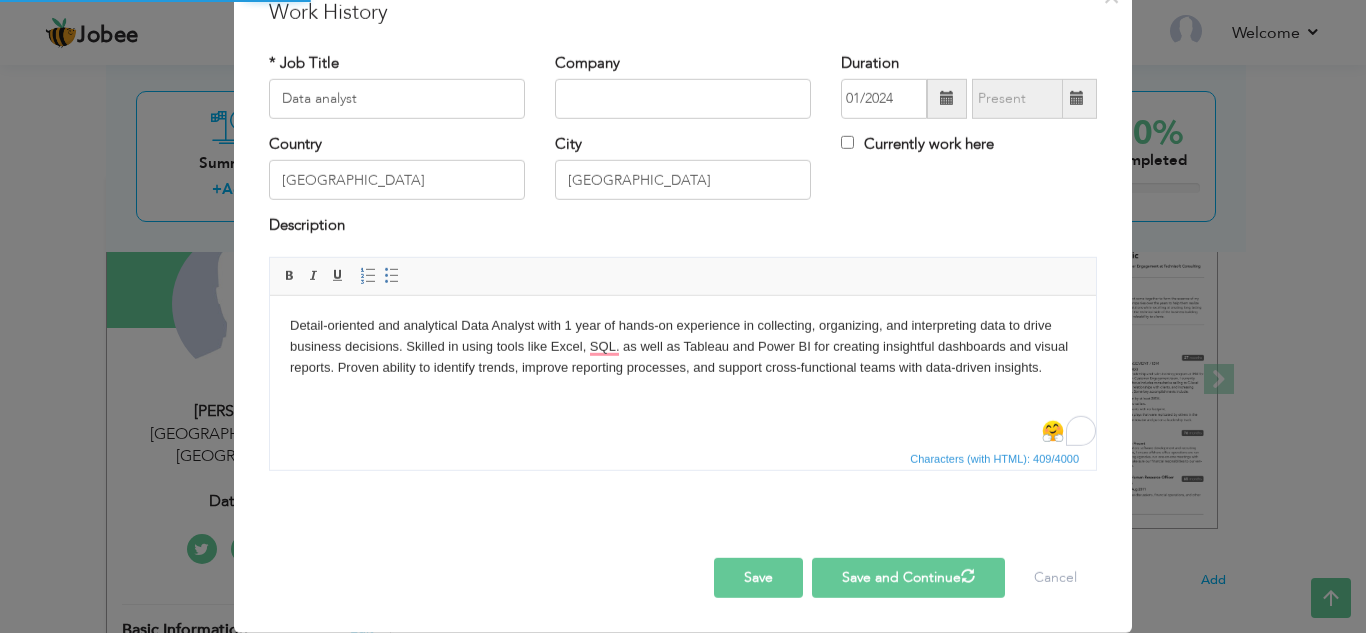 type 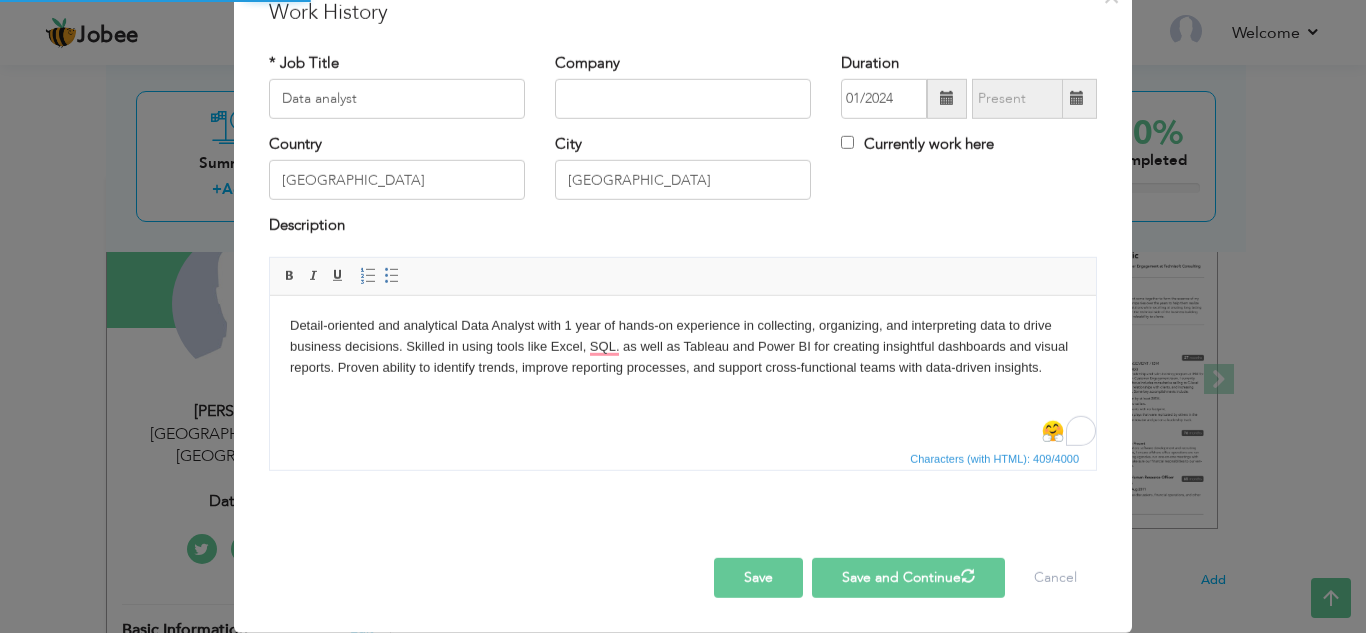 type 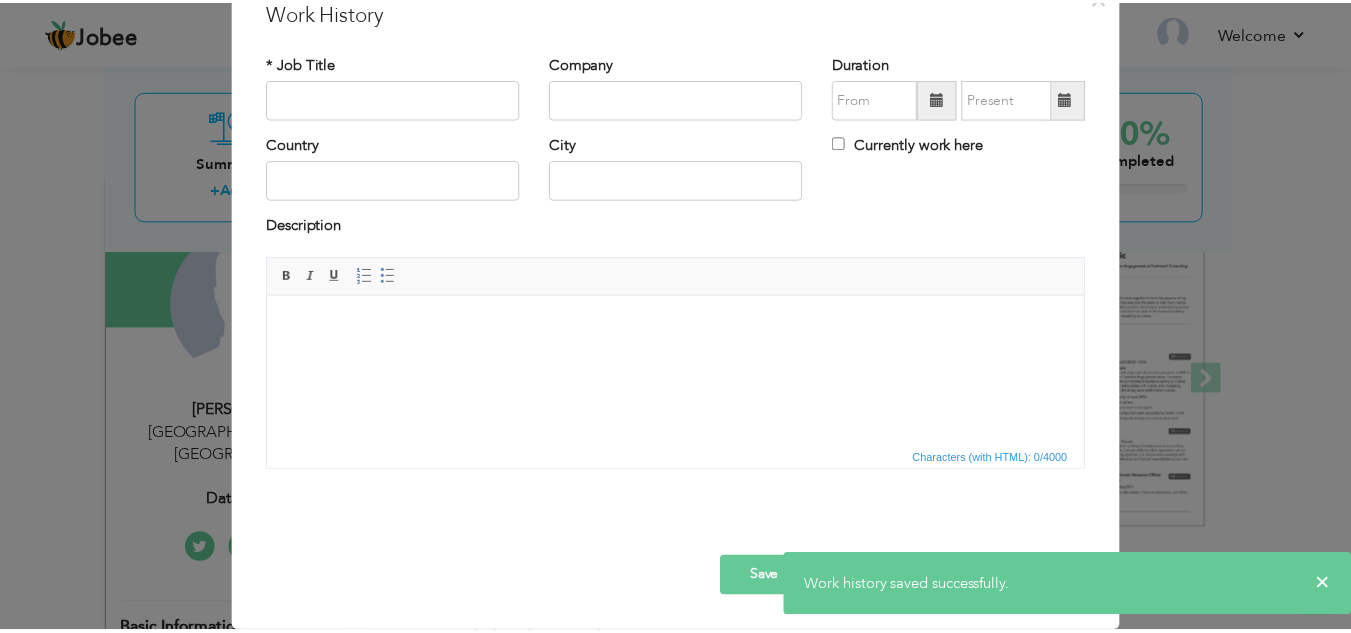 scroll, scrollTop: 0, scrollLeft: 0, axis: both 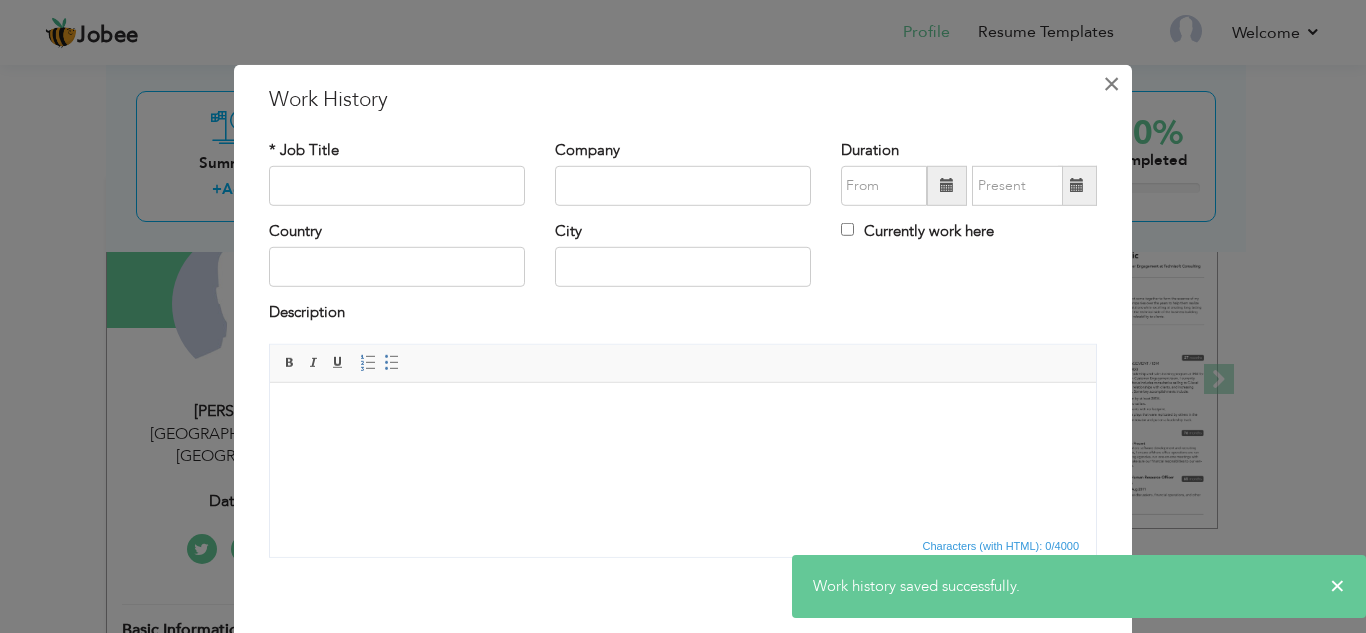 click on "×" at bounding box center [1111, 83] 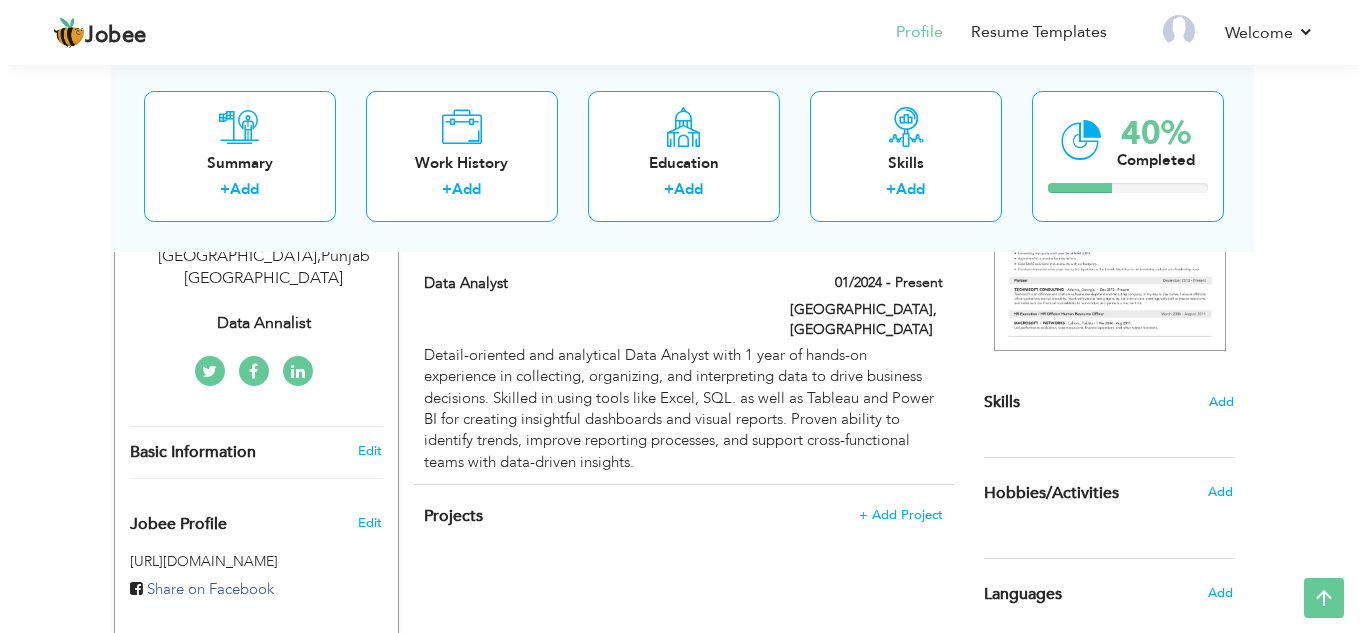 scroll, scrollTop: 400, scrollLeft: 0, axis: vertical 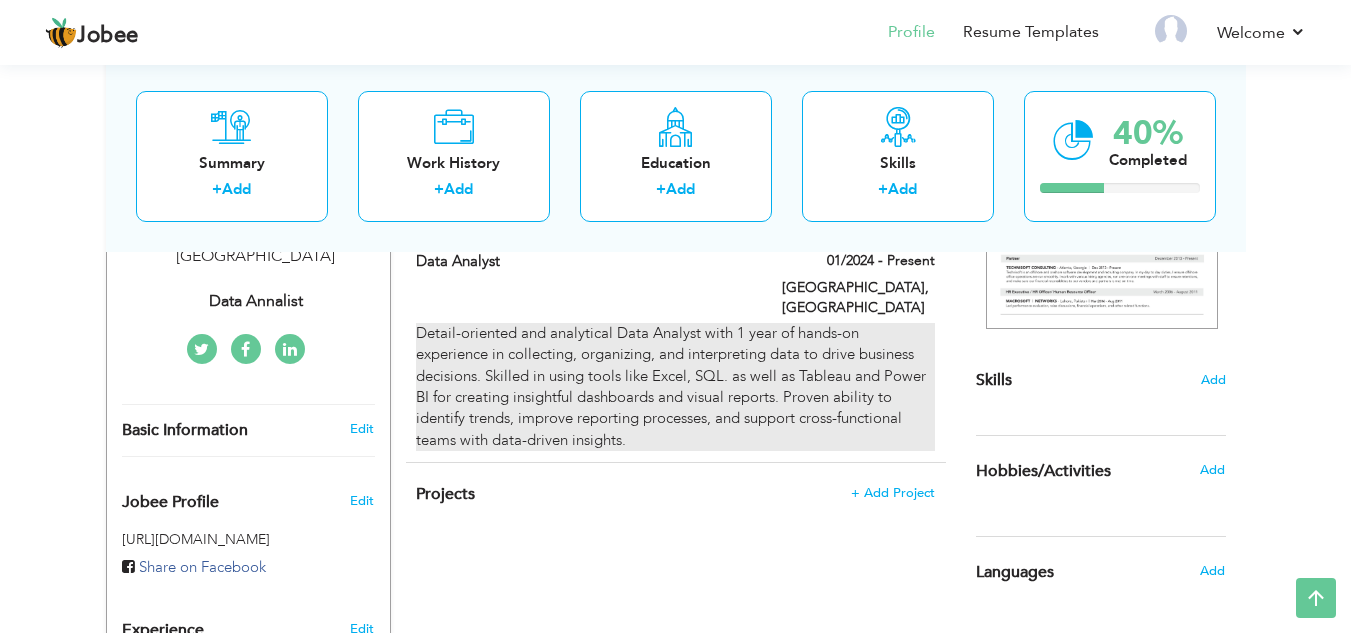 click on "Detail-oriented and analytical Data Analyst with 1 year of hands-on experience in collecting, organizing, and interpreting data to drive business decisions. Skilled in using tools like Excel, SQL. as well as Tableau and Power BI for creating insightful dashboards and visual reports. Proven ability to identify trends, improve reporting processes, and support cross-functional teams with data-driven insights." at bounding box center (675, 387) 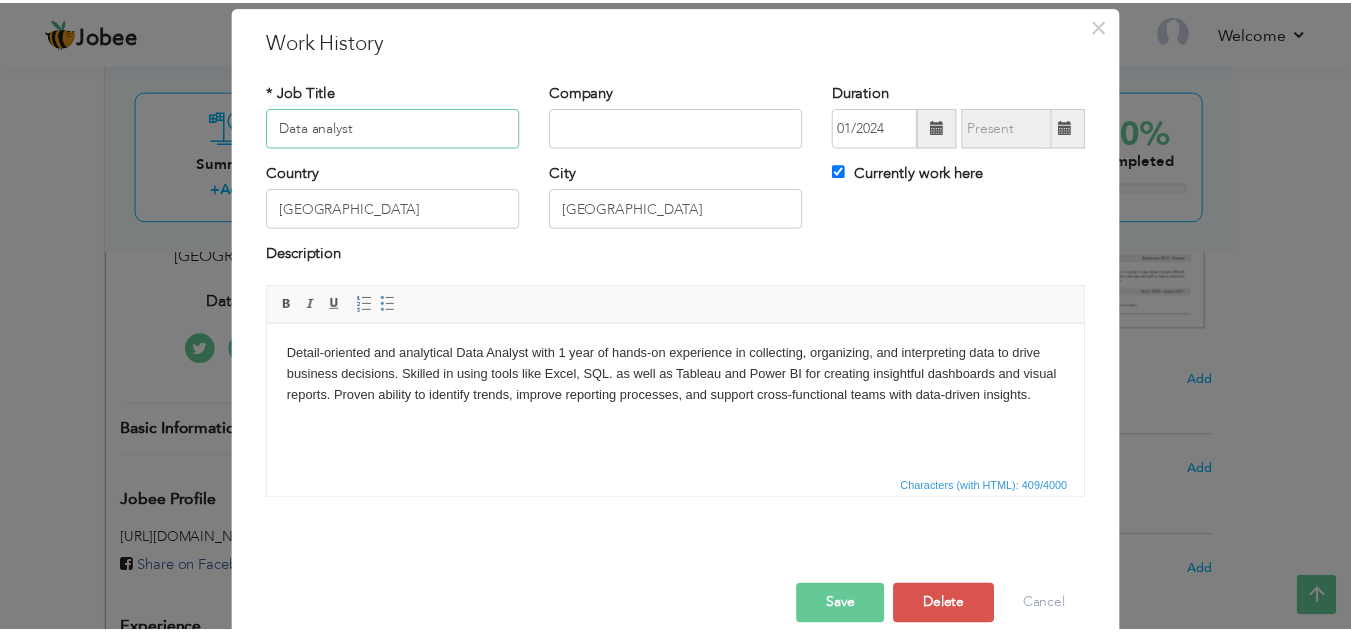 scroll, scrollTop: 87, scrollLeft: 0, axis: vertical 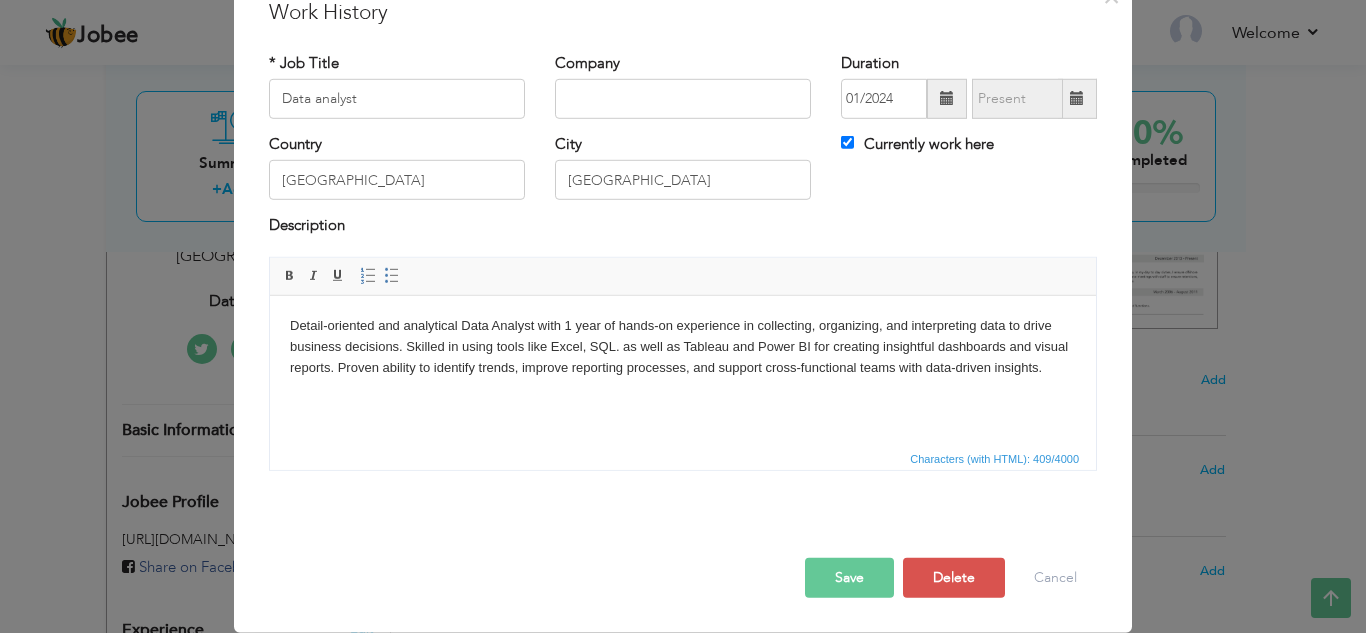 click on "Detail-oriented and analytical Data Analyst with 1 year of hands-on experience in collecting, organizing, and interpreting data to drive business decisions. Skilled in using tools like Excel, SQL. as well as Tableau and Power BI for creating insightful dashboards and visual reports. Proven ability to identify trends, improve reporting processes, and support cross-functional teams with data-driven insights." at bounding box center [683, 346] 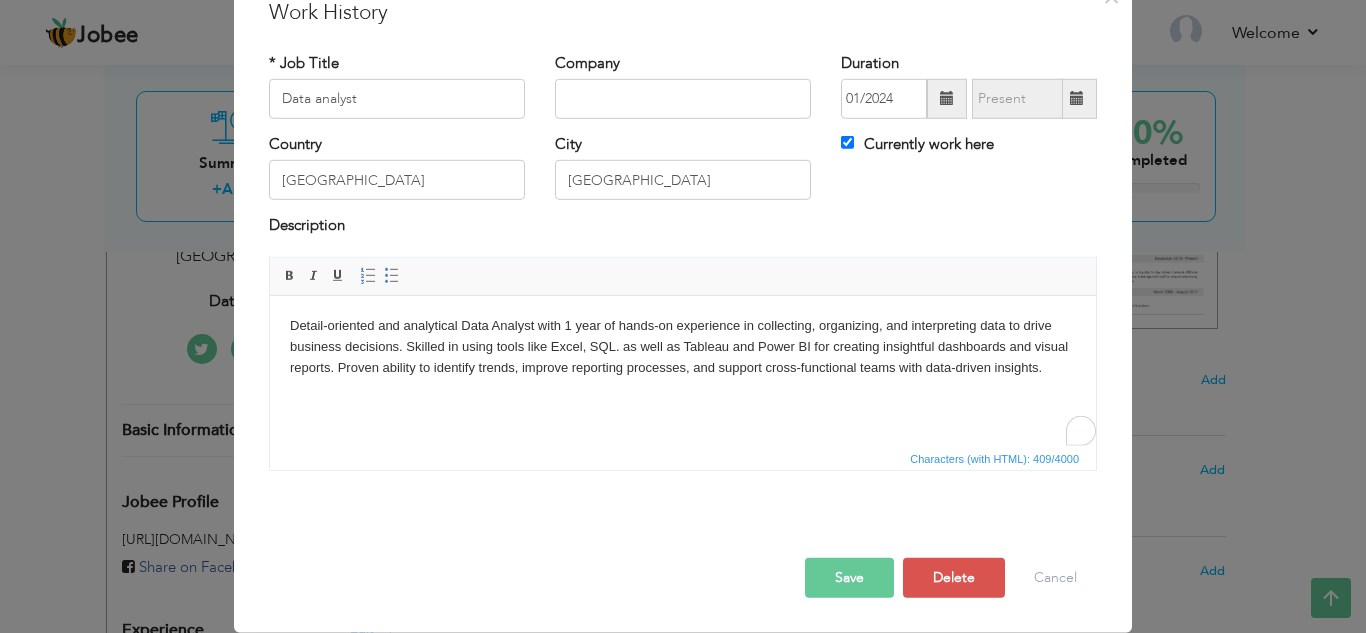 type 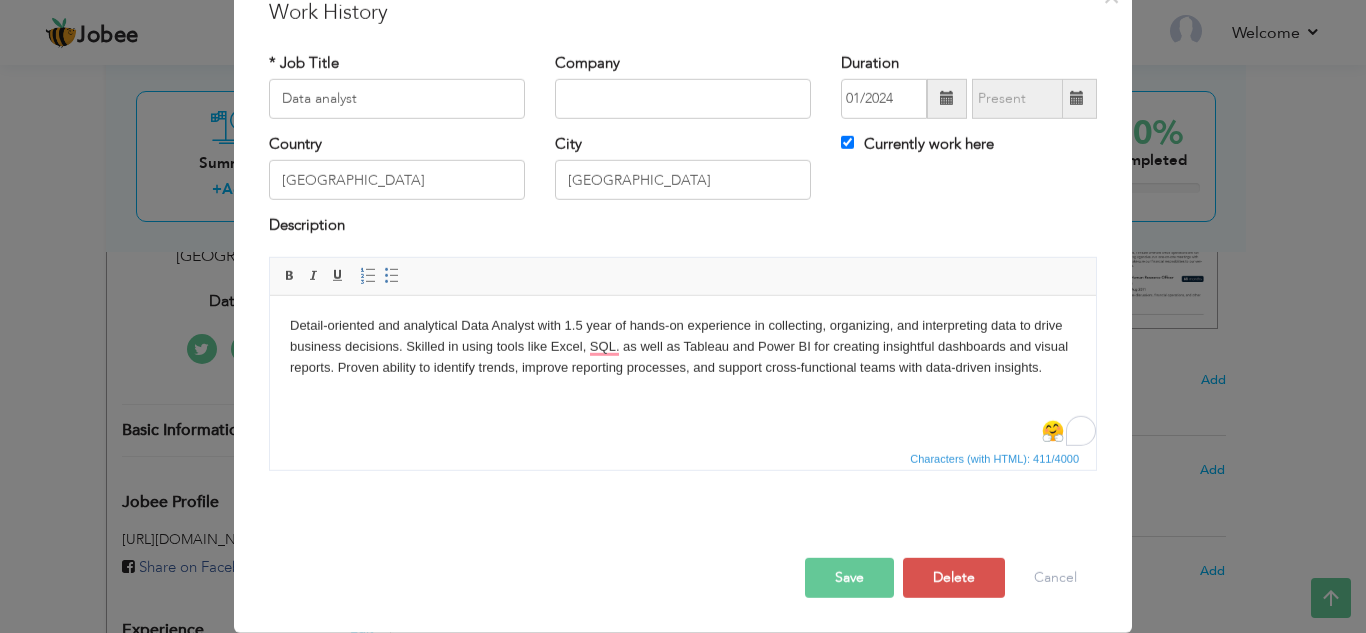 click on "Save" at bounding box center (849, 578) 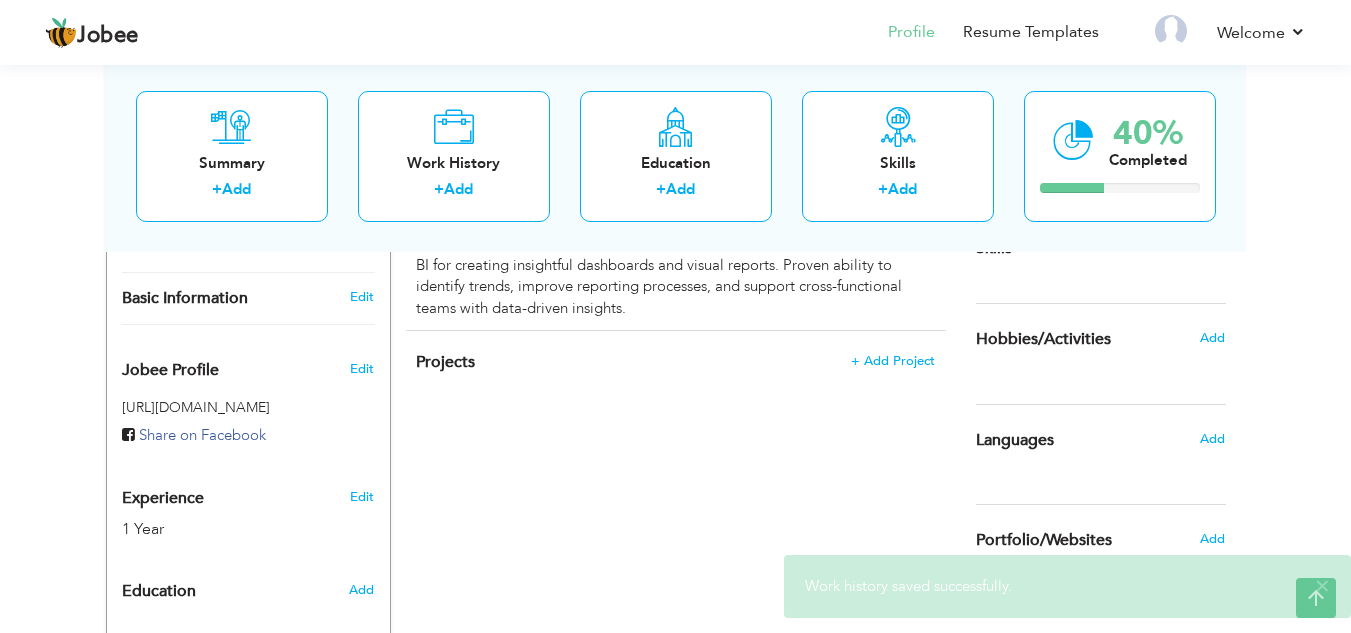 scroll, scrollTop: 500, scrollLeft: 0, axis: vertical 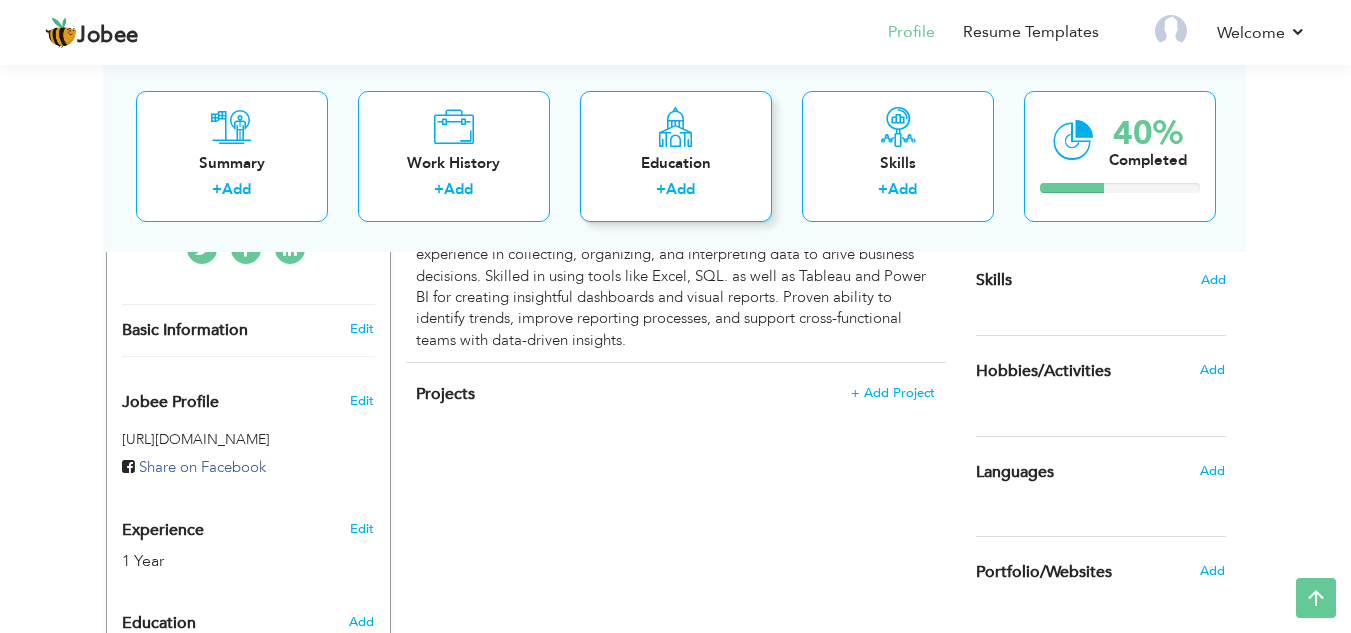 click on "Education" at bounding box center [676, 162] 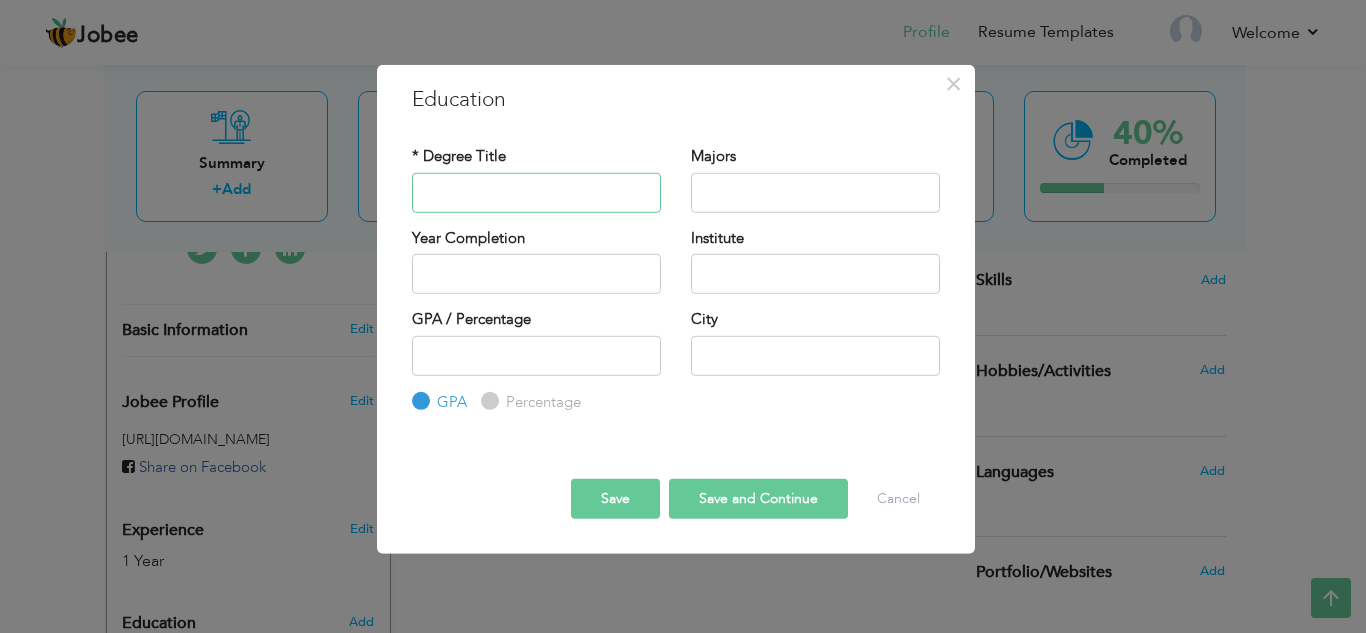 click at bounding box center [536, 192] 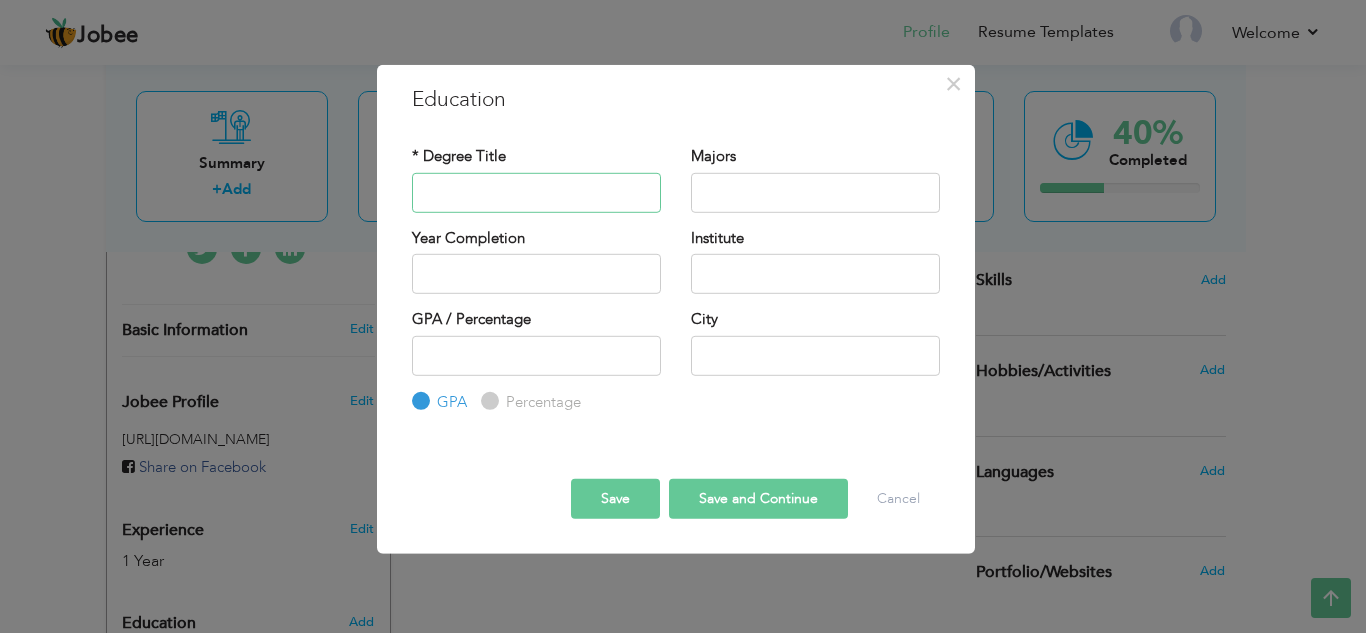 click at bounding box center (536, 192) 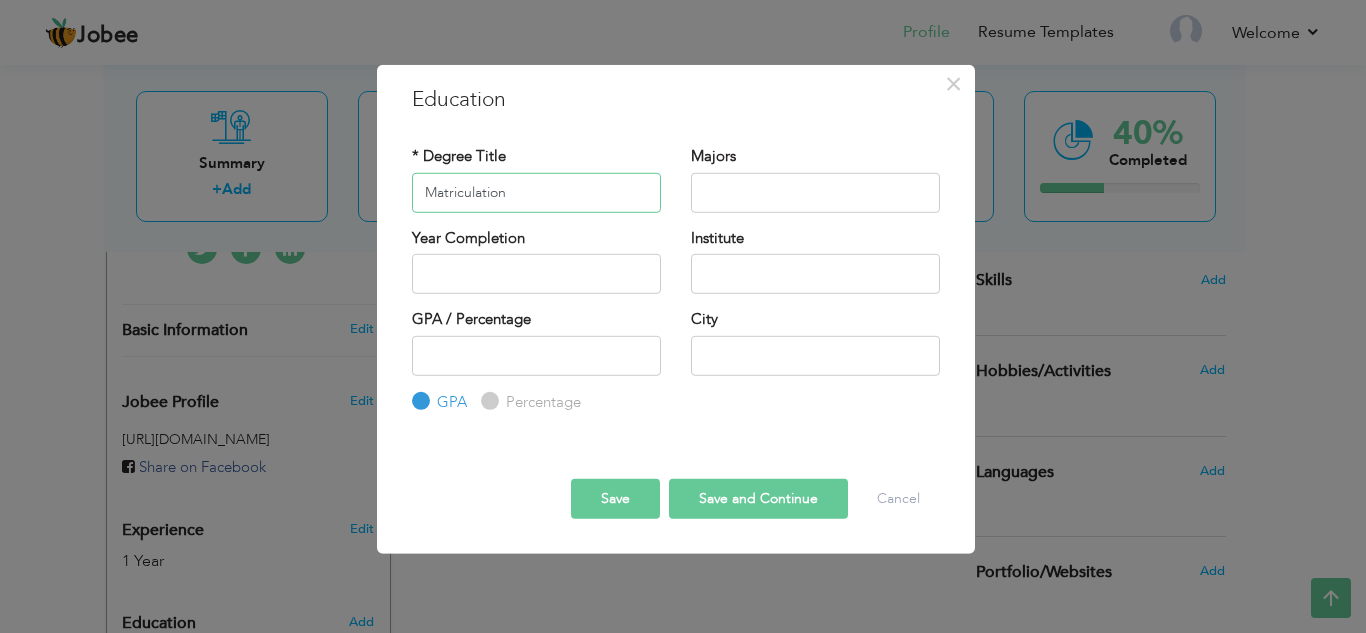 type on "Matriculation" 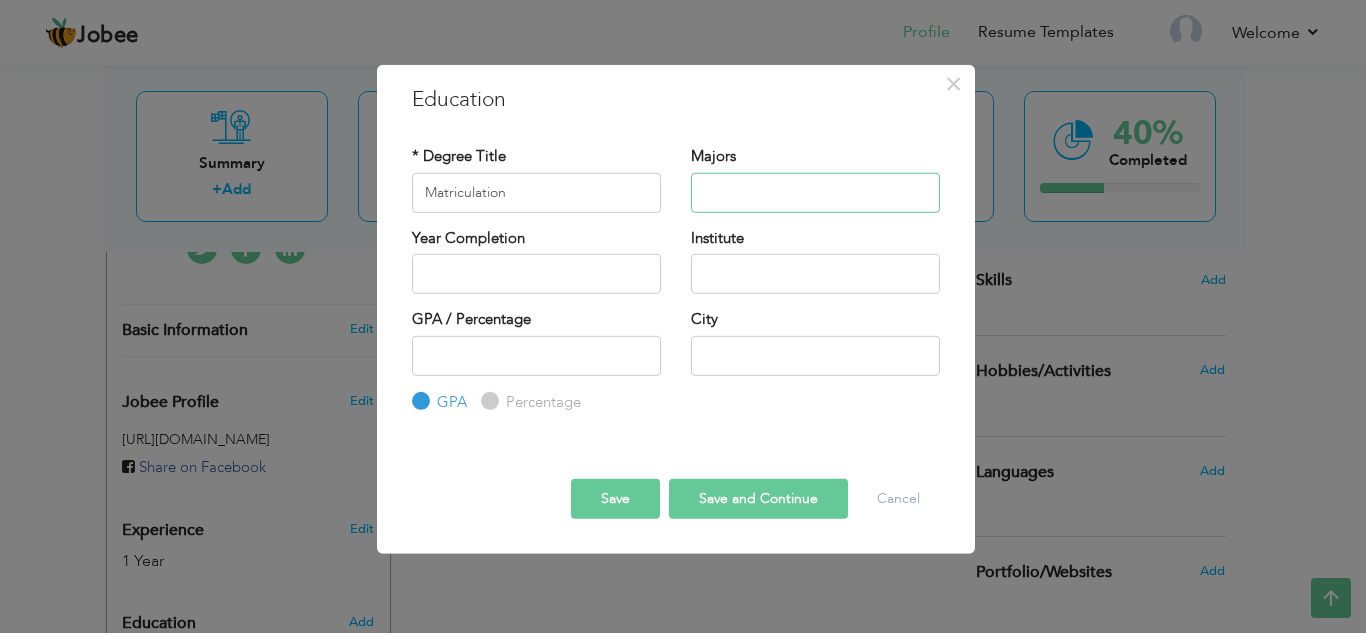 click at bounding box center [815, 192] 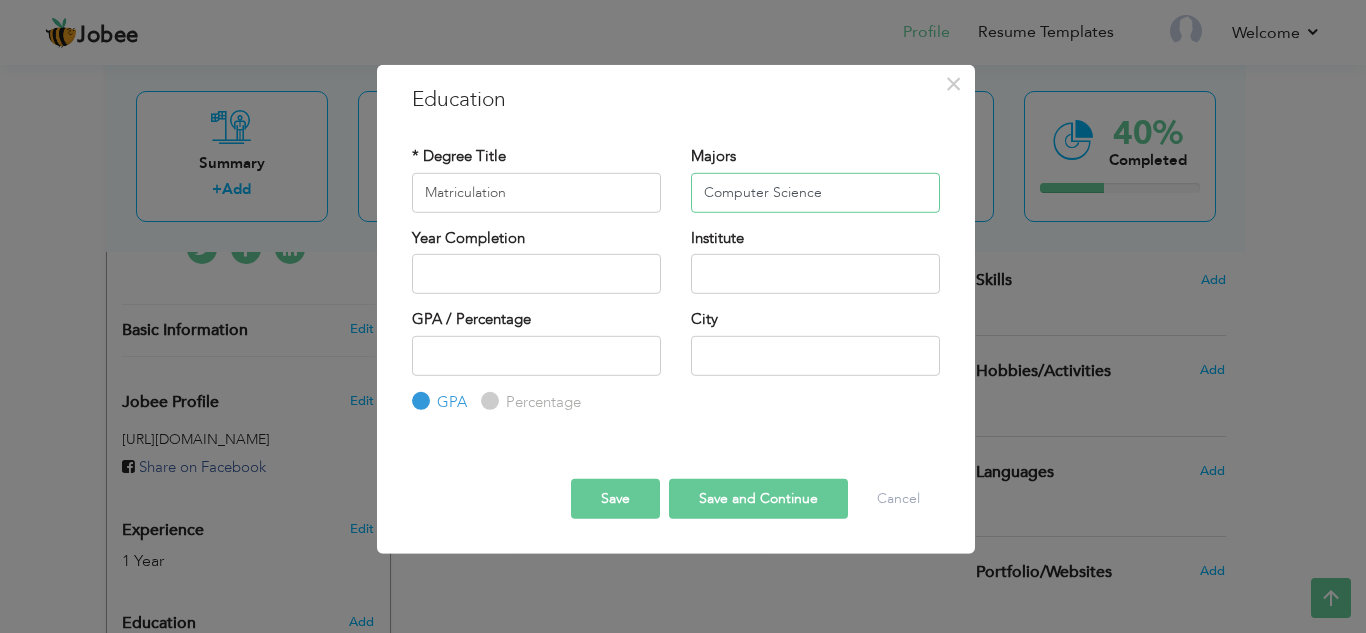 type on "Computer Science" 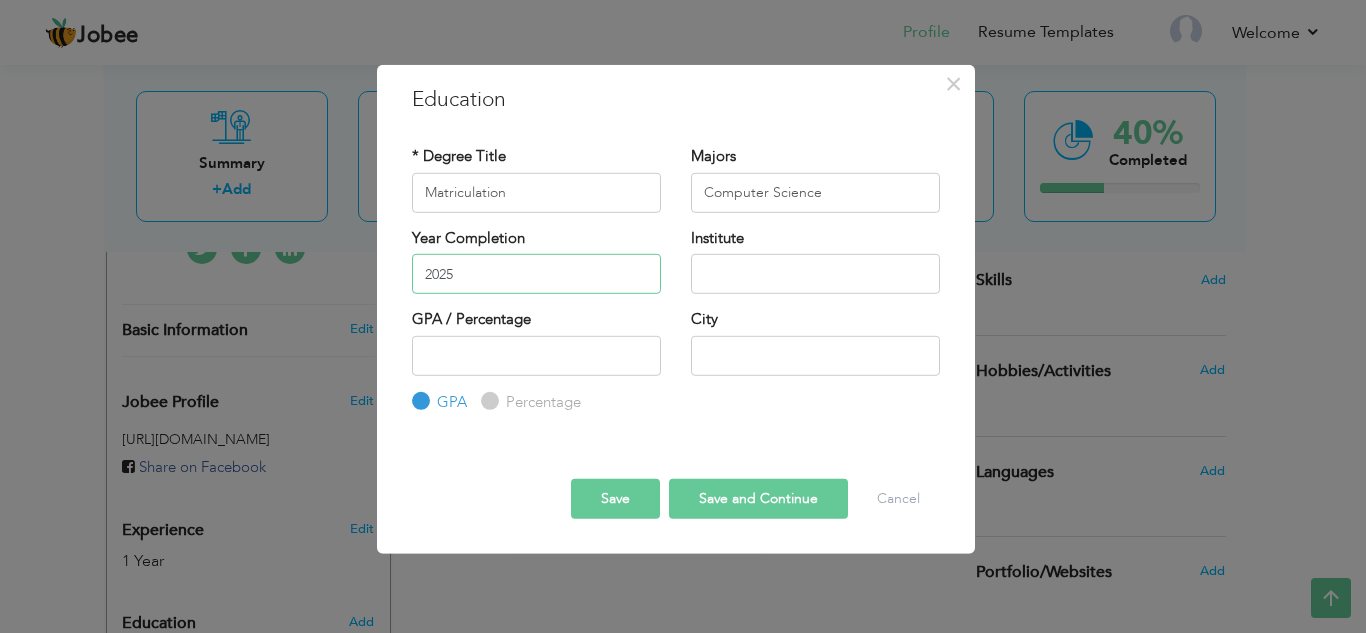 click on "2025" at bounding box center (536, 274) 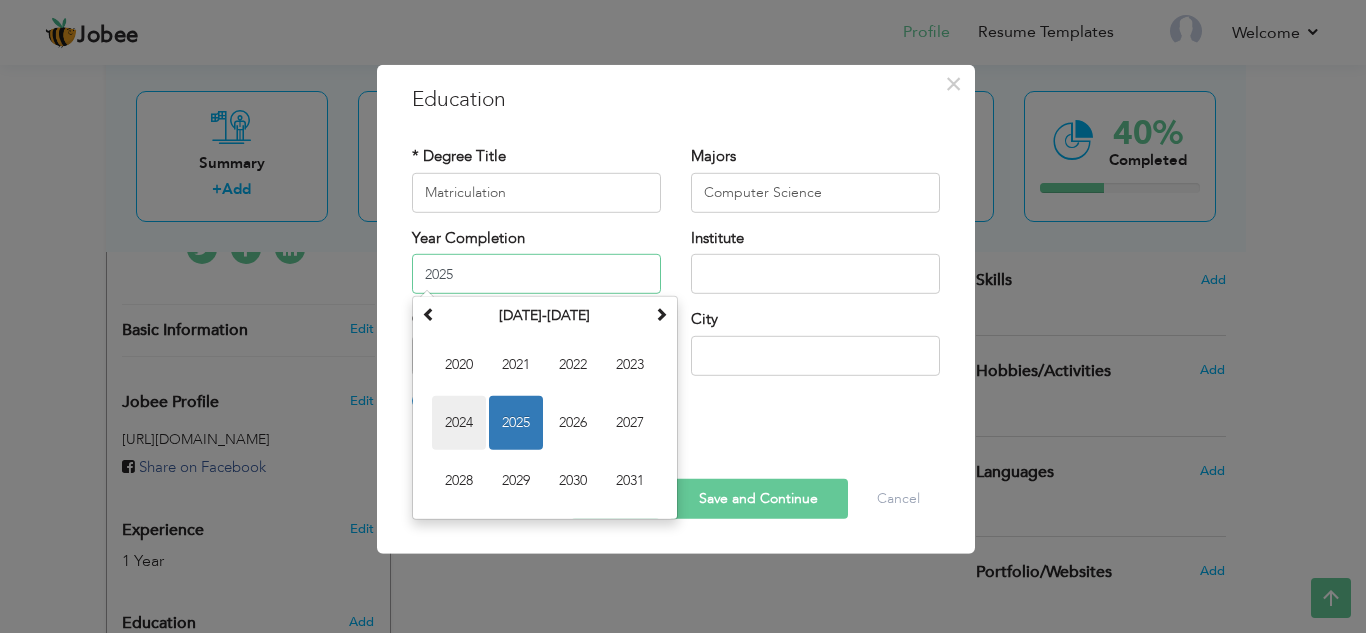 click on "2024" at bounding box center [459, 423] 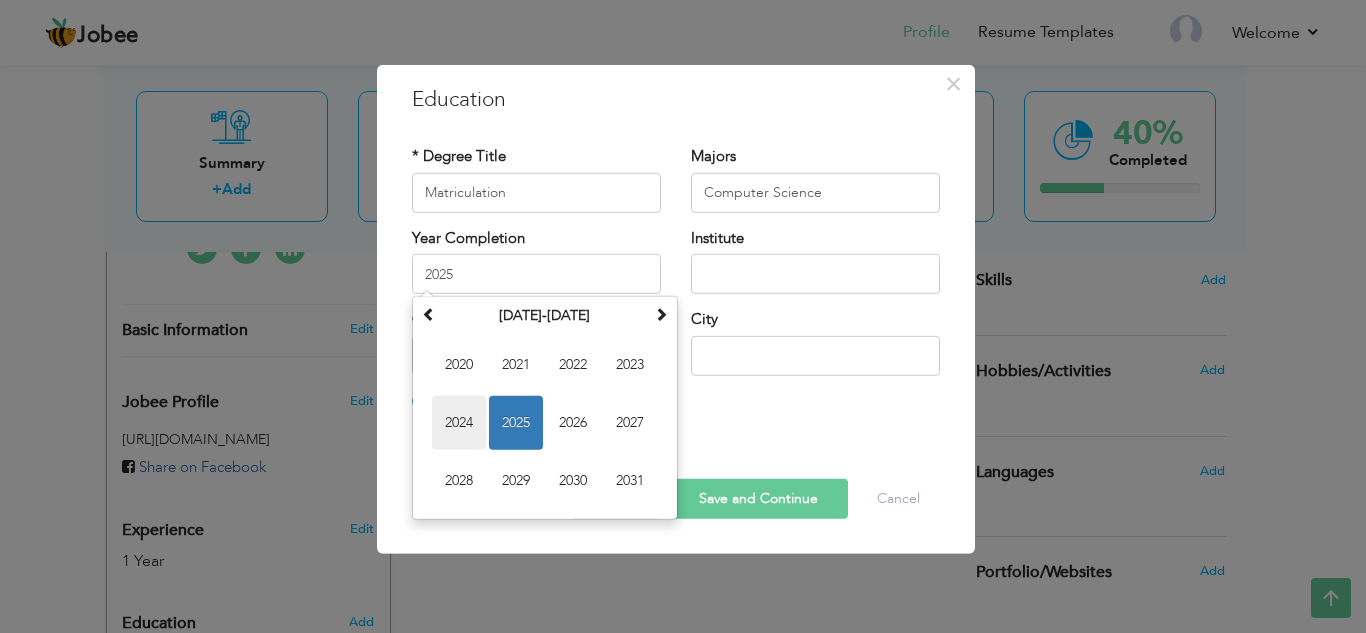 type on "2024" 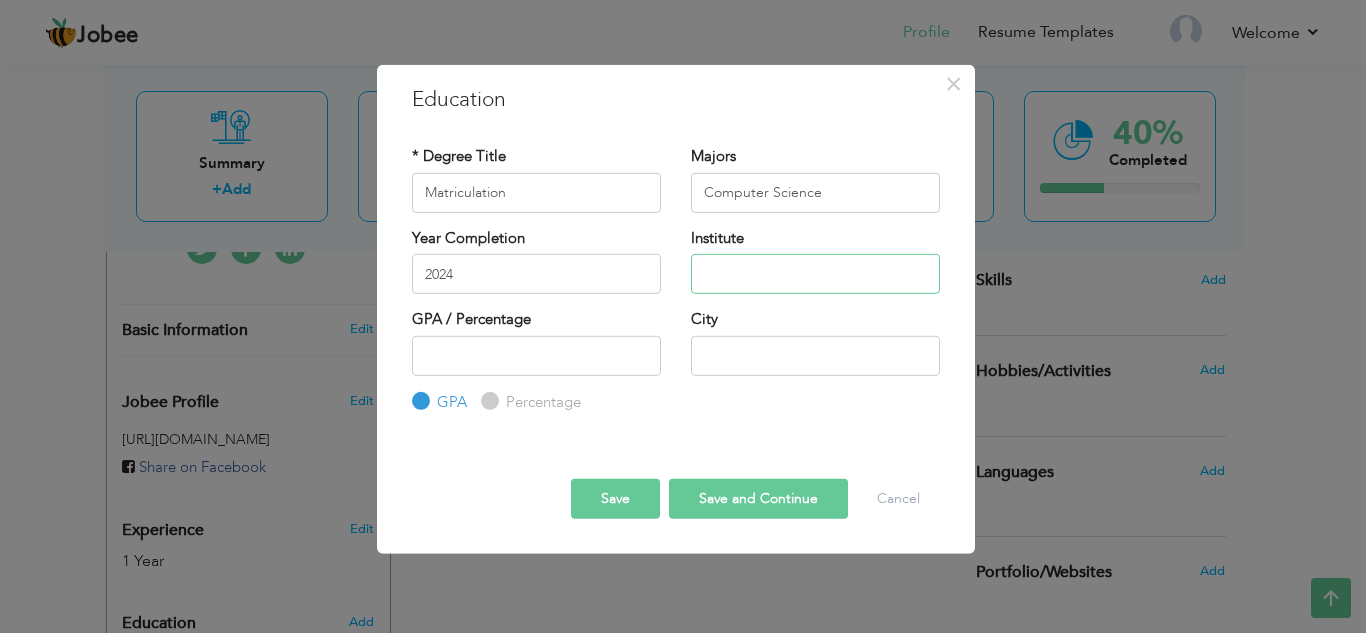 click at bounding box center [815, 274] 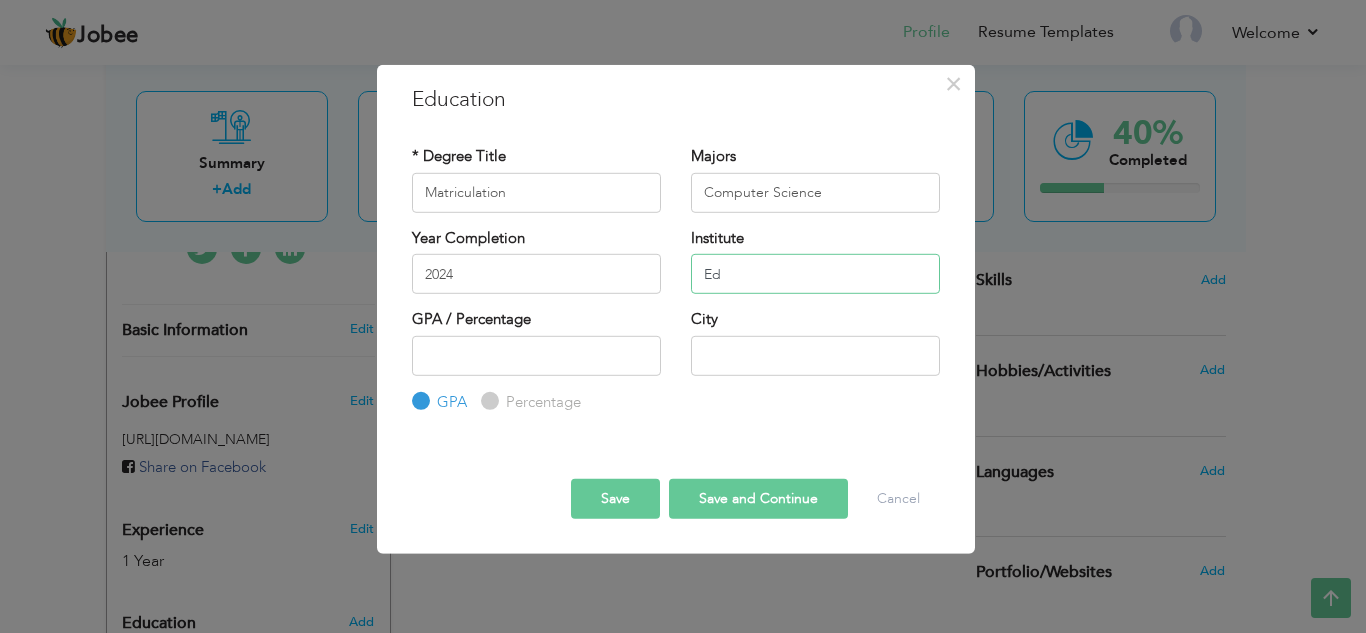 type on "E" 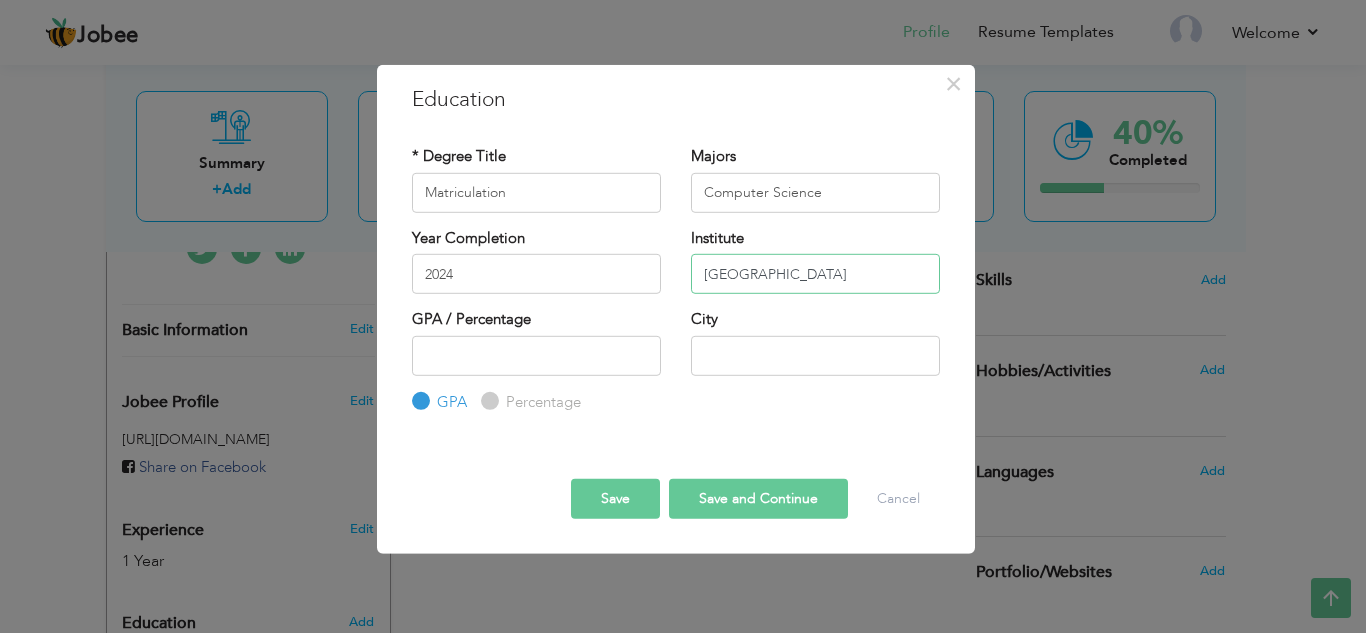 type on "[GEOGRAPHIC_DATA]" 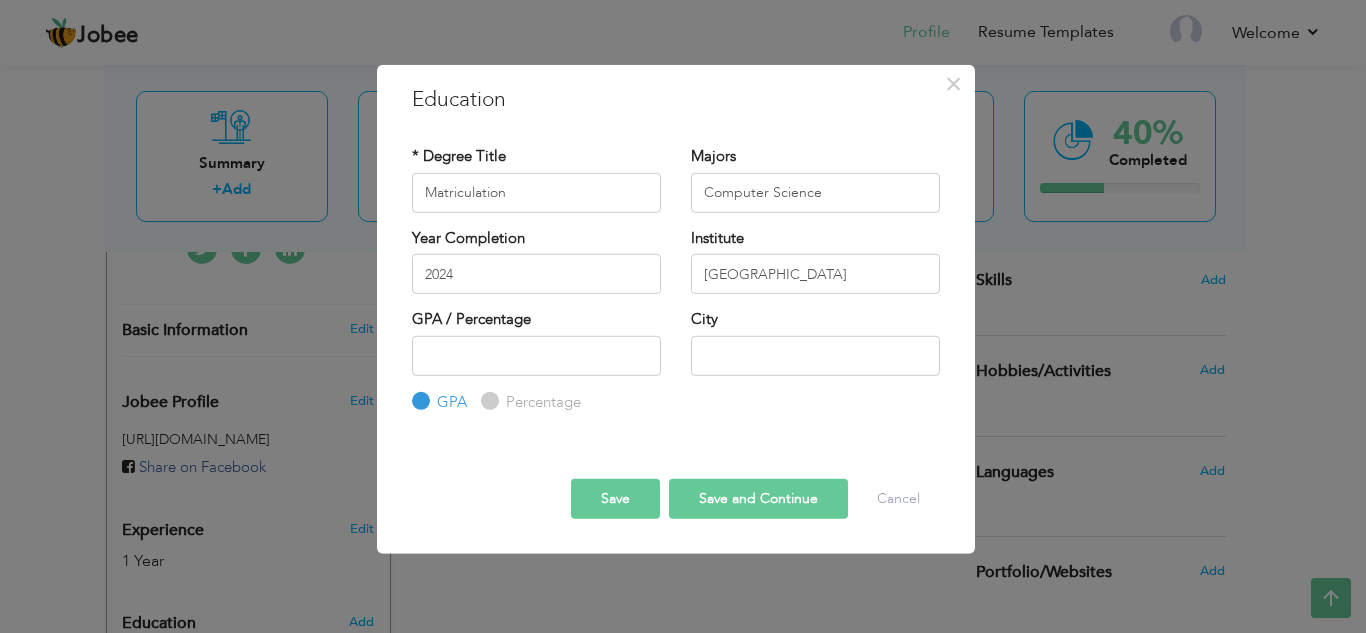 click on "Education with same "Degree Level /Degree Title & Year Complition" already exist!" at bounding box center (676, 413) 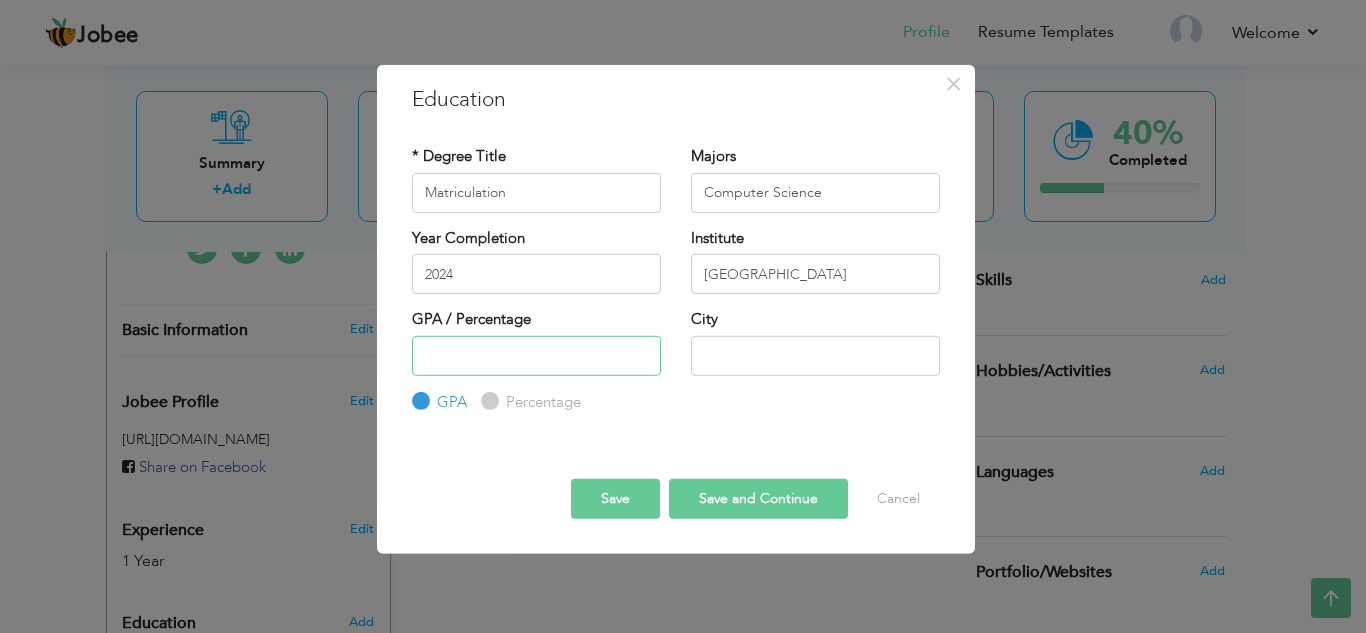 click at bounding box center (536, 355) 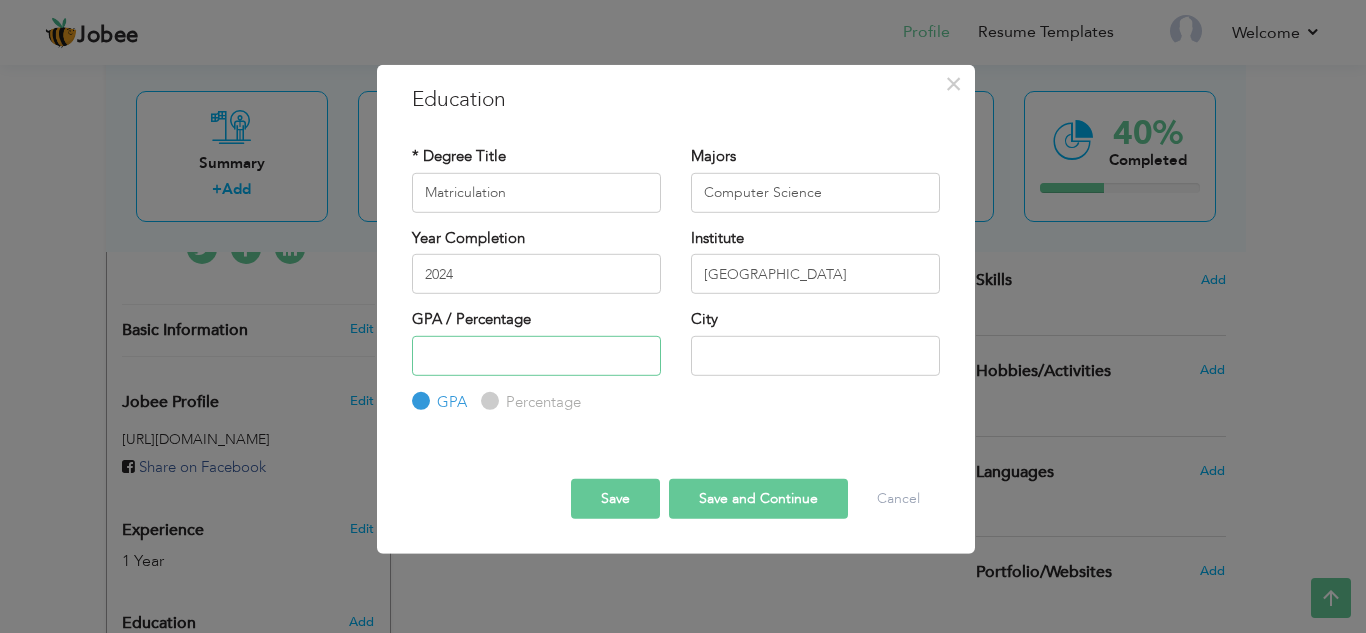 click at bounding box center (536, 355) 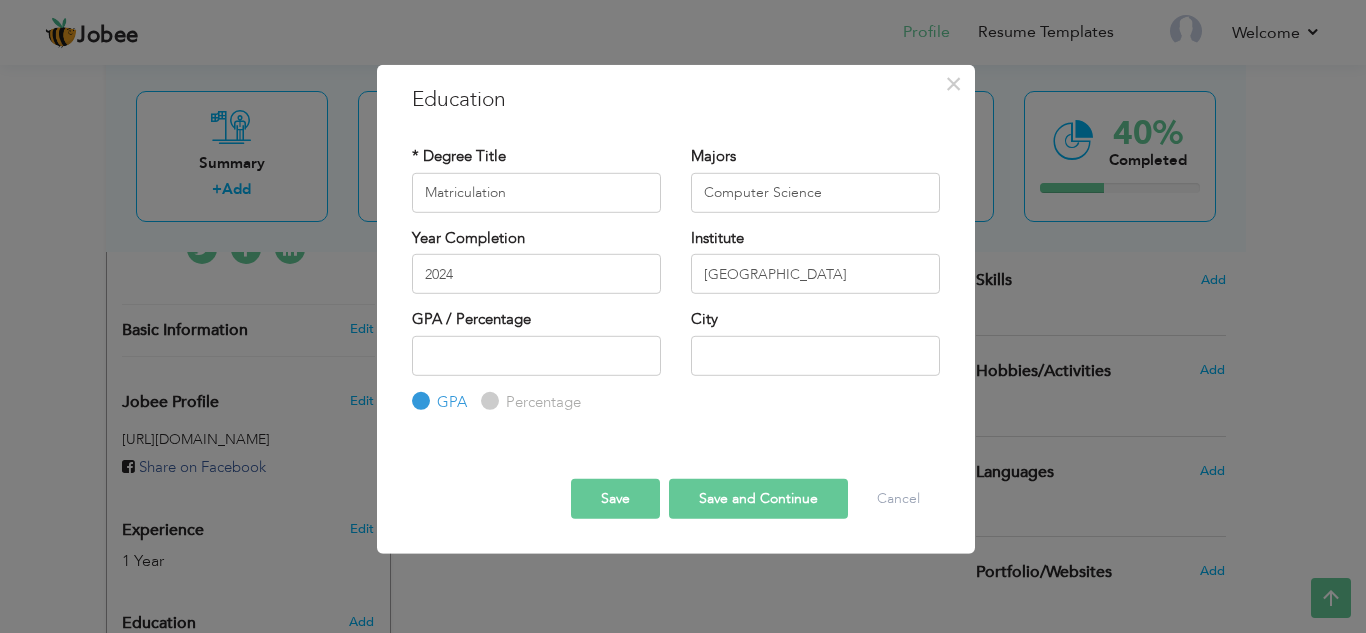 click on "Percentage" at bounding box center (541, 402) 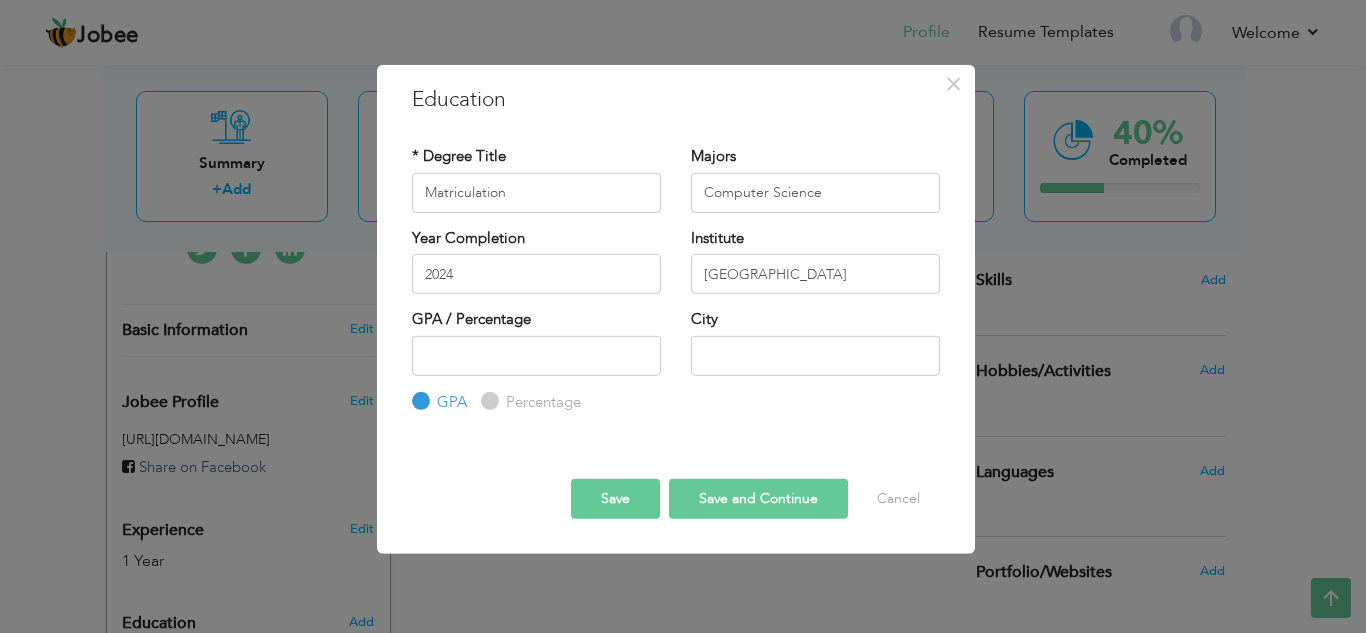 click on "Percentage" at bounding box center [487, 401] 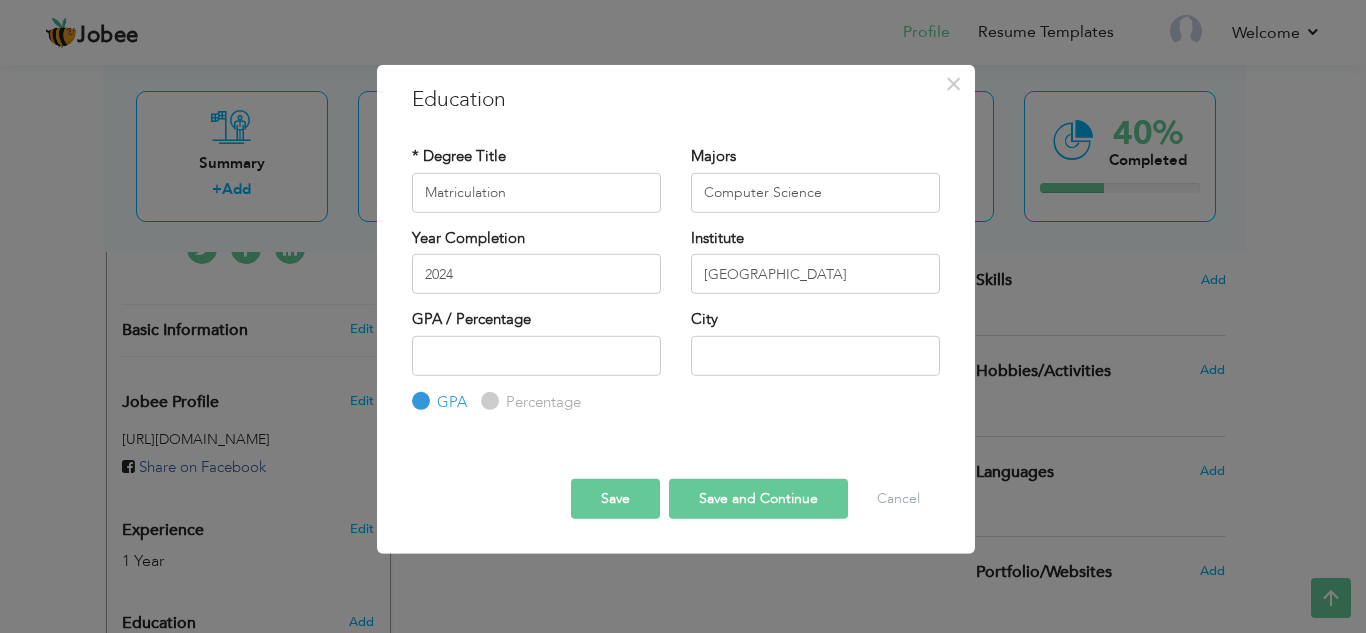 radio on "true" 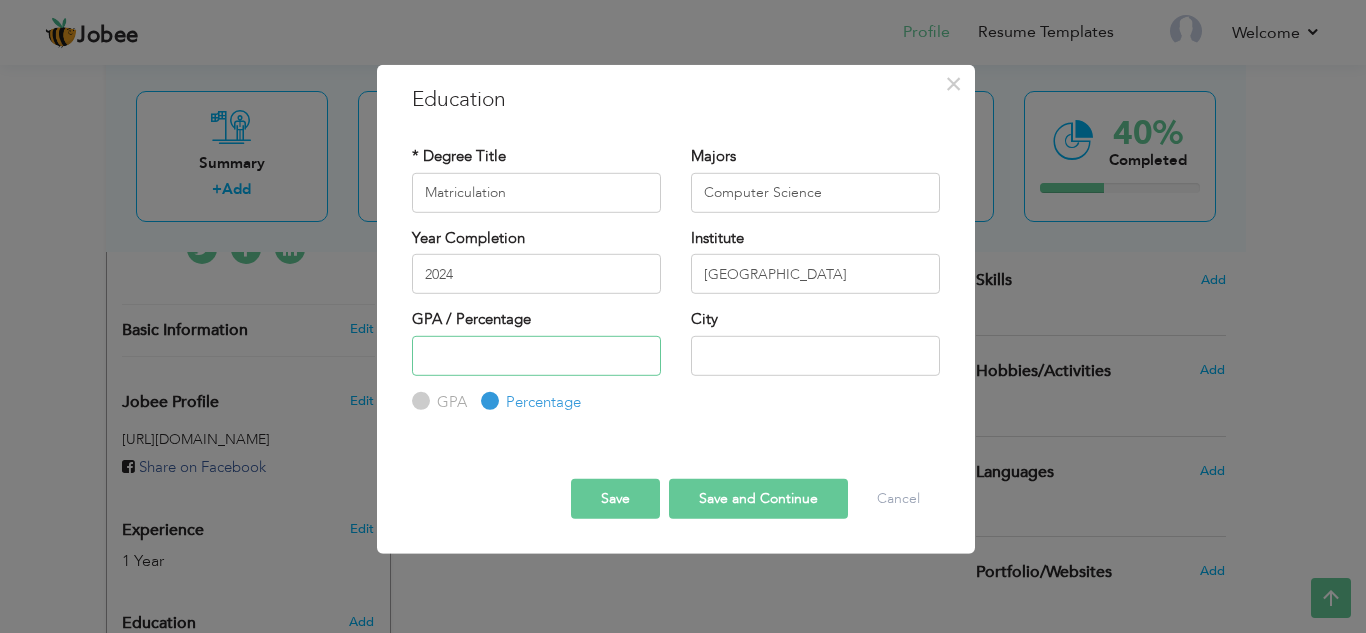 click at bounding box center [536, 355] 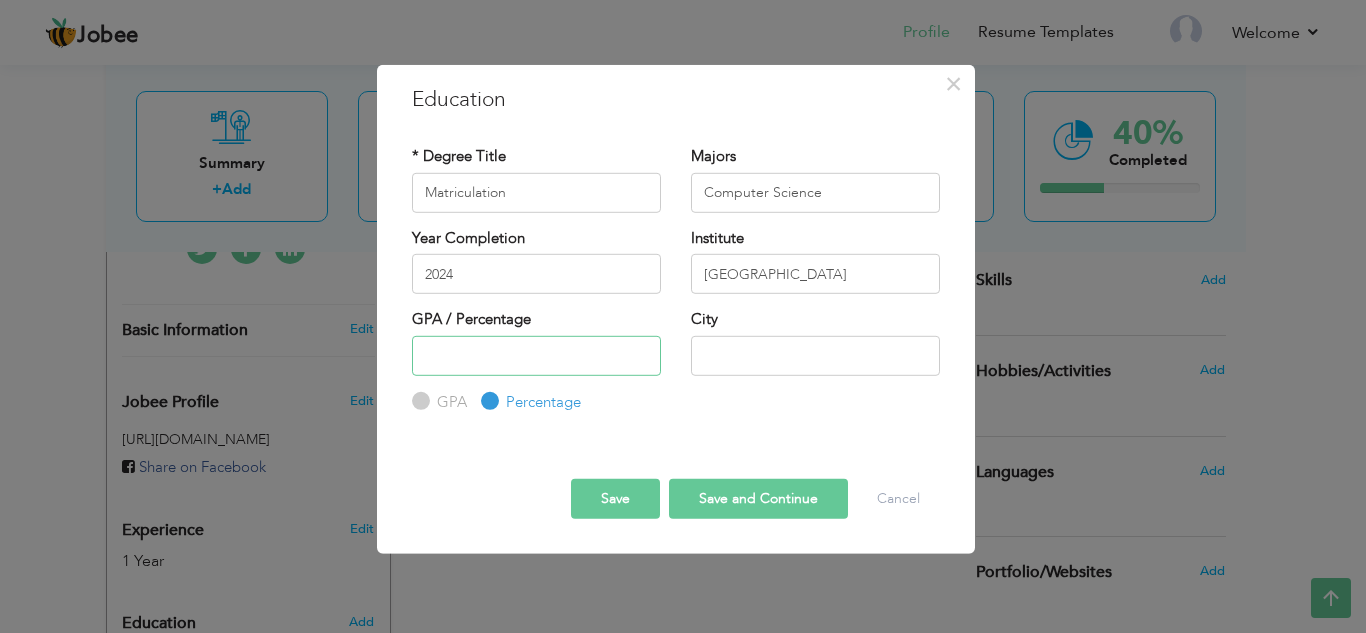 type on "7" 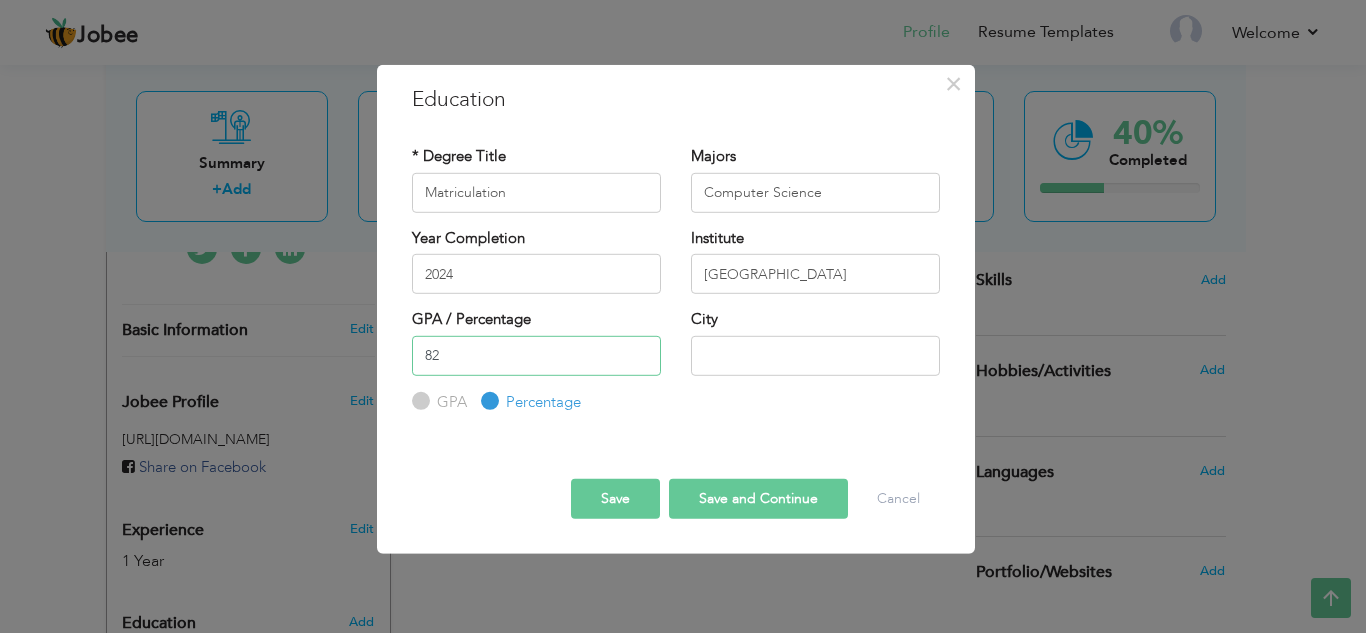 type on "82" 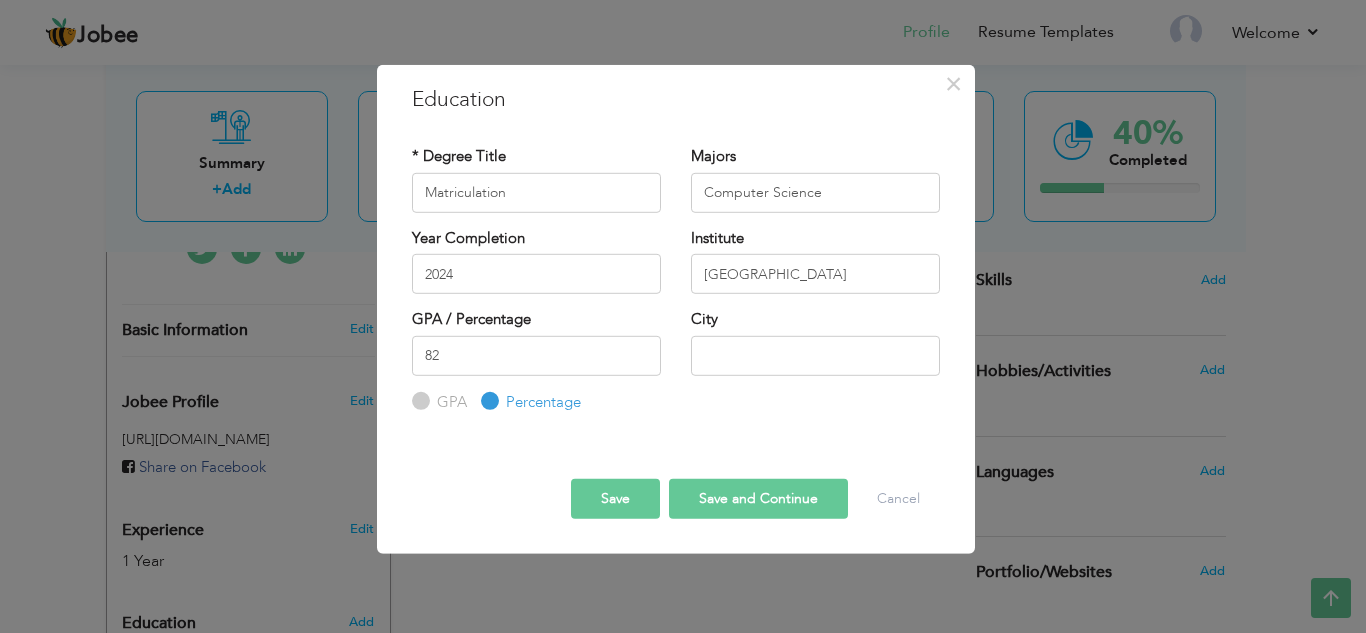 click on "Save
Save and Continue
Delete
Cancel" at bounding box center [676, 481] 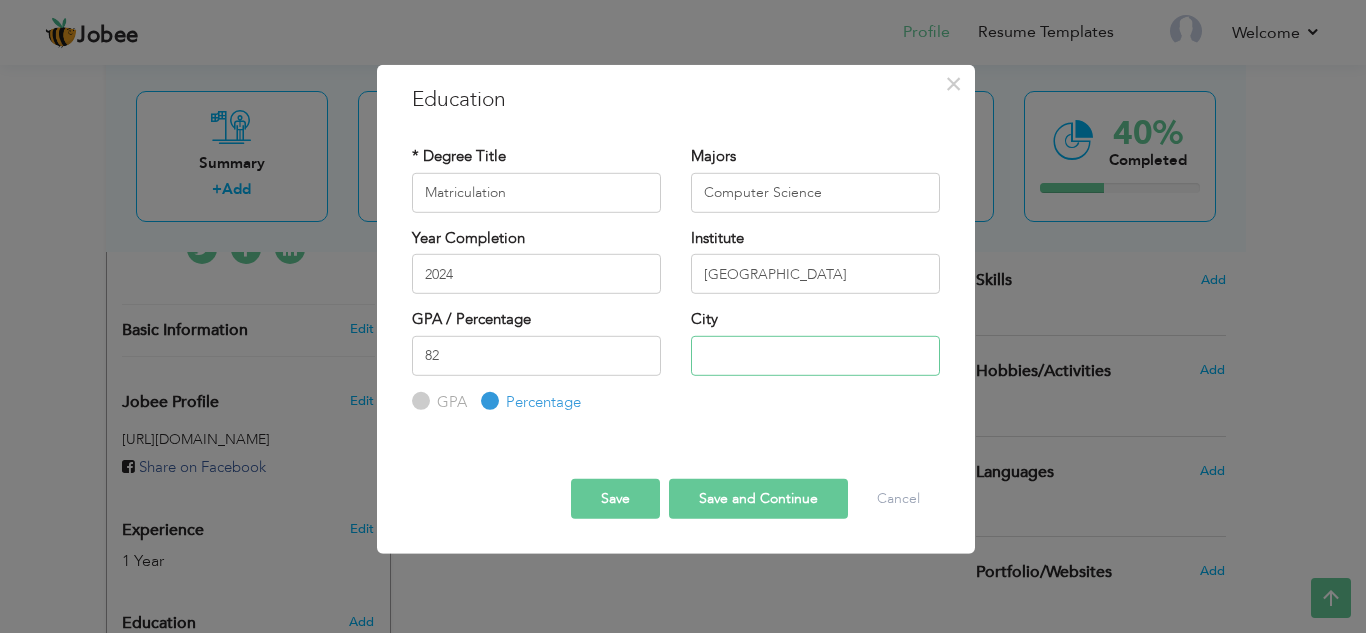 click at bounding box center (815, 355) 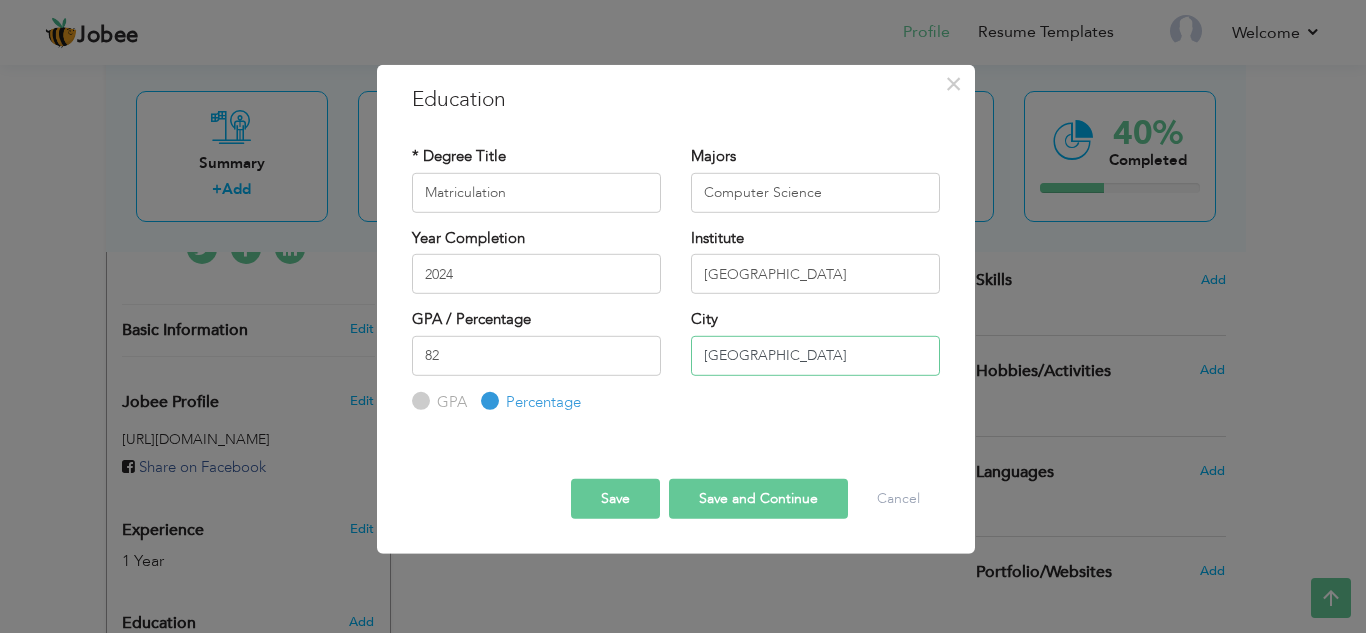 type on "[GEOGRAPHIC_DATA]" 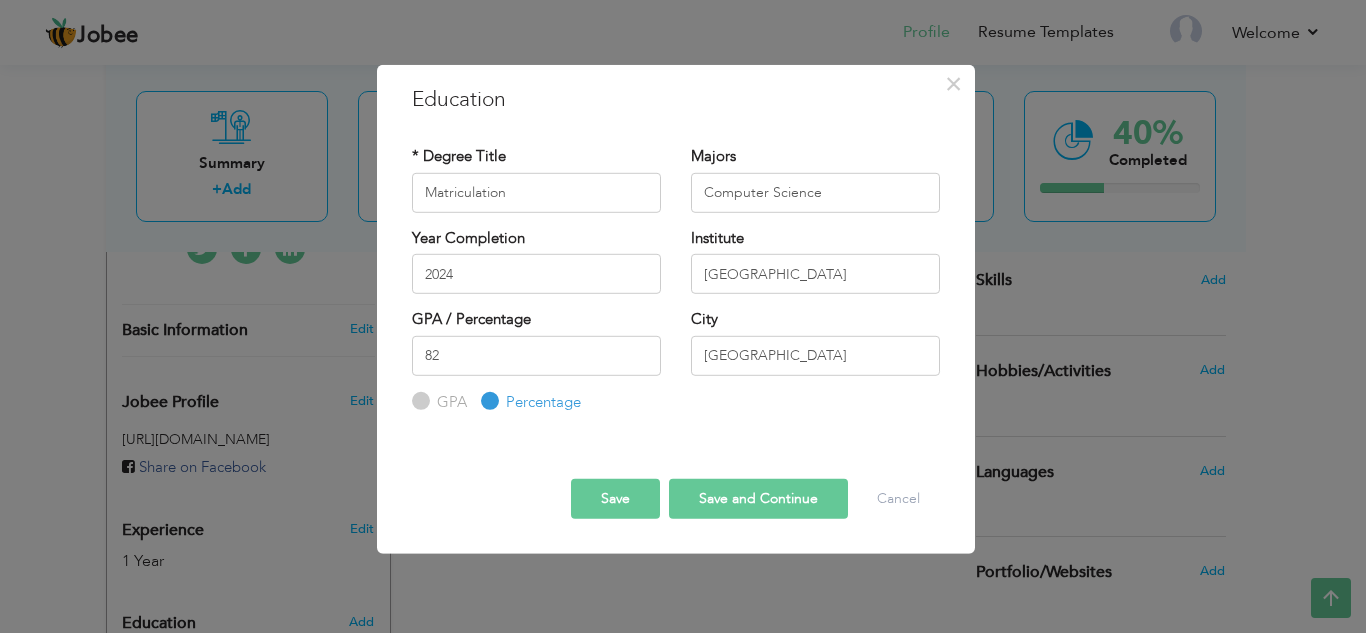 click on "GPA / Percentage
82
GPA
Percentage
City" at bounding box center (676, 361) 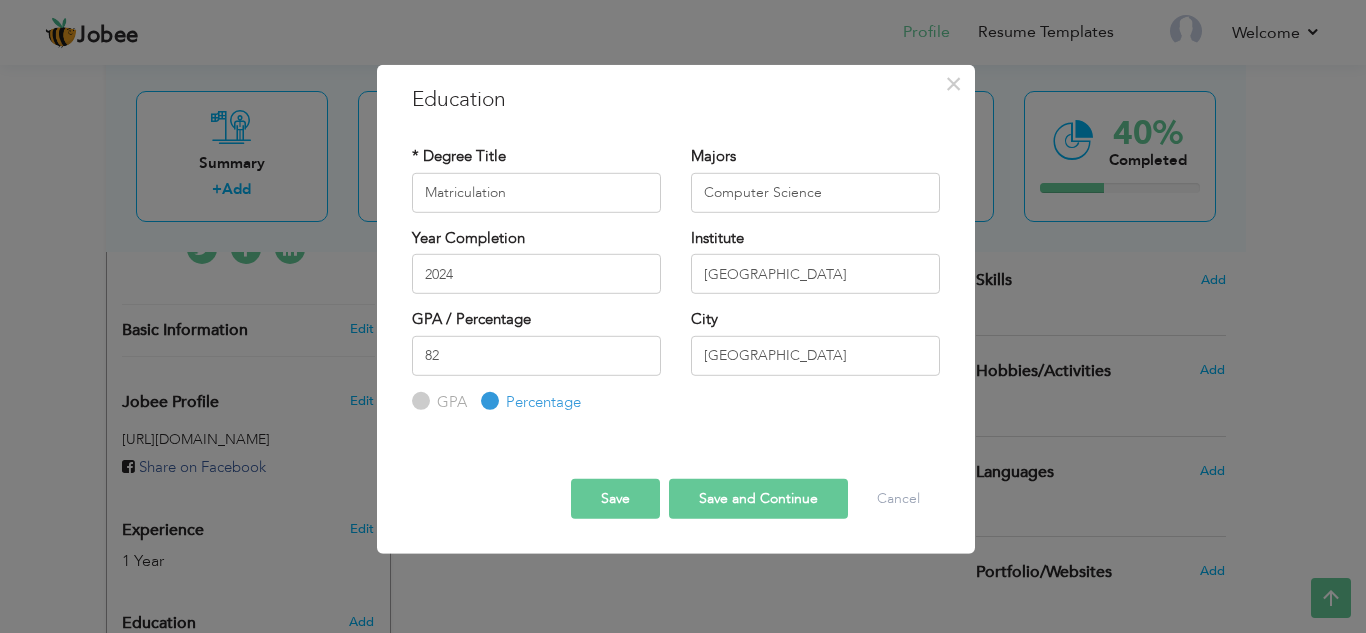click on "Save and Continue" at bounding box center (758, 499) 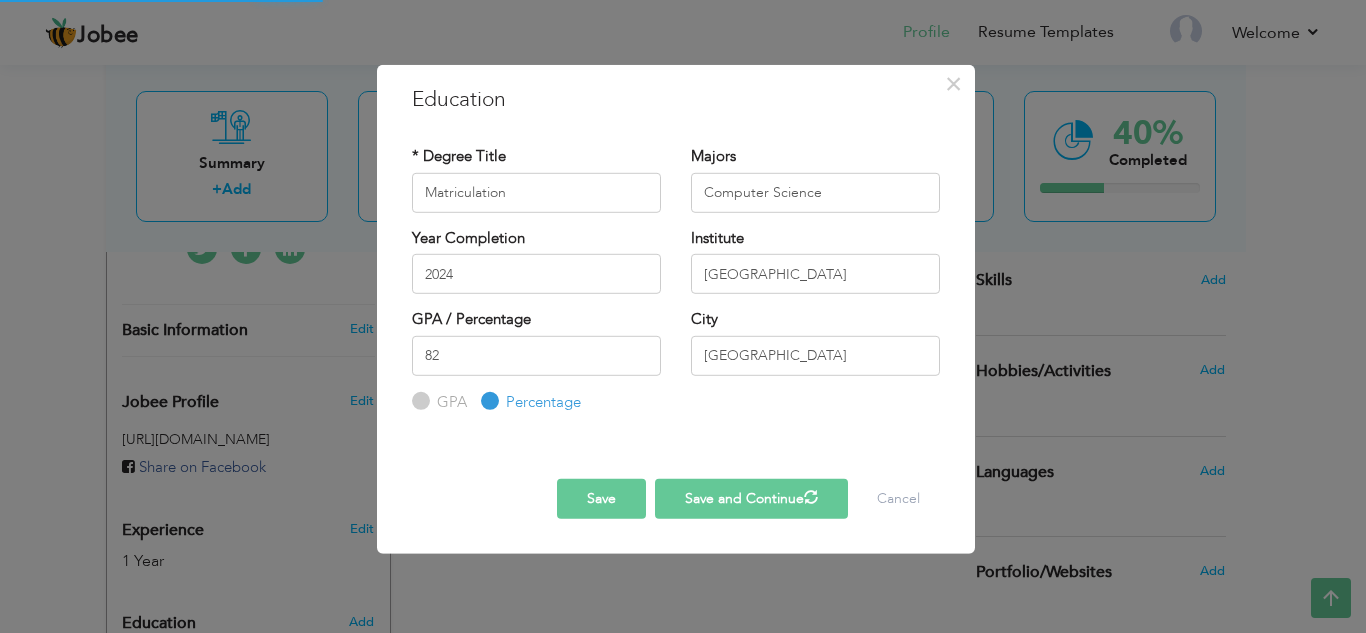 type 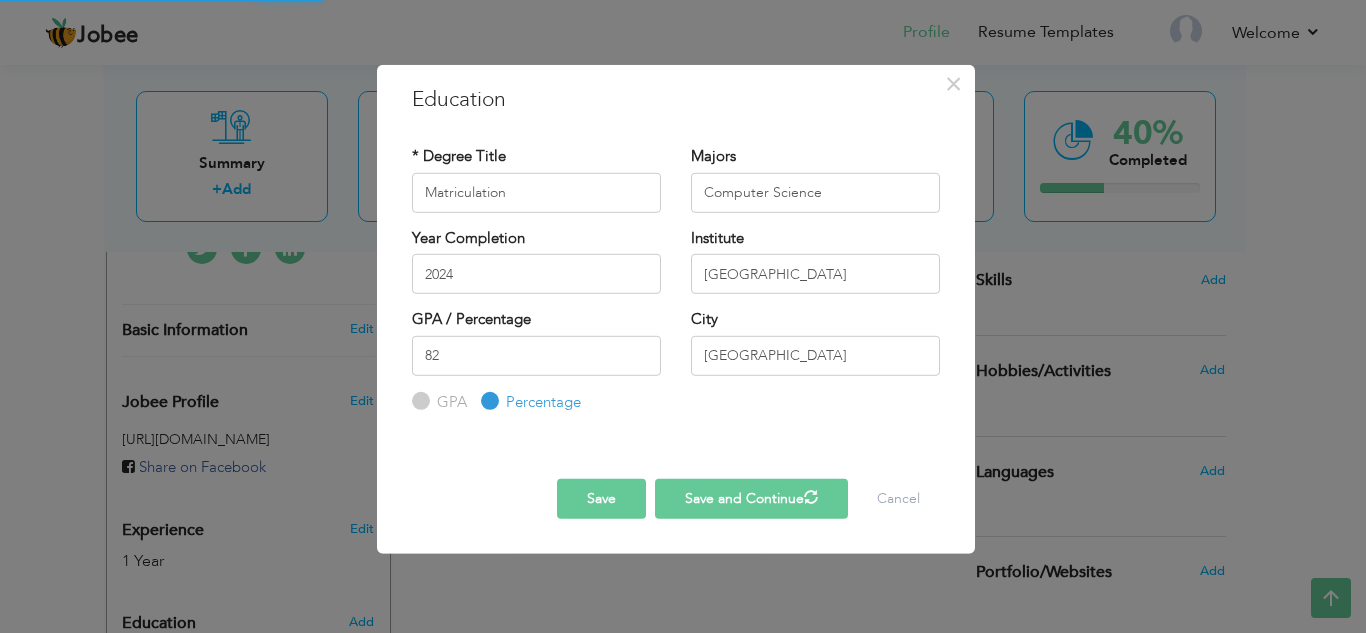 type 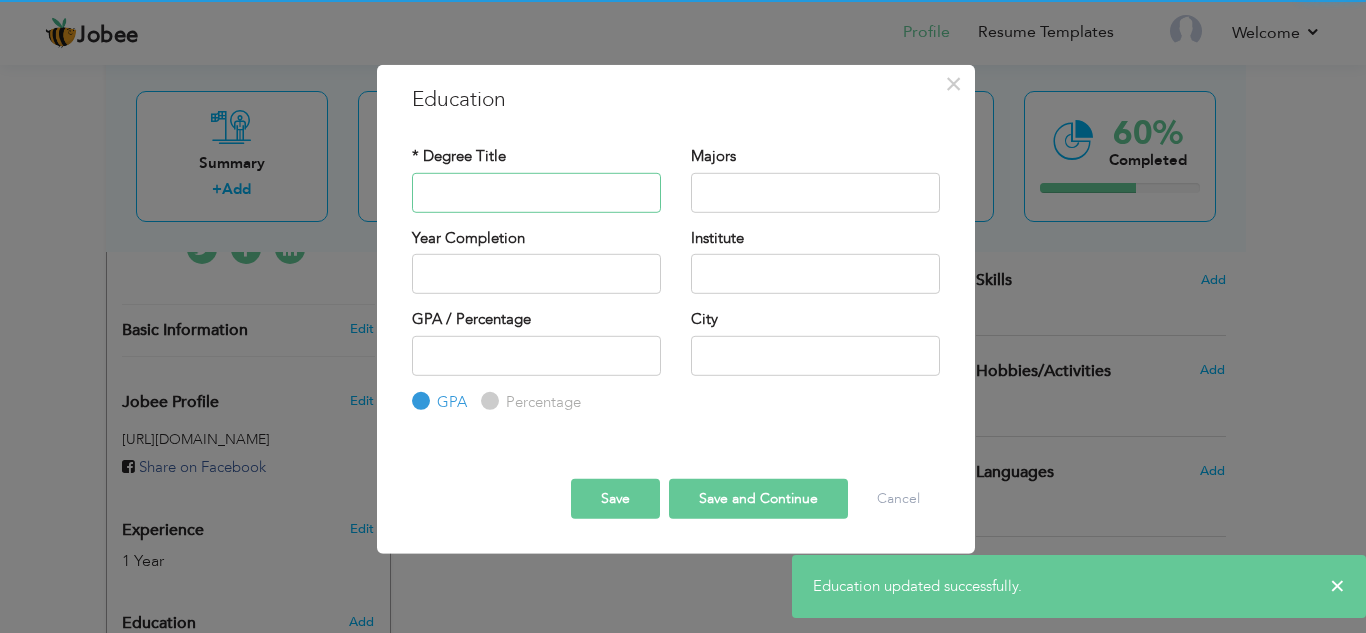 click at bounding box center [536, 192] 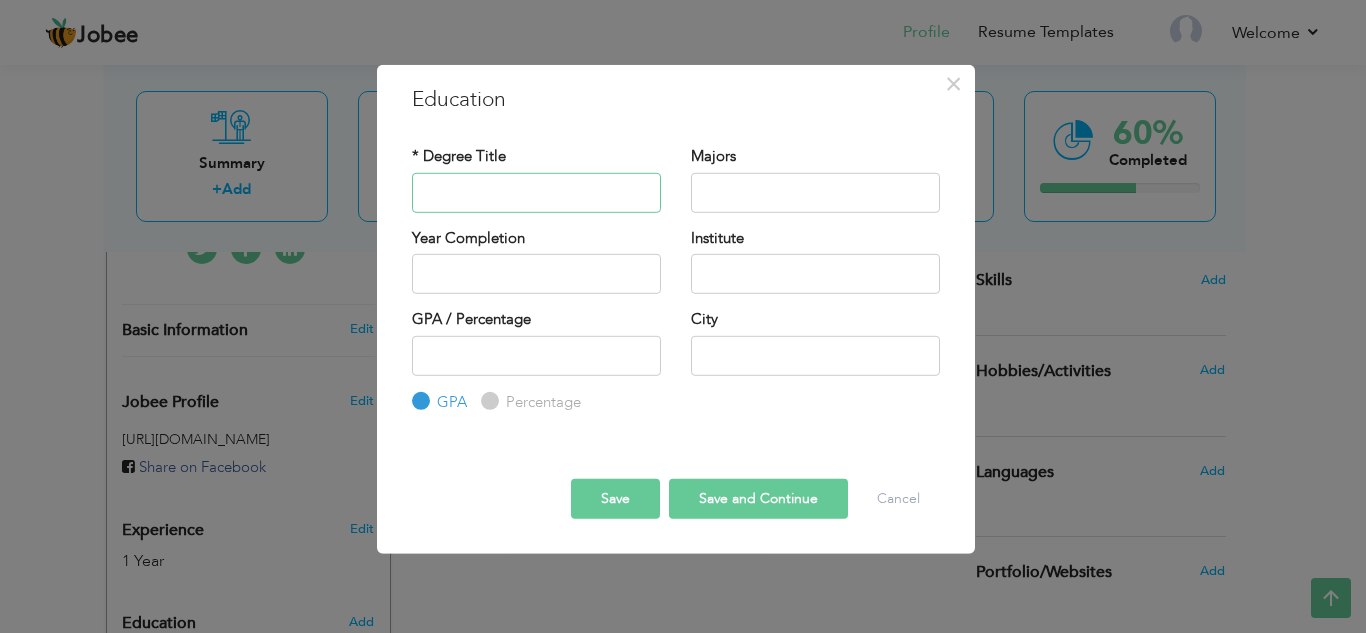 click at bounding box center [536, 192] 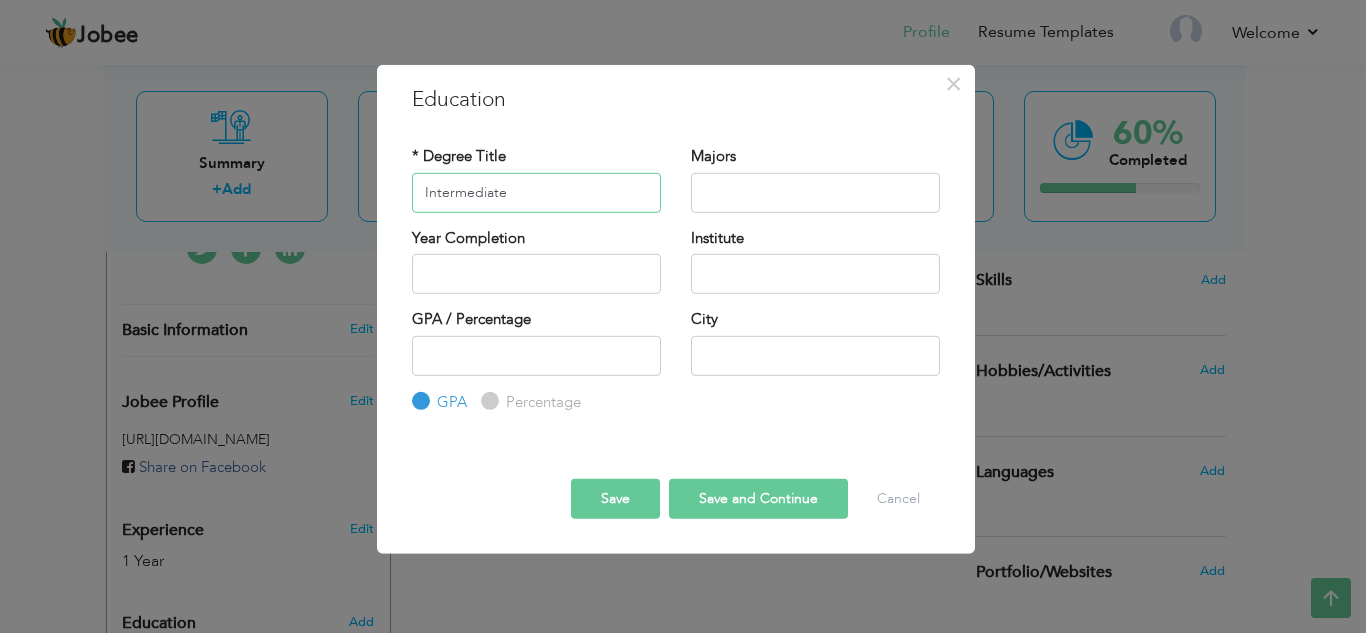 type on "Intermediate" 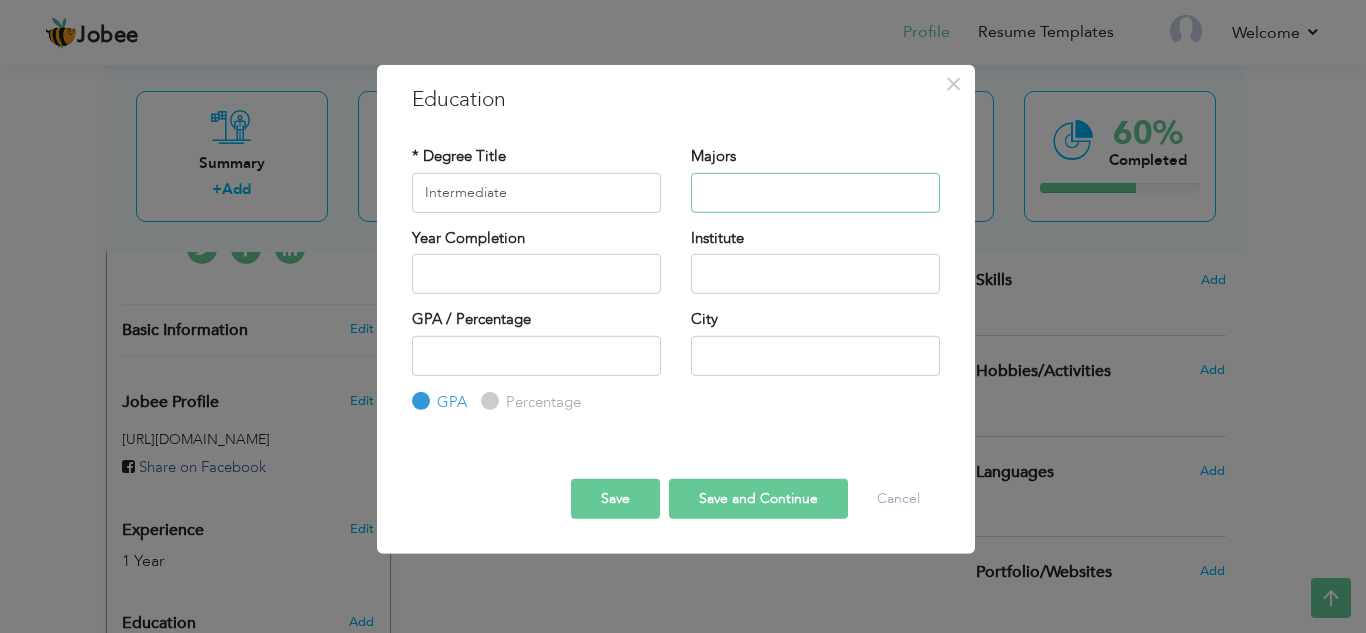 click at bounding box center [815, 192] 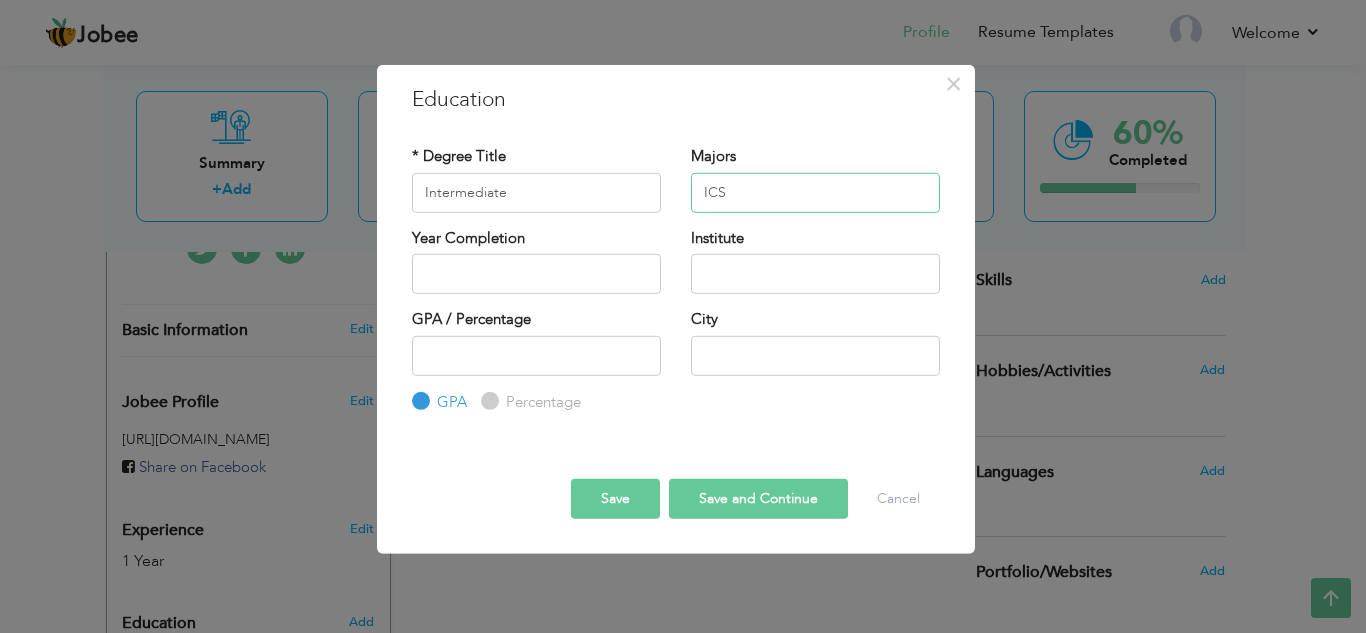 type on "ICS" 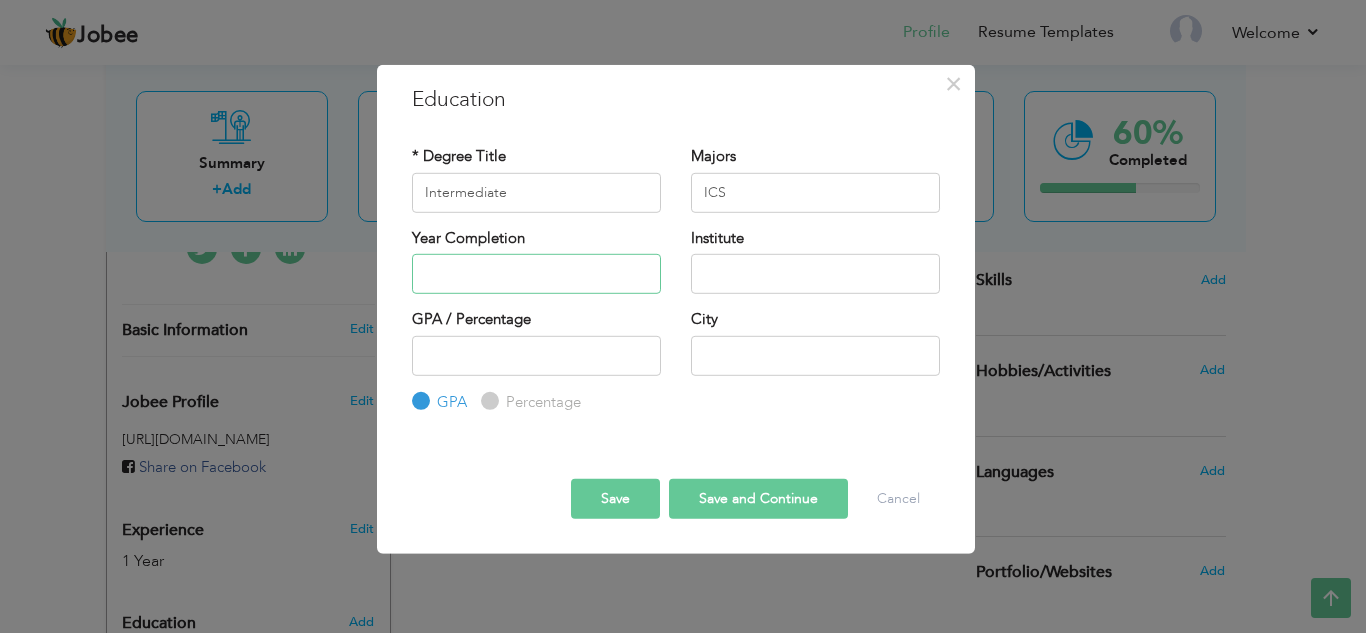 click at bounding box center [536, 274] 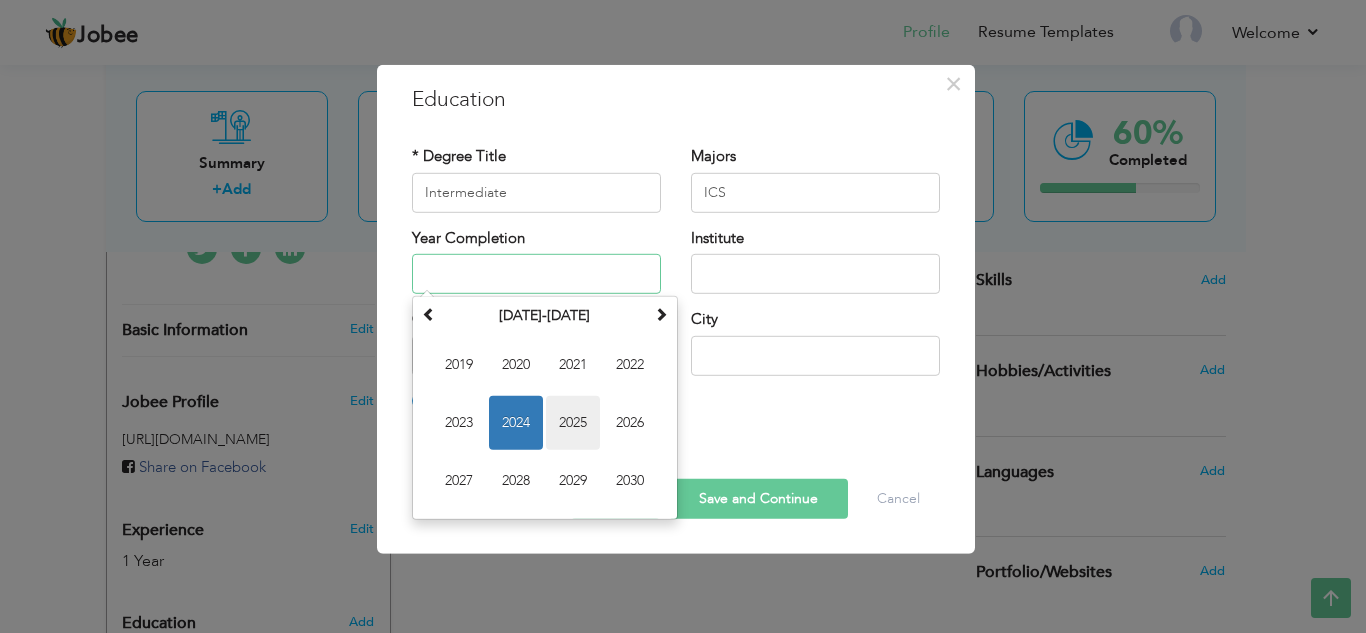 click on "2025" at bounding box center [573, 423] 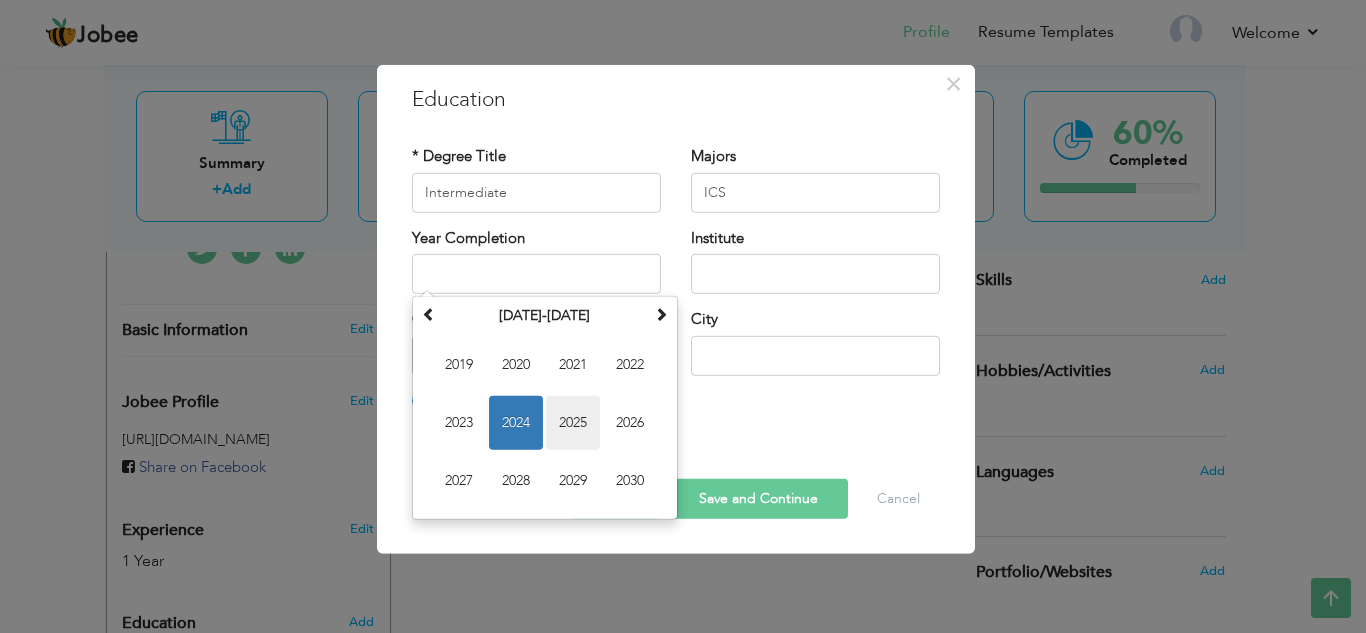 type on "2025" 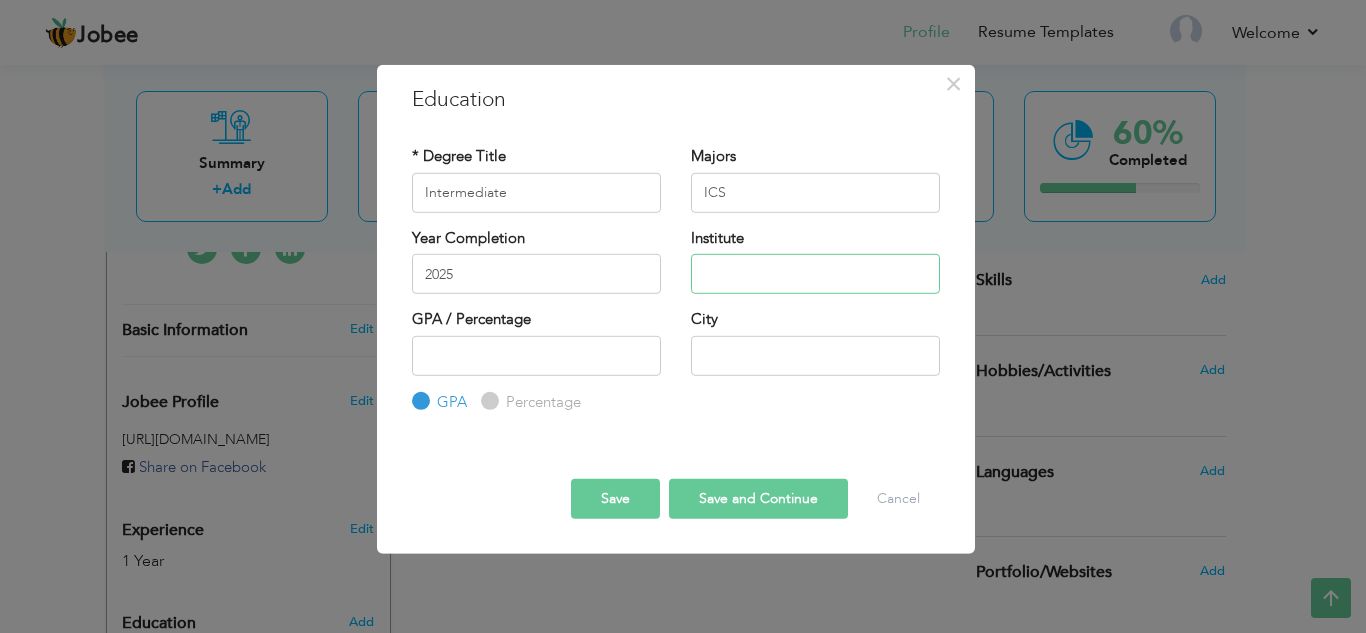 click at bounding box center [815, 274] 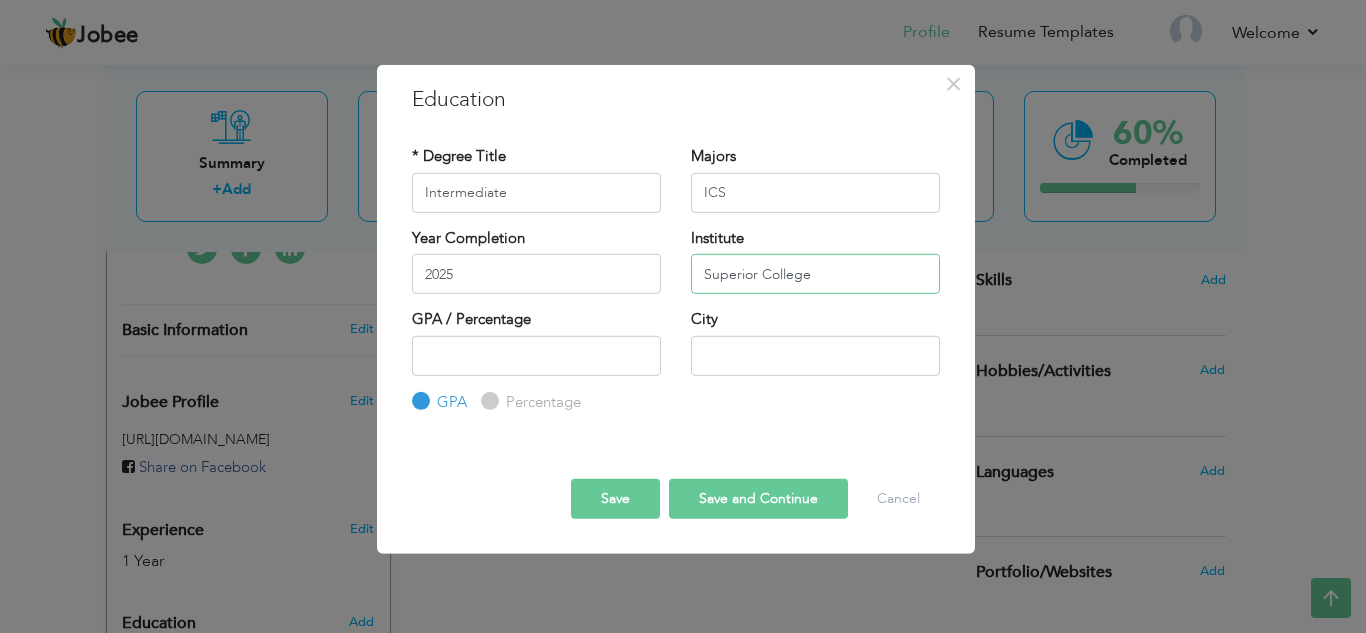 type on "Superior College" 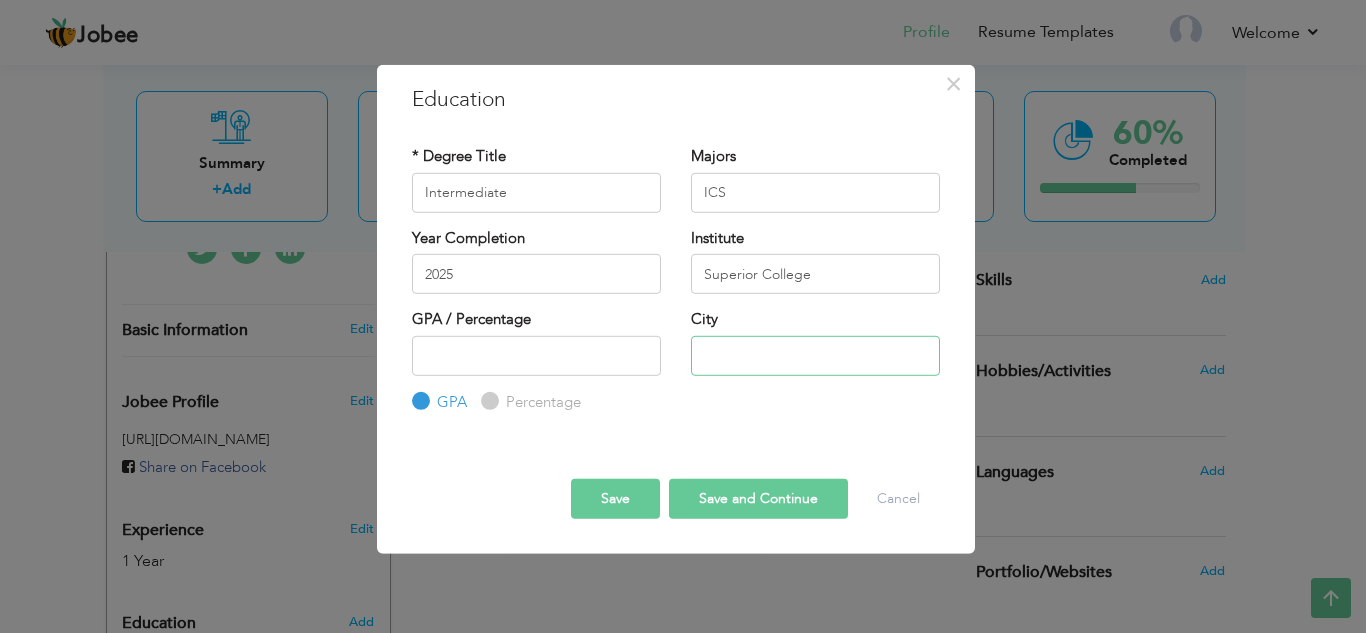 click at bounding box center (815, 355) 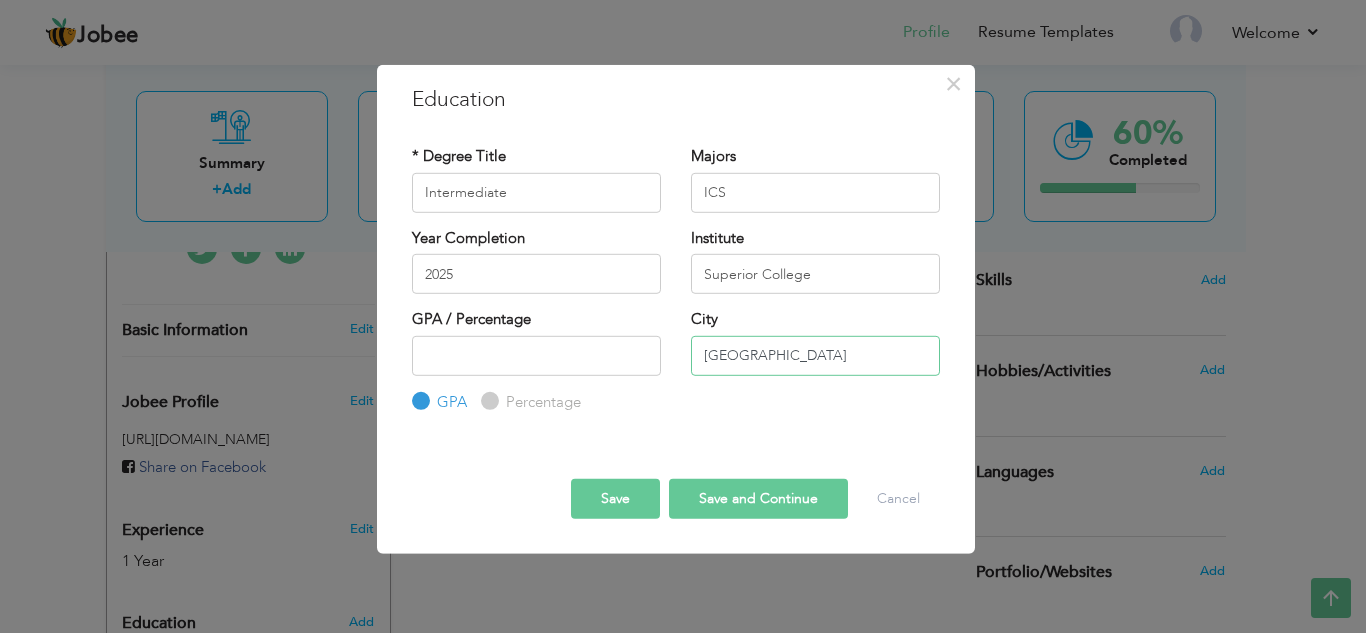 type on "[GEOGRAPHIC_DATA]" 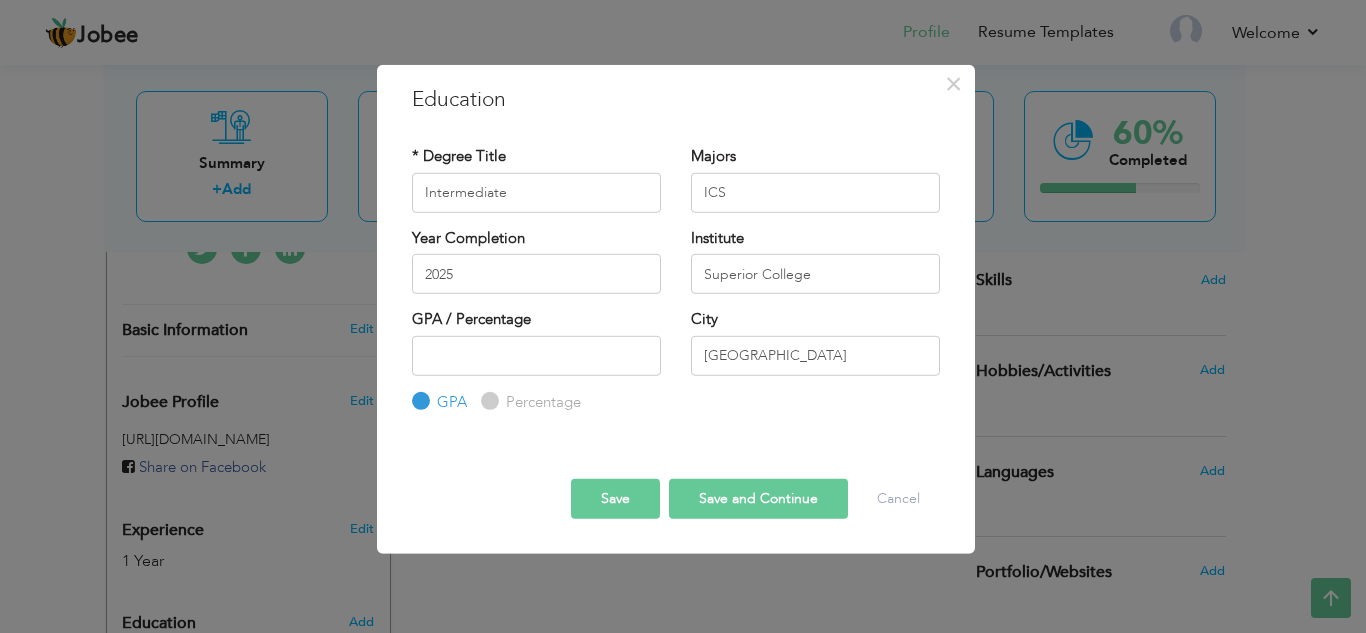 click on "GPA / Percentage
GPA
Percentage
City" at bounding box center [676, 361] 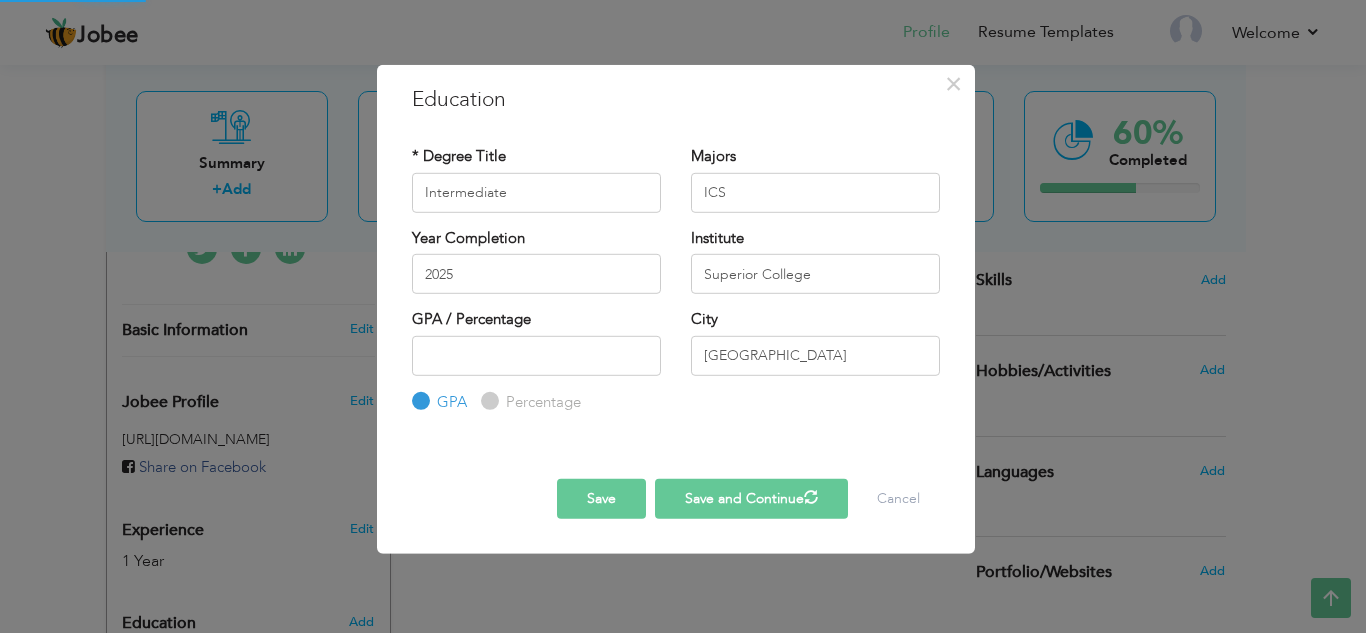 click on "Save" at bounding box center [601, 499] 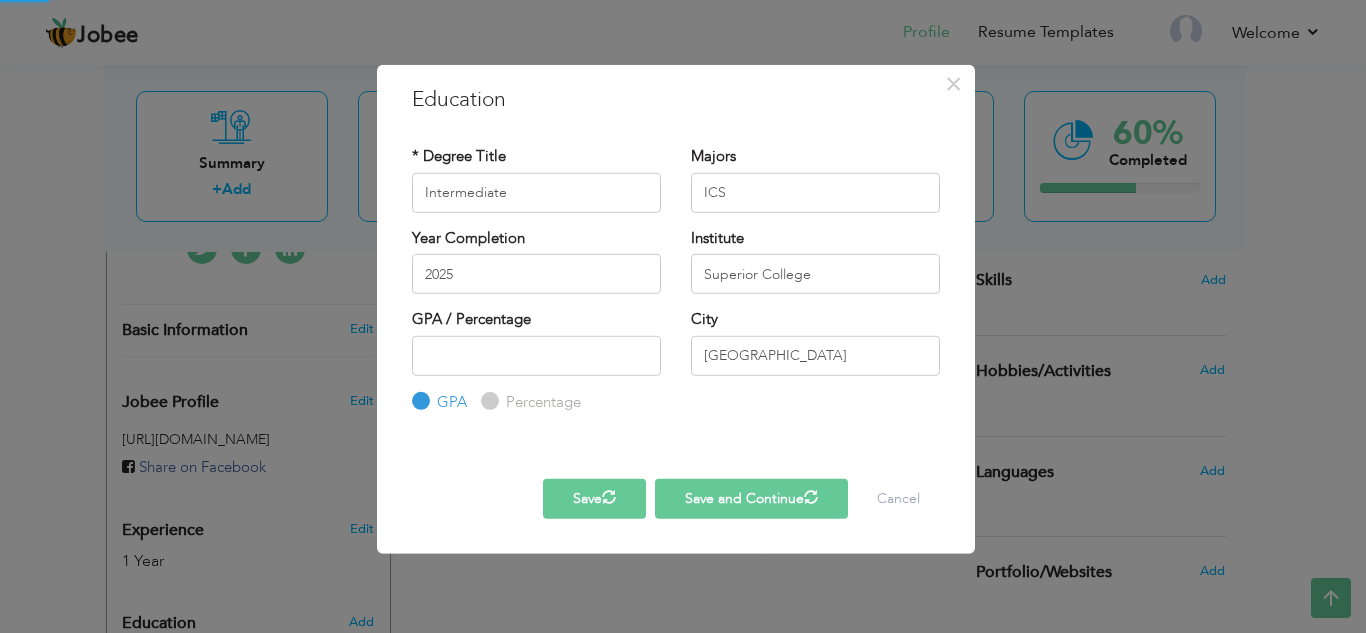 type 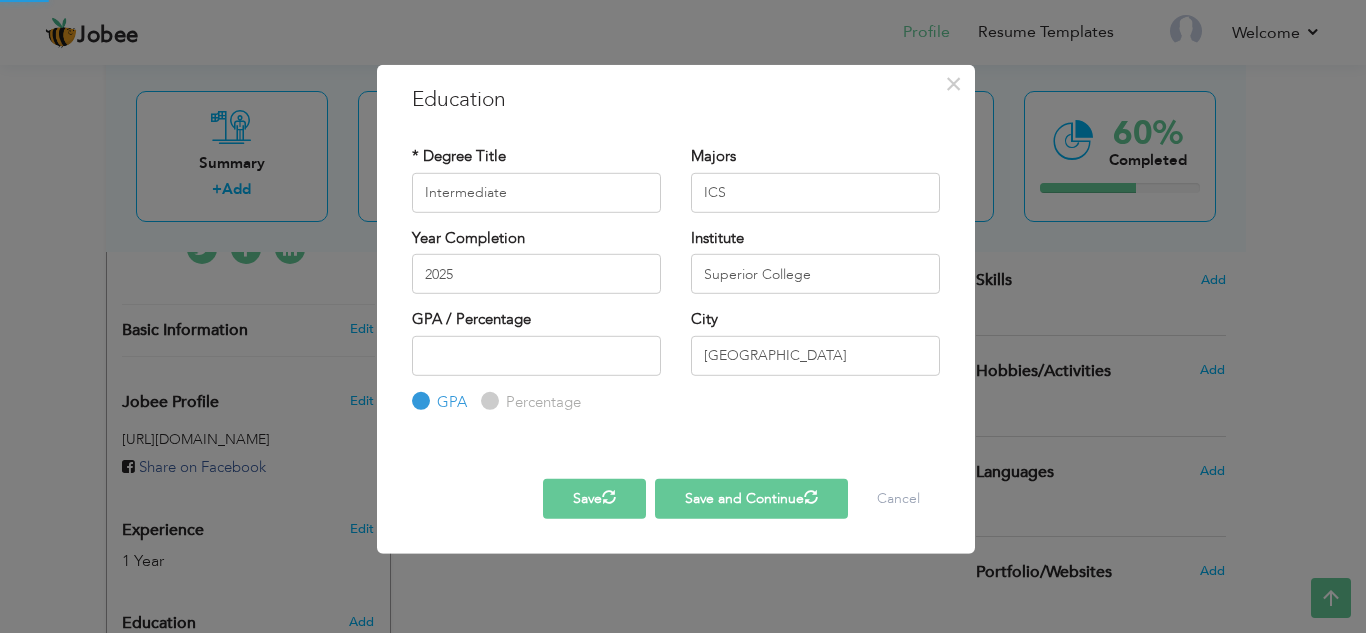 type 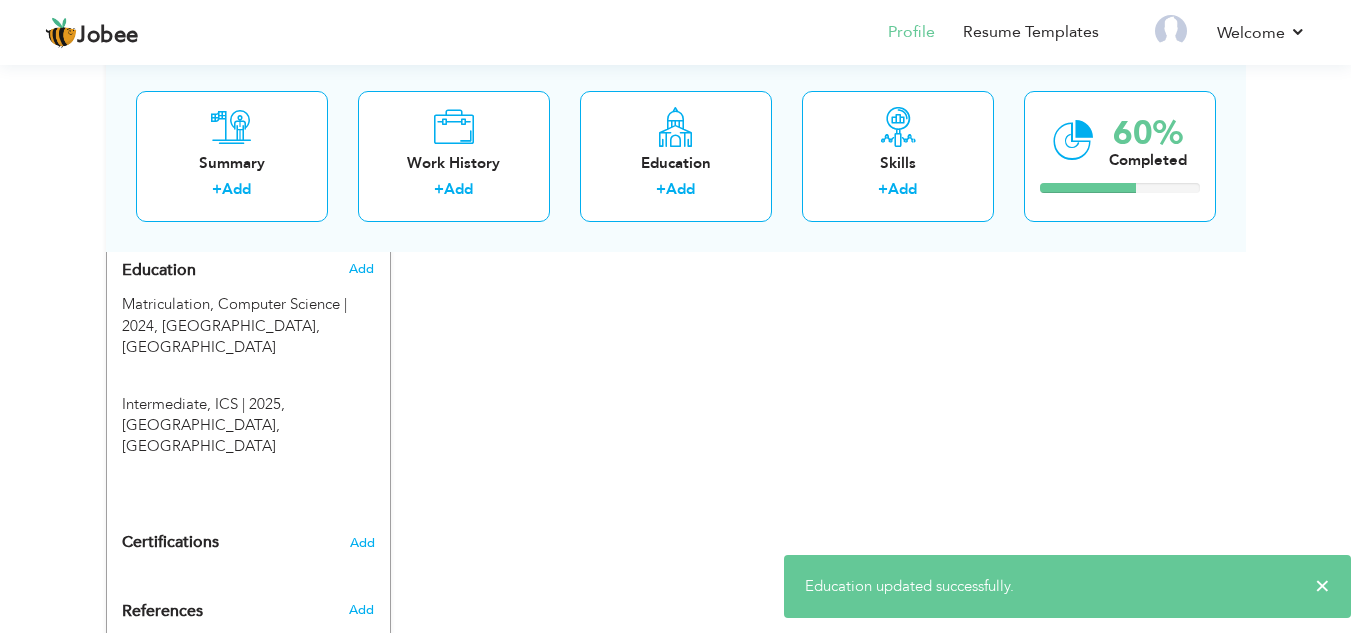 scroll, scrollTop: 900, scrollLeft: 0, axis: vertical 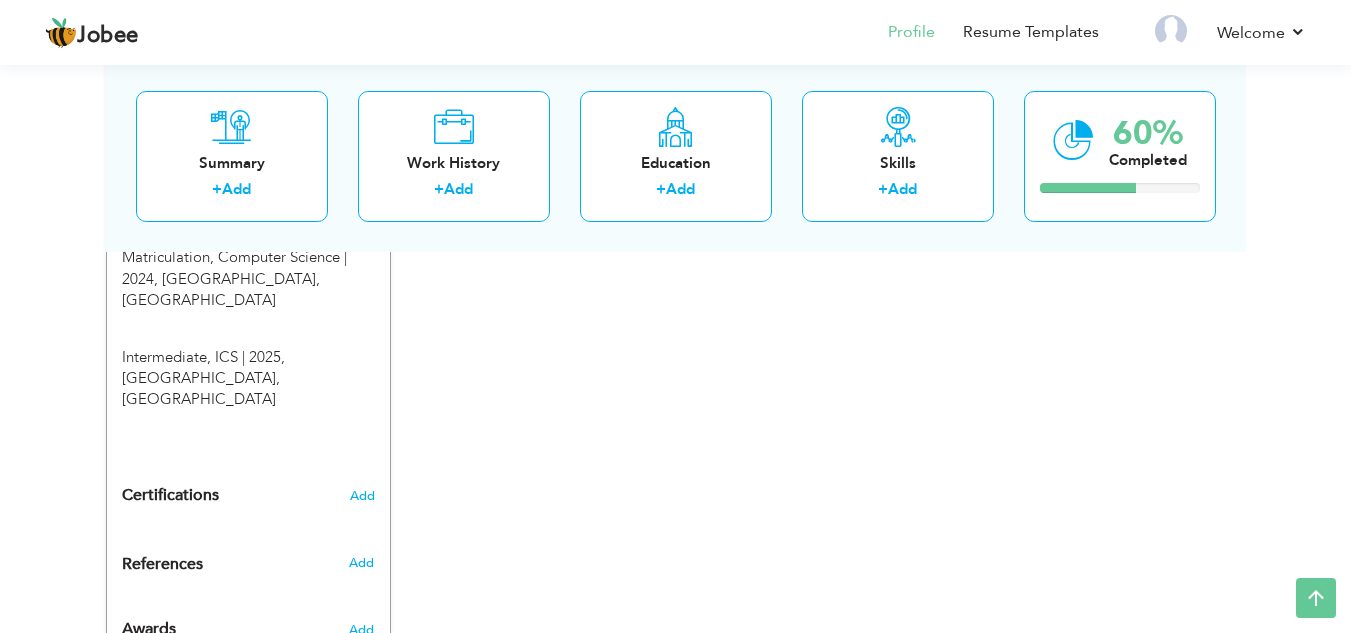 drag, startPoint x: 1319, startPoint y: 590, endPoint x: 1303, endPoint y: 588, distance: 16.124516 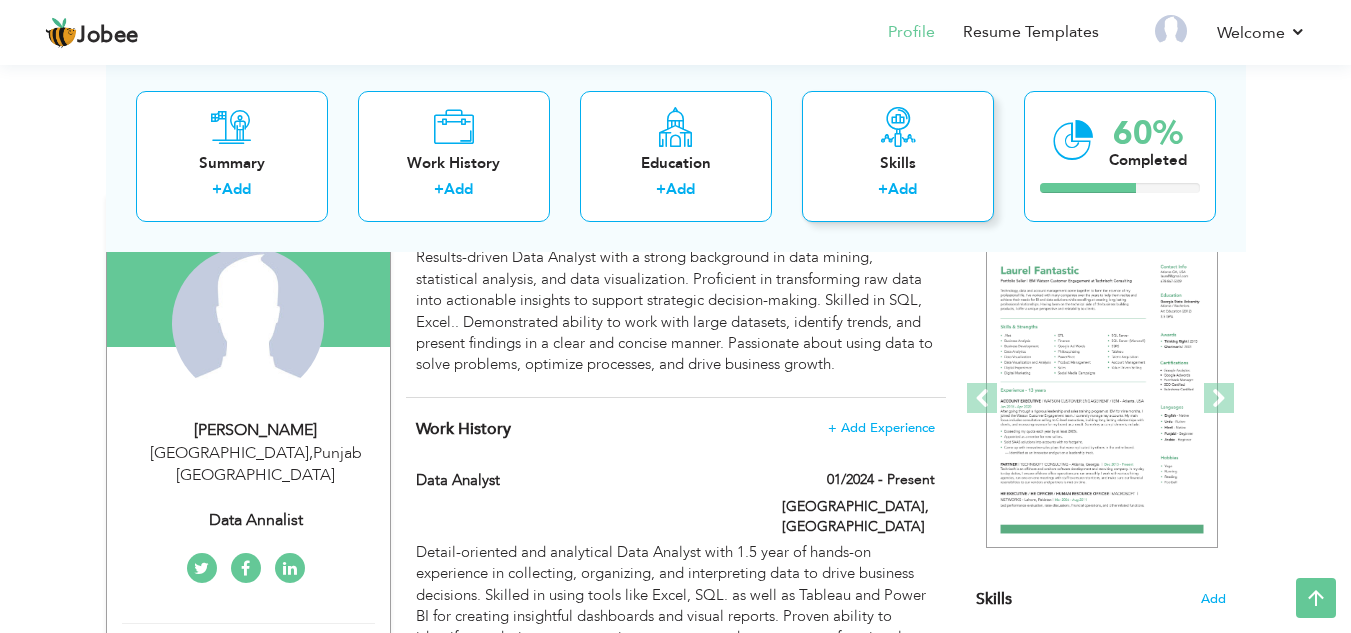 scroll, scrollTop: 119, scrollLeft: 0, axis: vertical 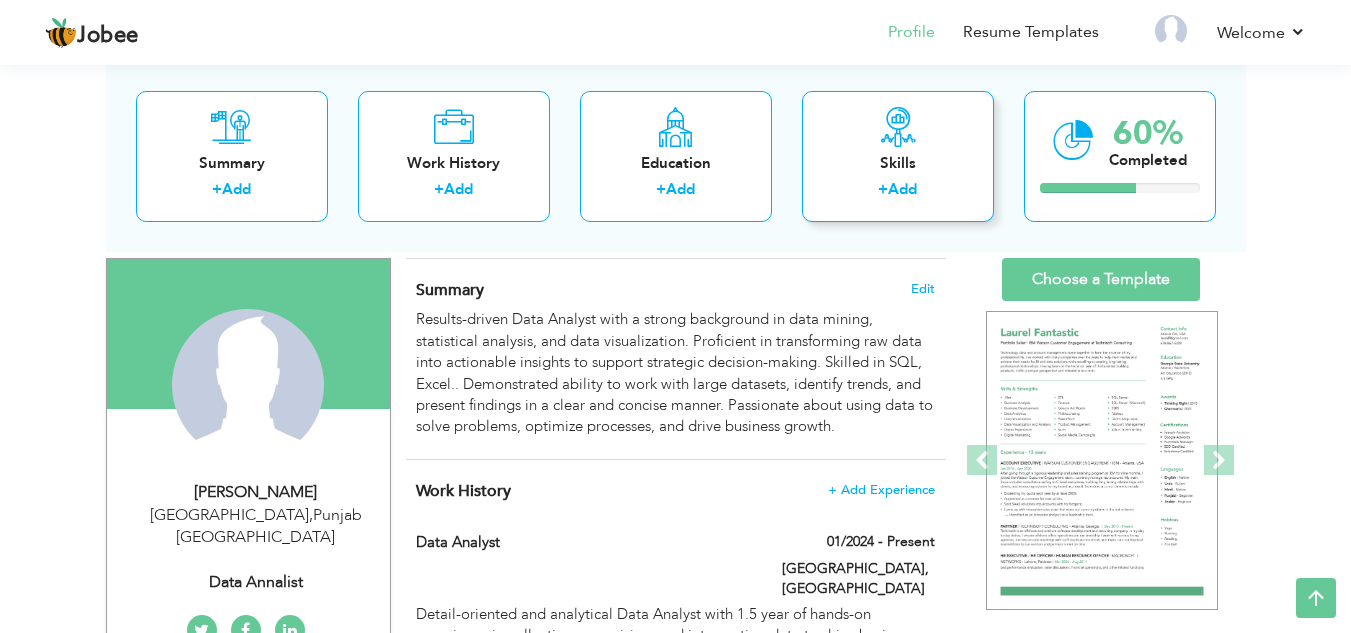 click on "Add" at bounding box center [902, 189] 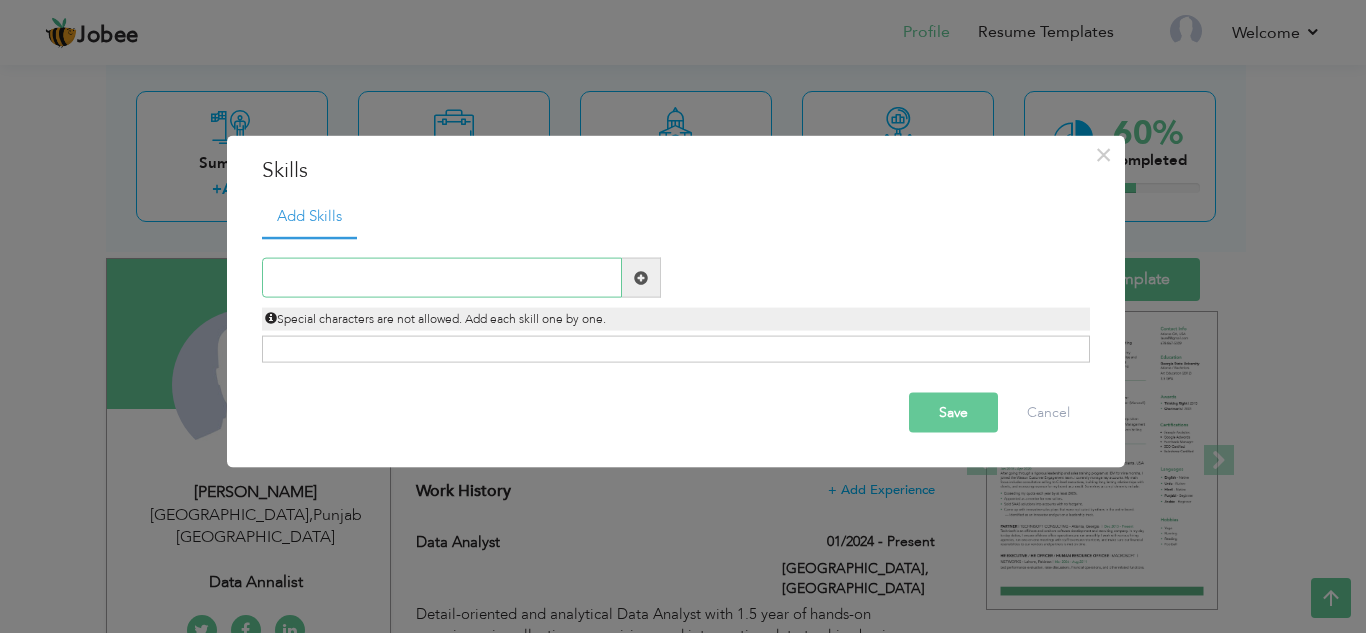 click at bounding box center [442, 278] 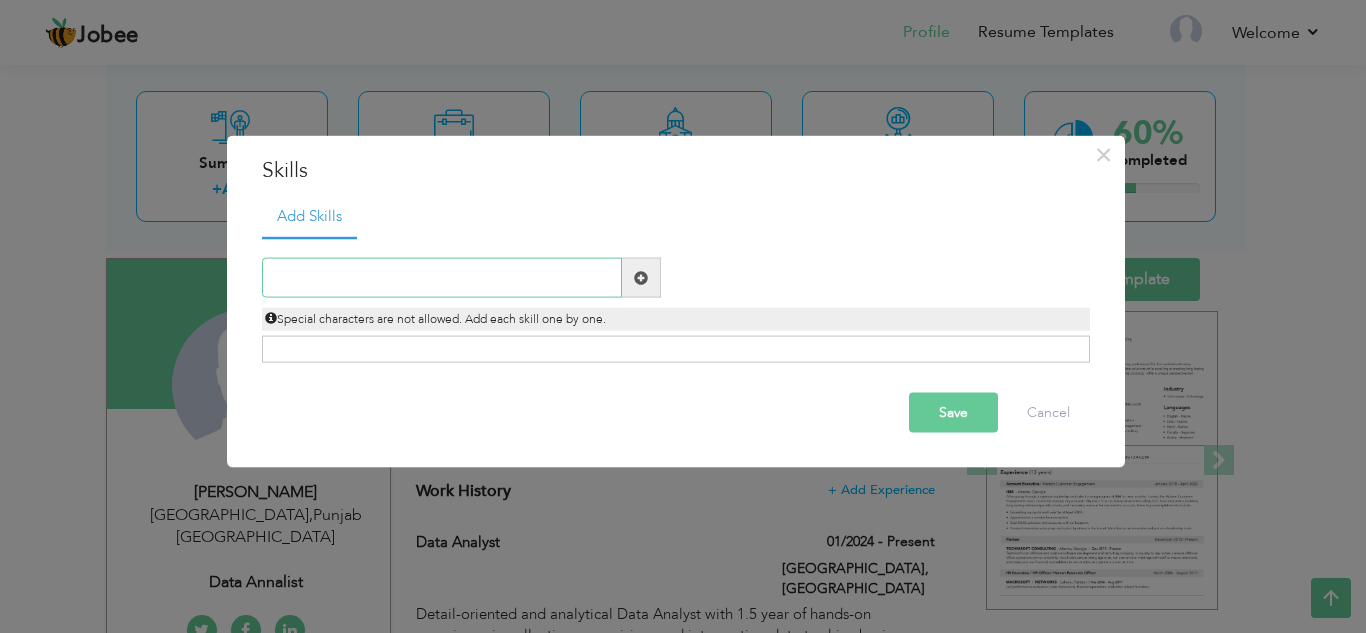 click at bounding box center (442, 278) 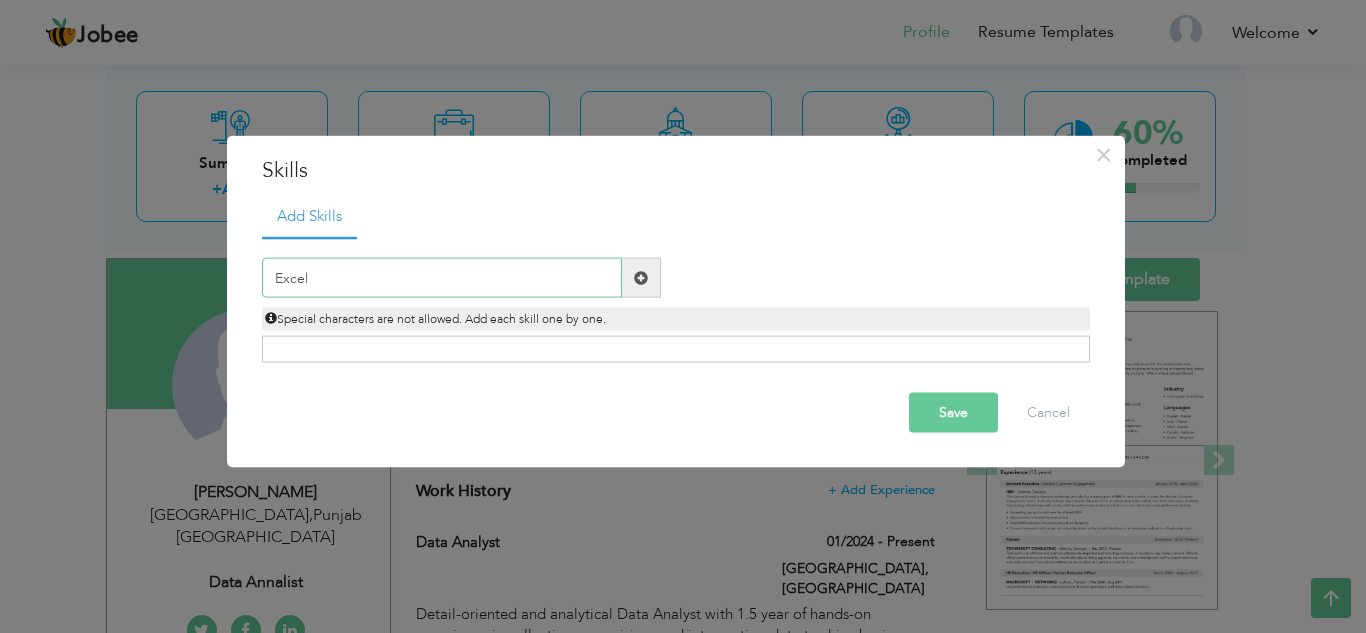 type on "Excel" 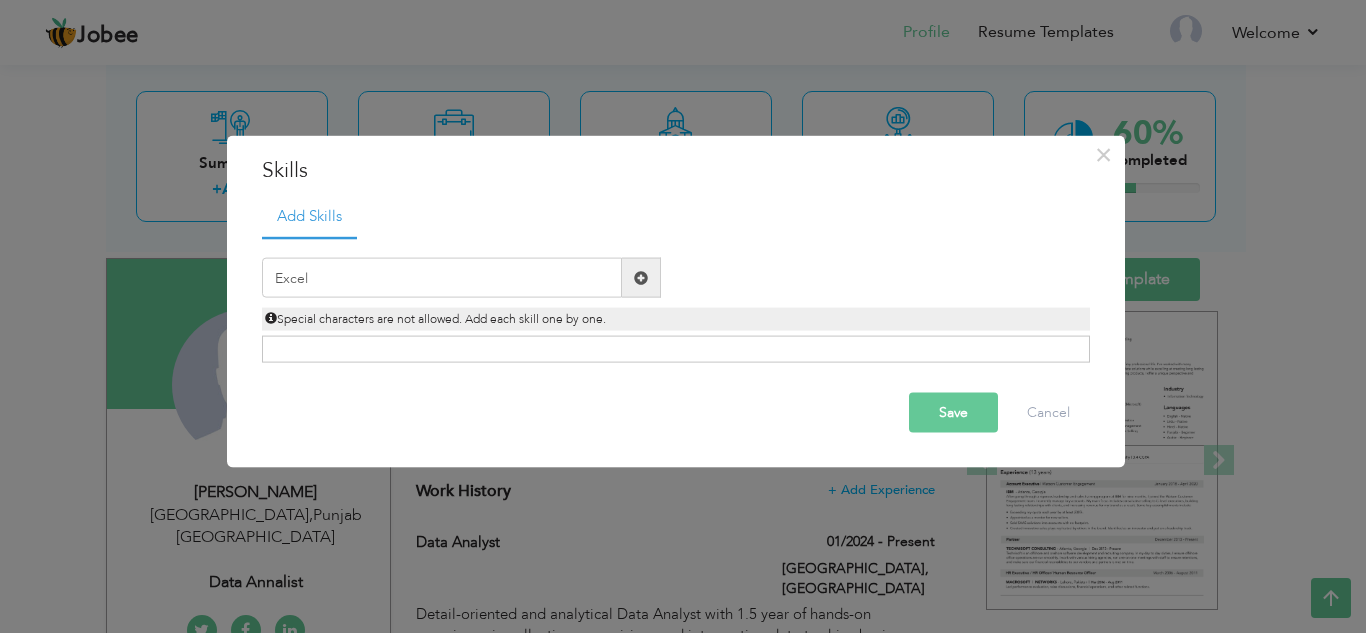 click at bounding box center [641, 278] 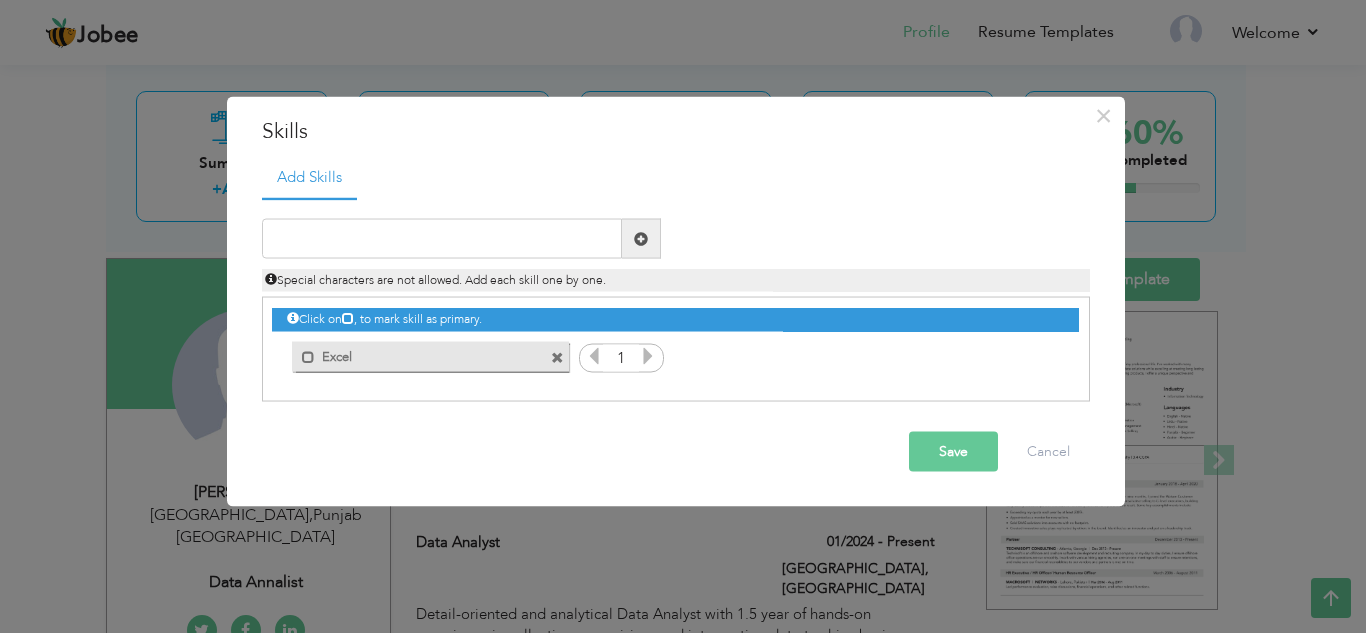 click at bounding box center (648, 356) 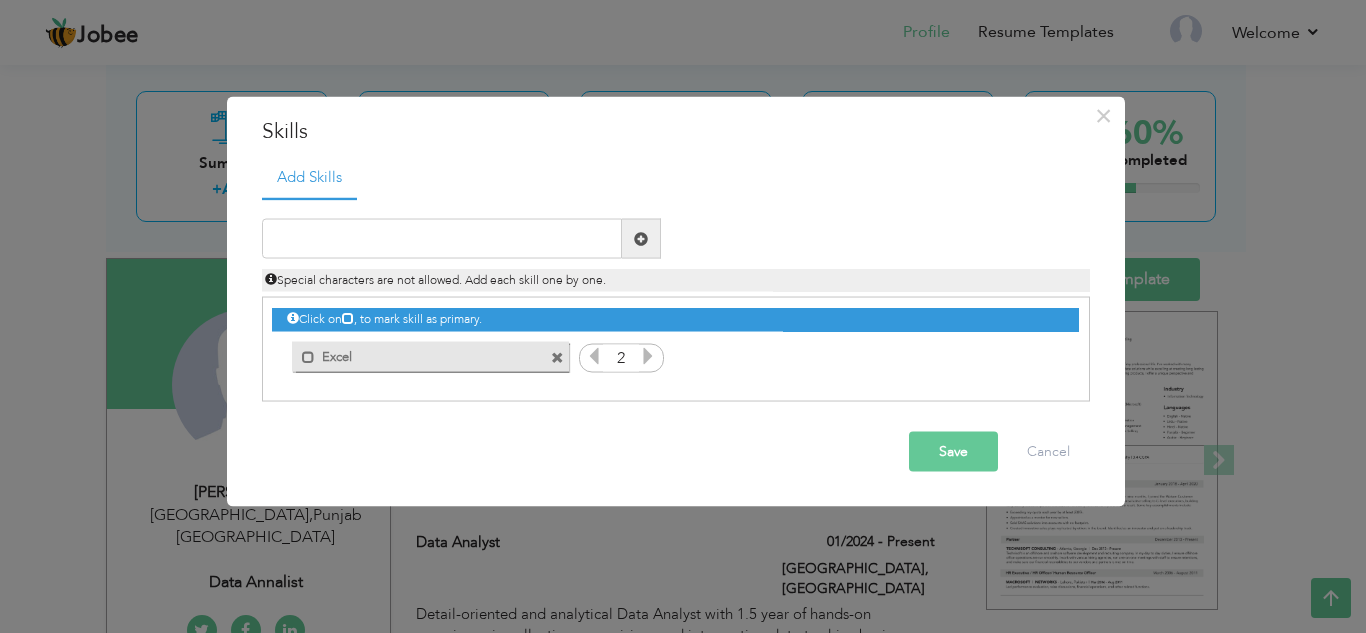 click at bounding box center [648, 356] 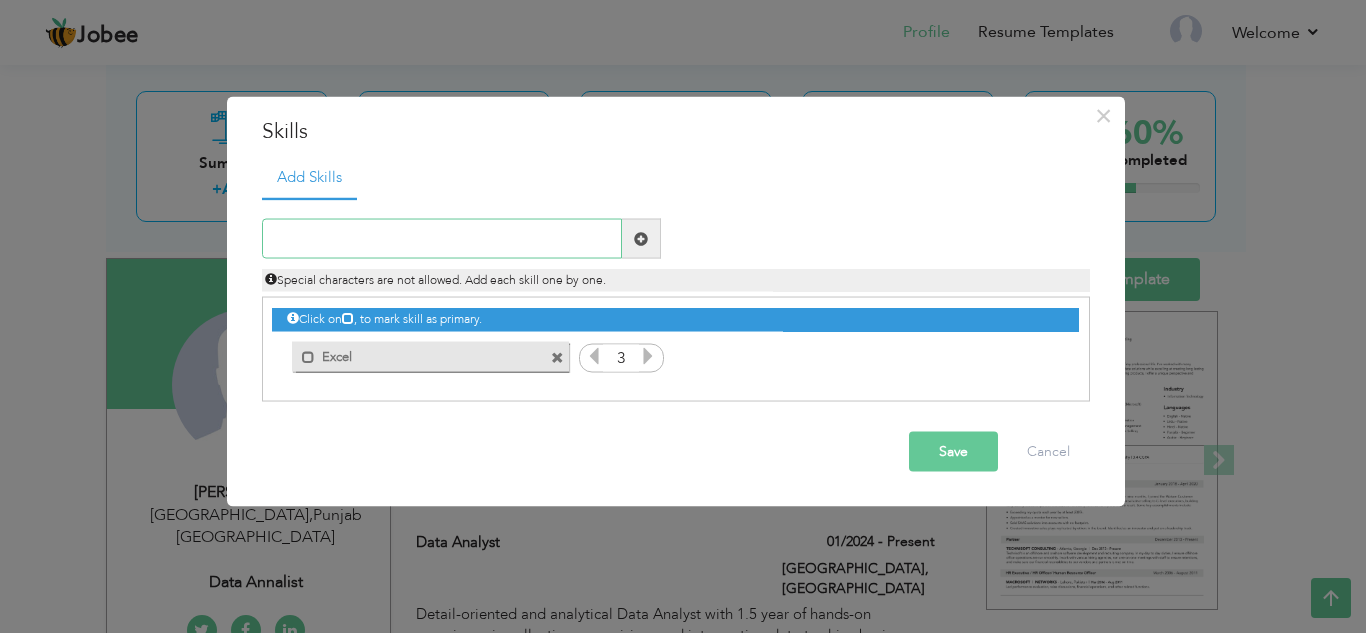click at bounding box center (442, 239) 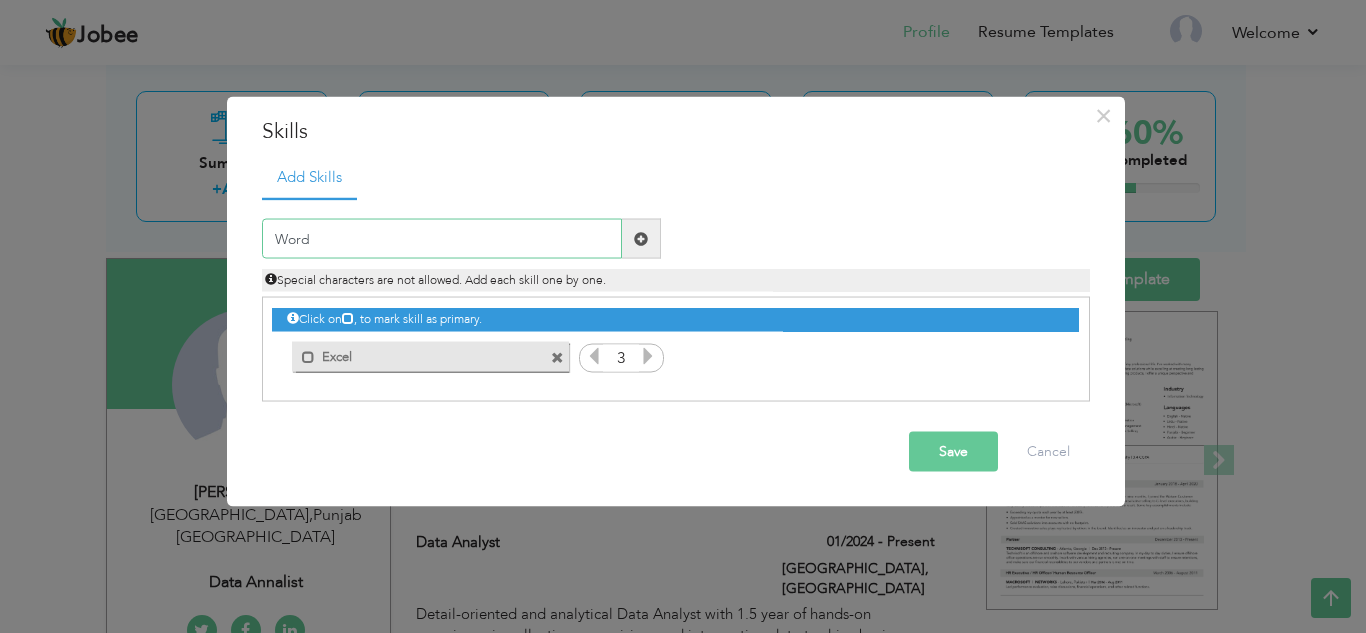 type on "Word" 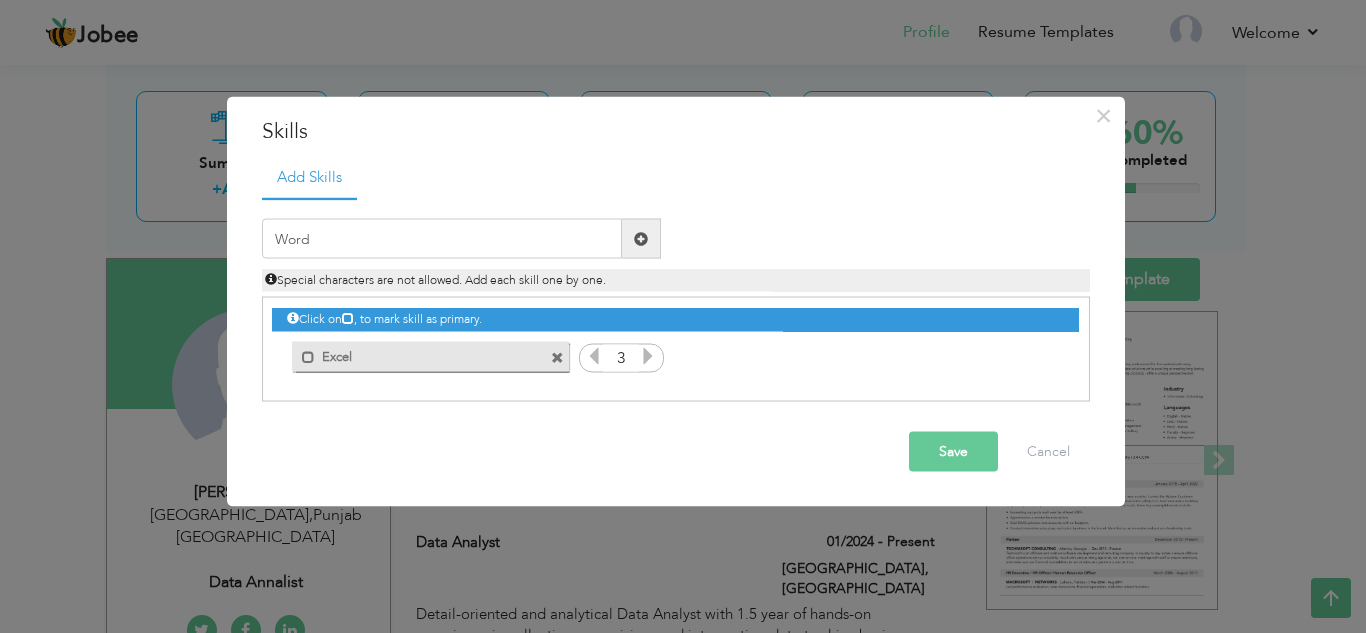 click at bounding box center (641, 238) 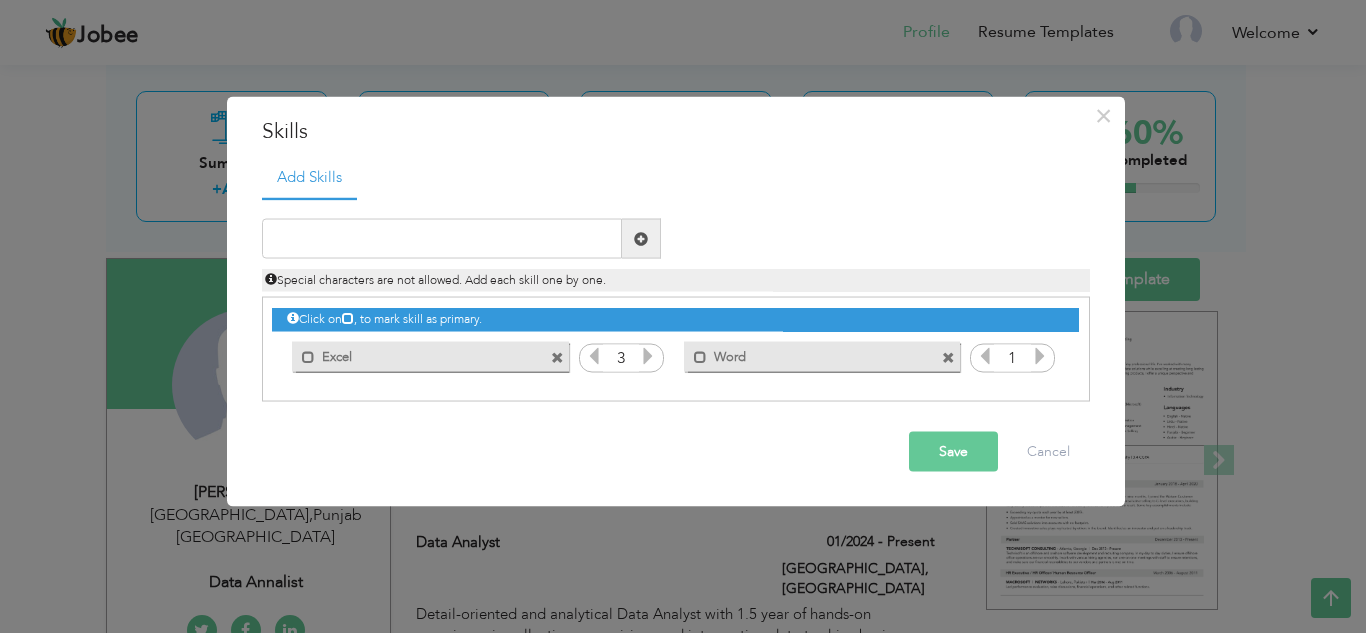 click at bounding box center [1040, 356] 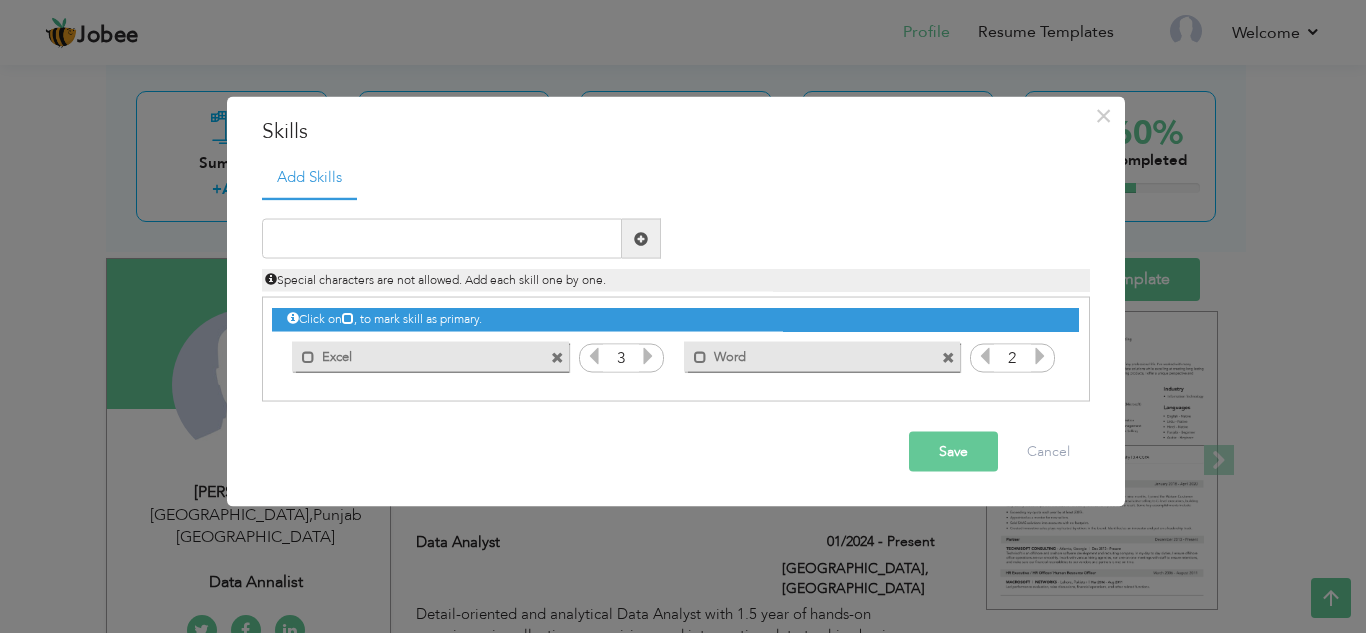 click at bounding box center [1040, 356] 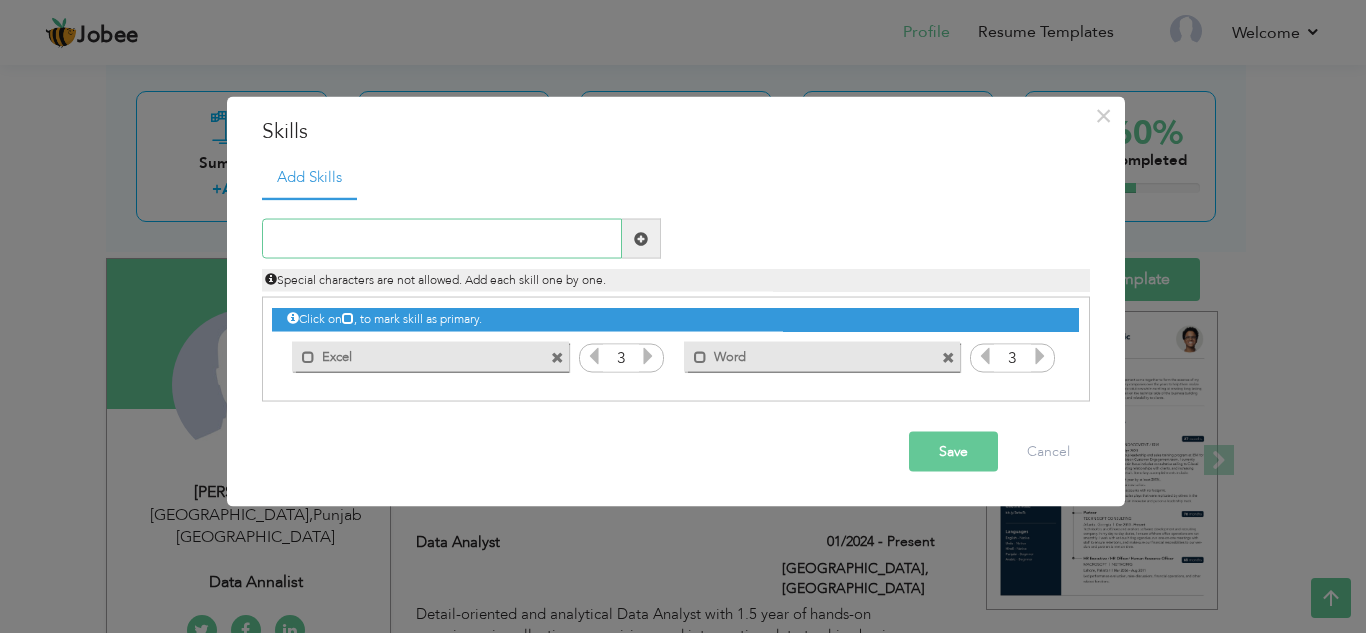 click at bounding box center [442, 239] 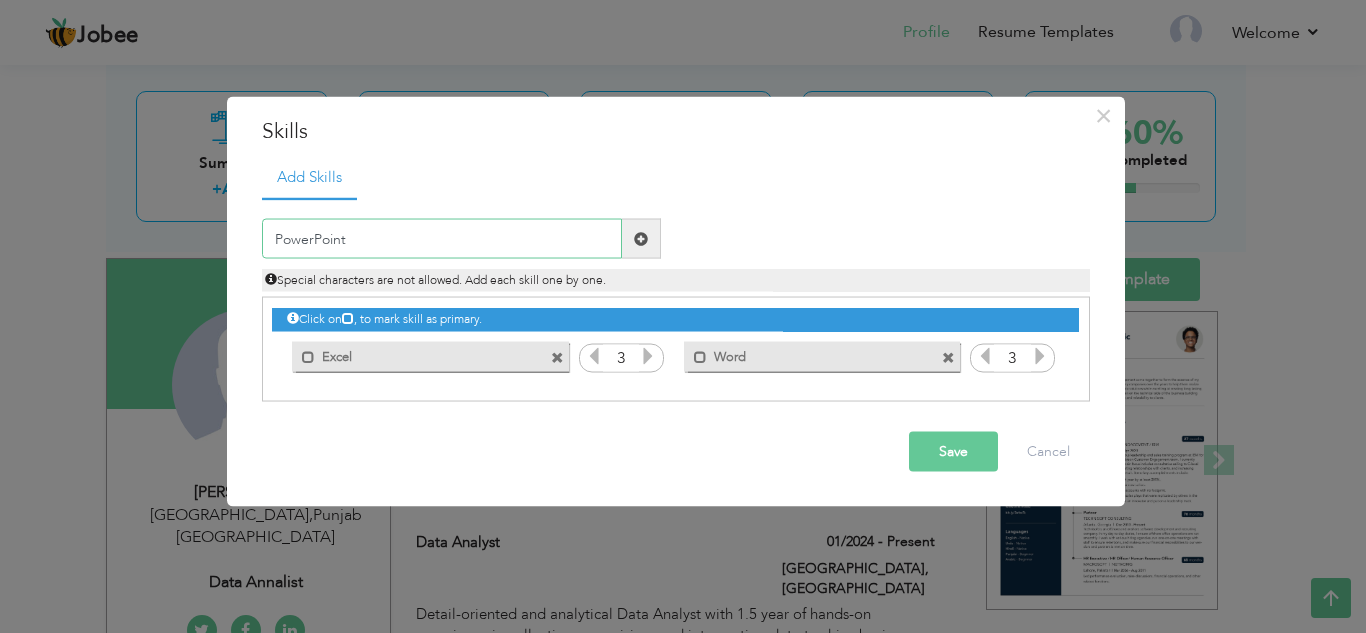 type on "PowerPoint" 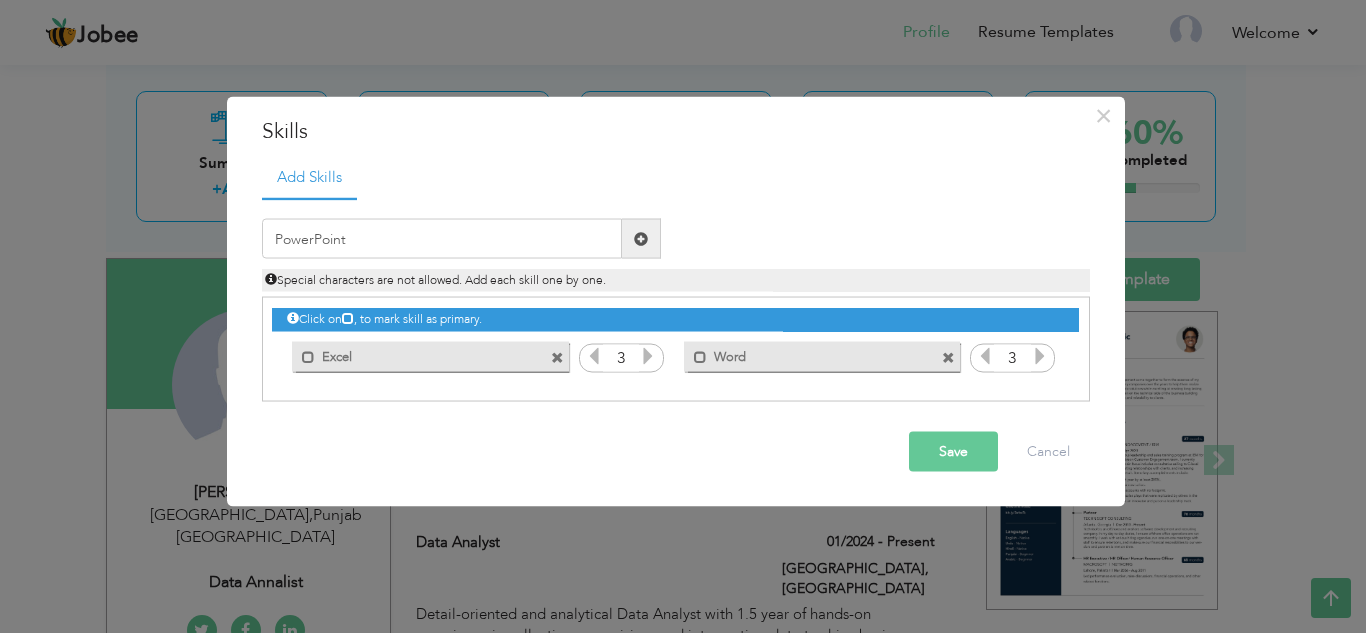 click at bounding box center [641, 239] 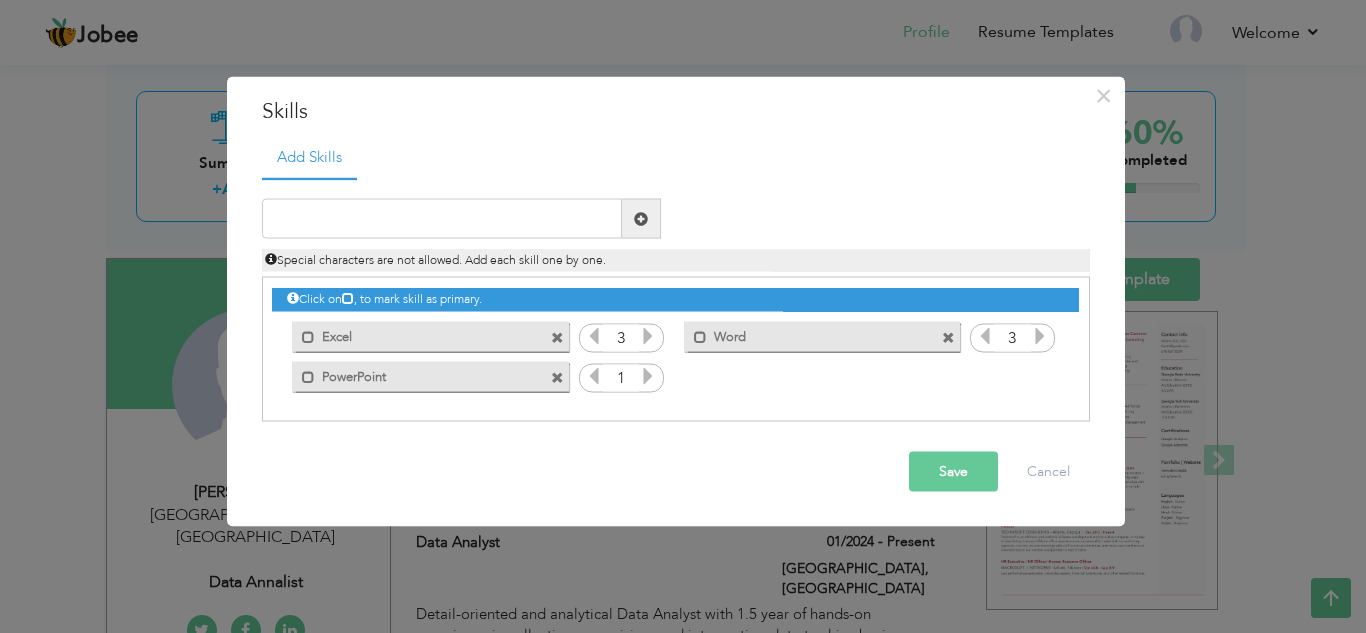 click at bounding box center (648, 376) 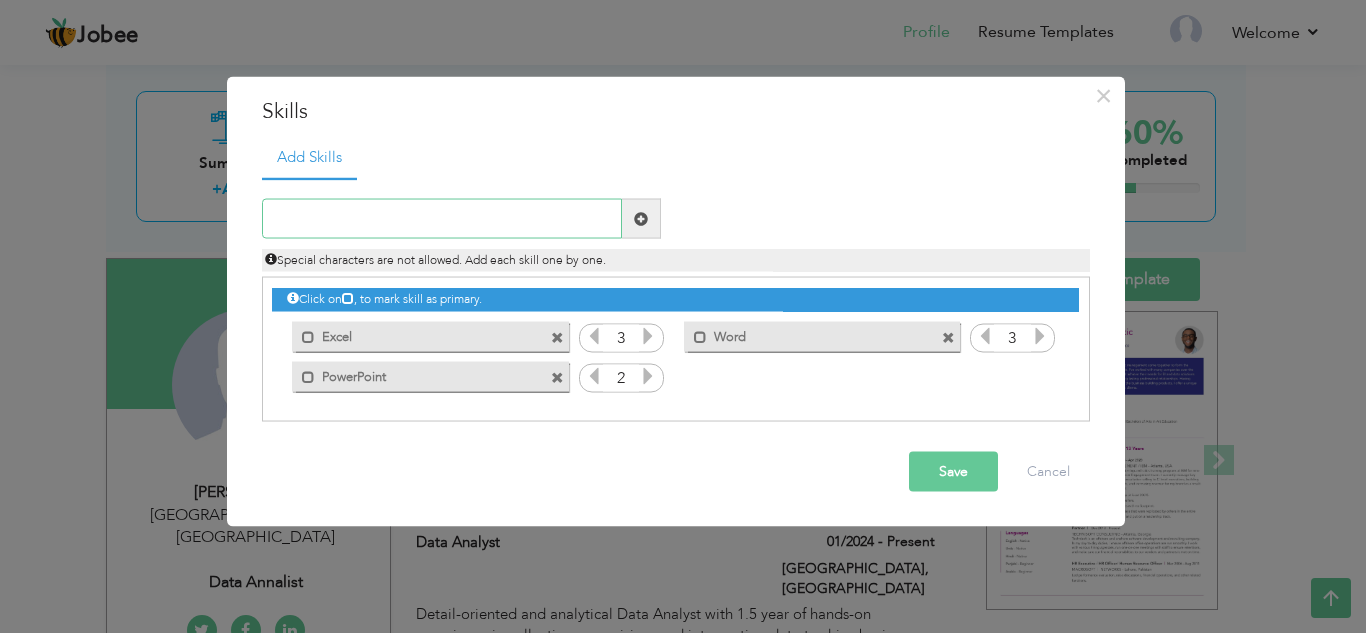click at bounding box center (442, 219) 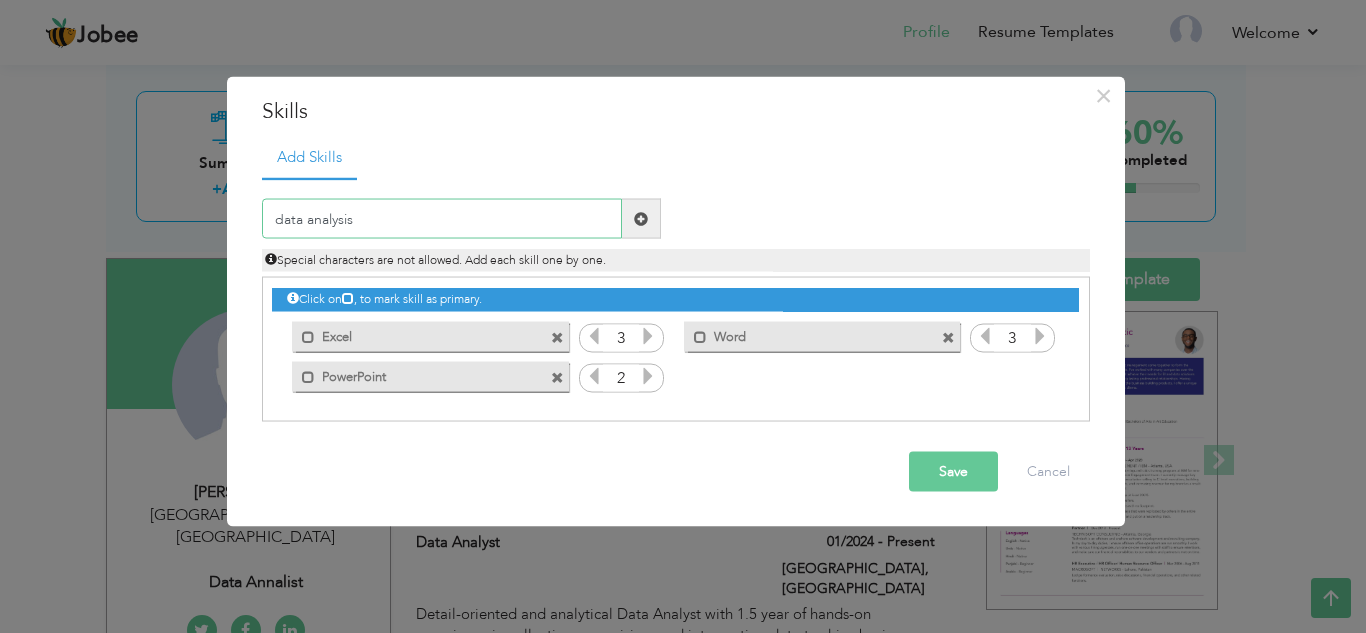 click on "data analysis" at bounding box center [442, 219] 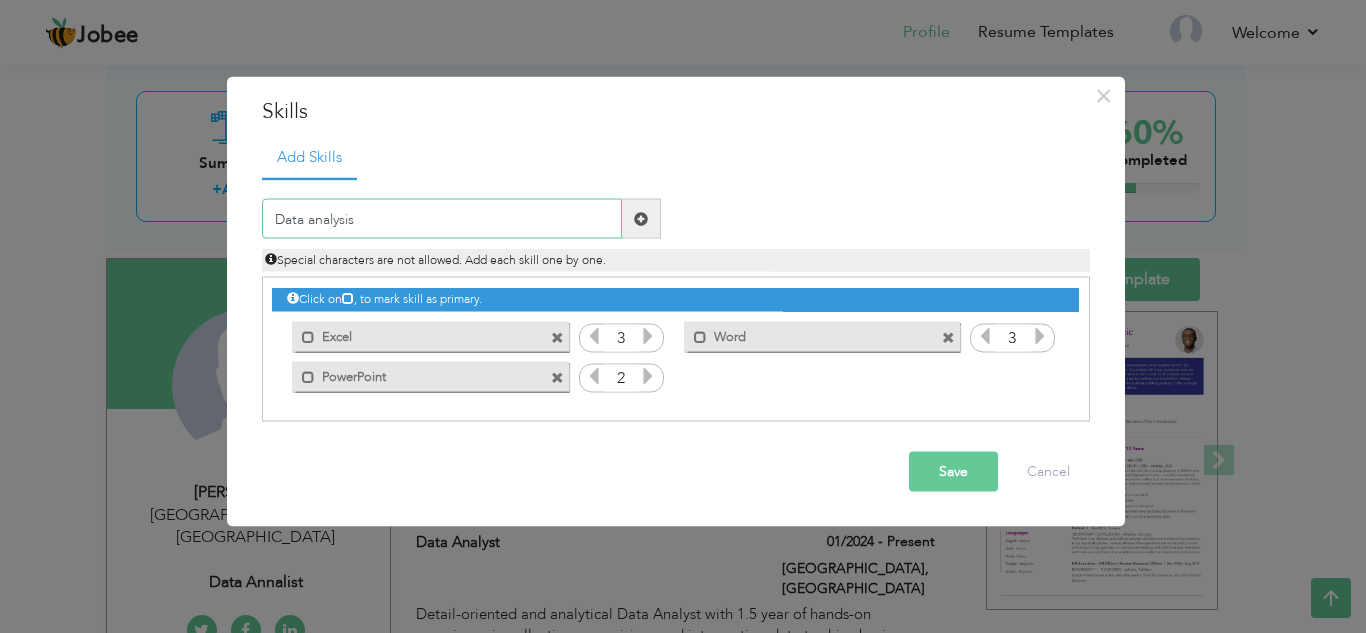 type on "Data analysis" 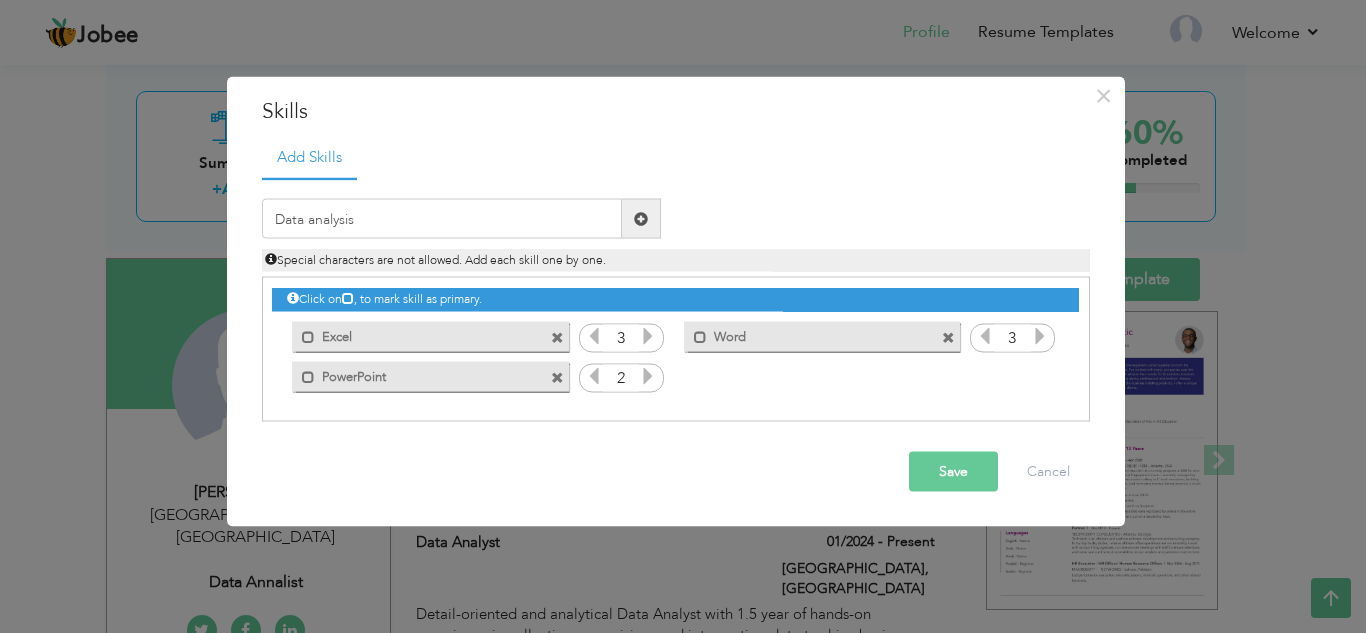 click at bounding box center (641, 219) 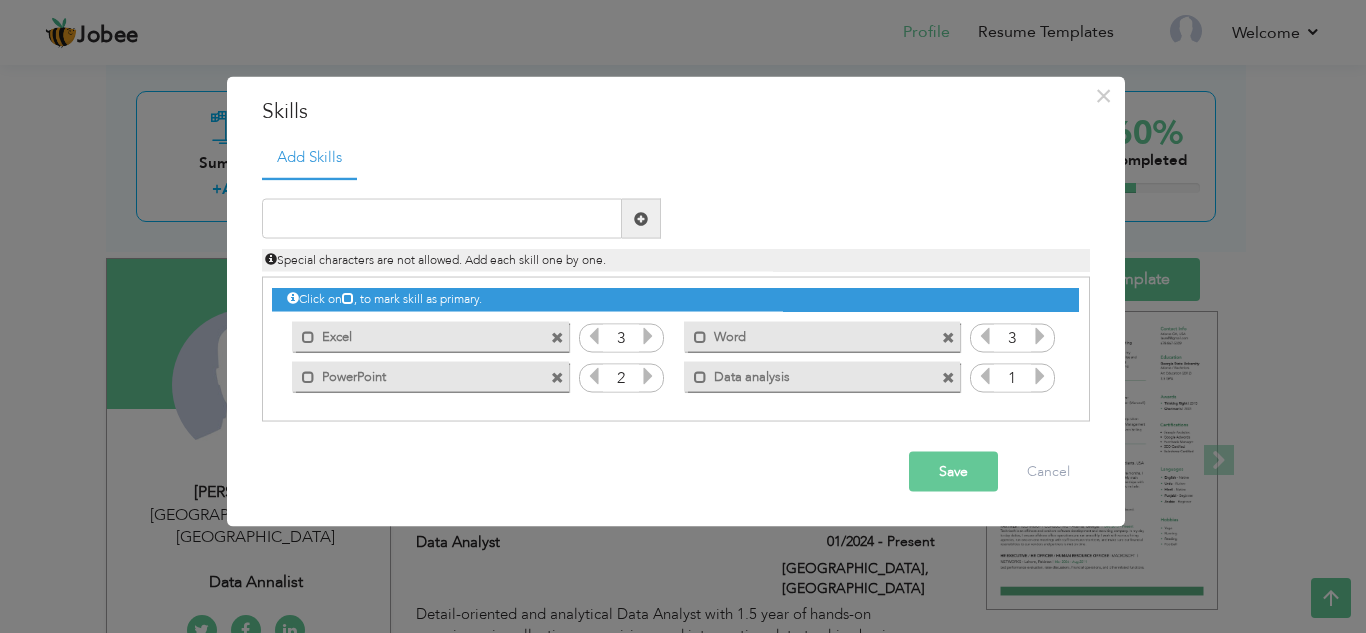 click on "Save" at bounding box center [953, 472] 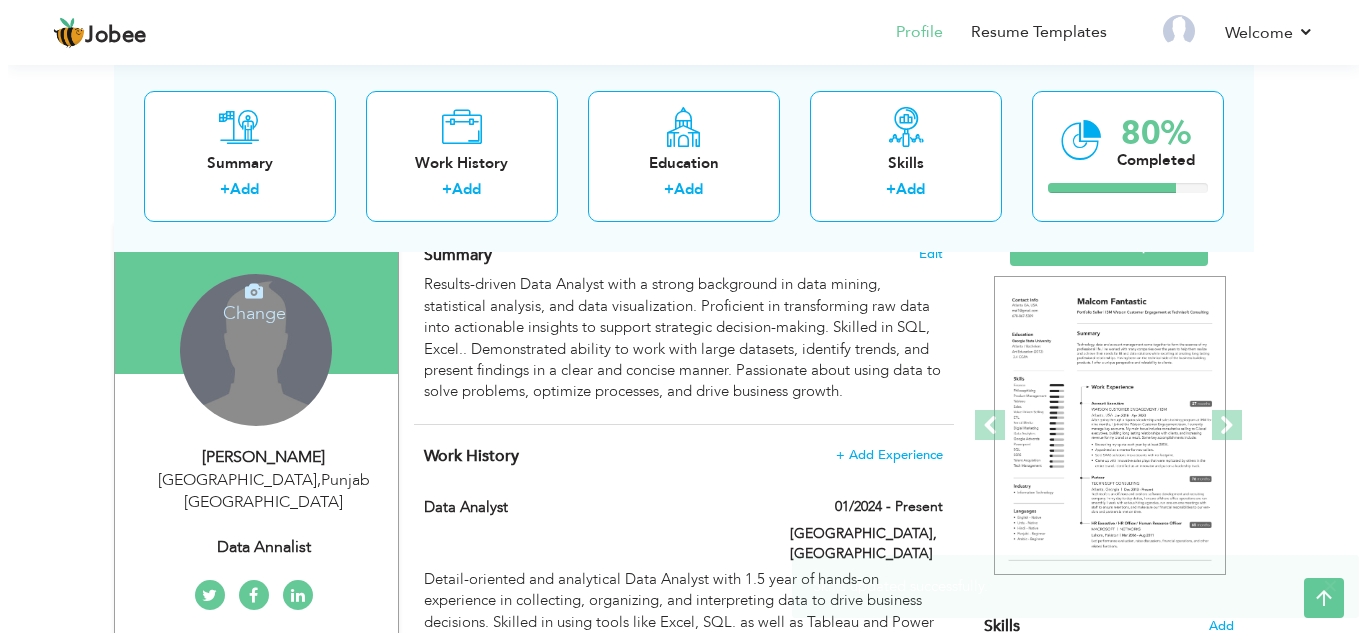 scroll, scrollTop: 119, scrollLeft: 0, axis: vertical 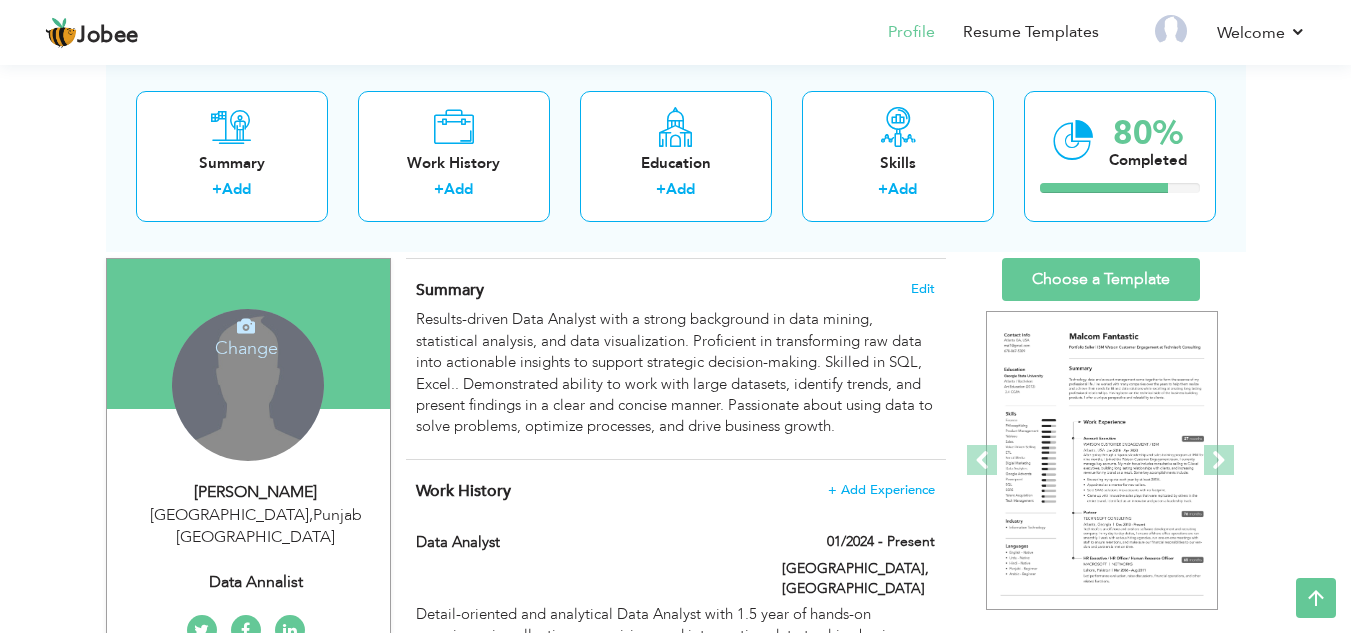 click at bounding box center [246, 326] 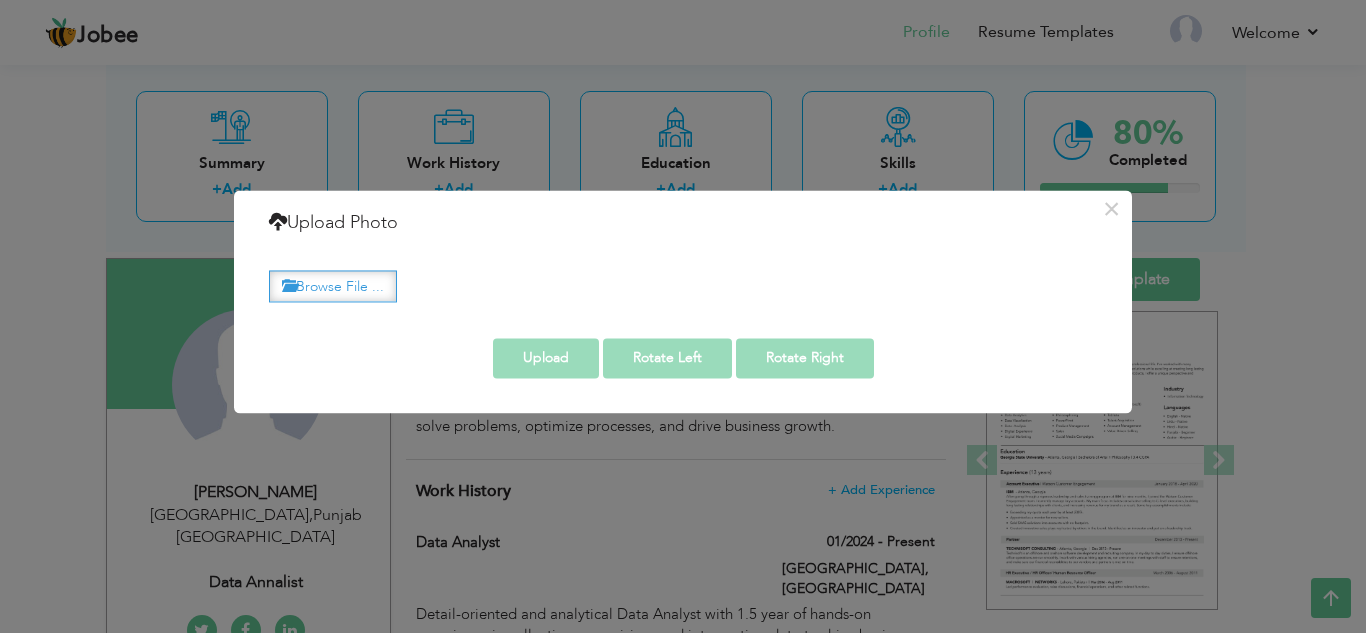 click on "Browse File ..." at bounding box center [333, 286] 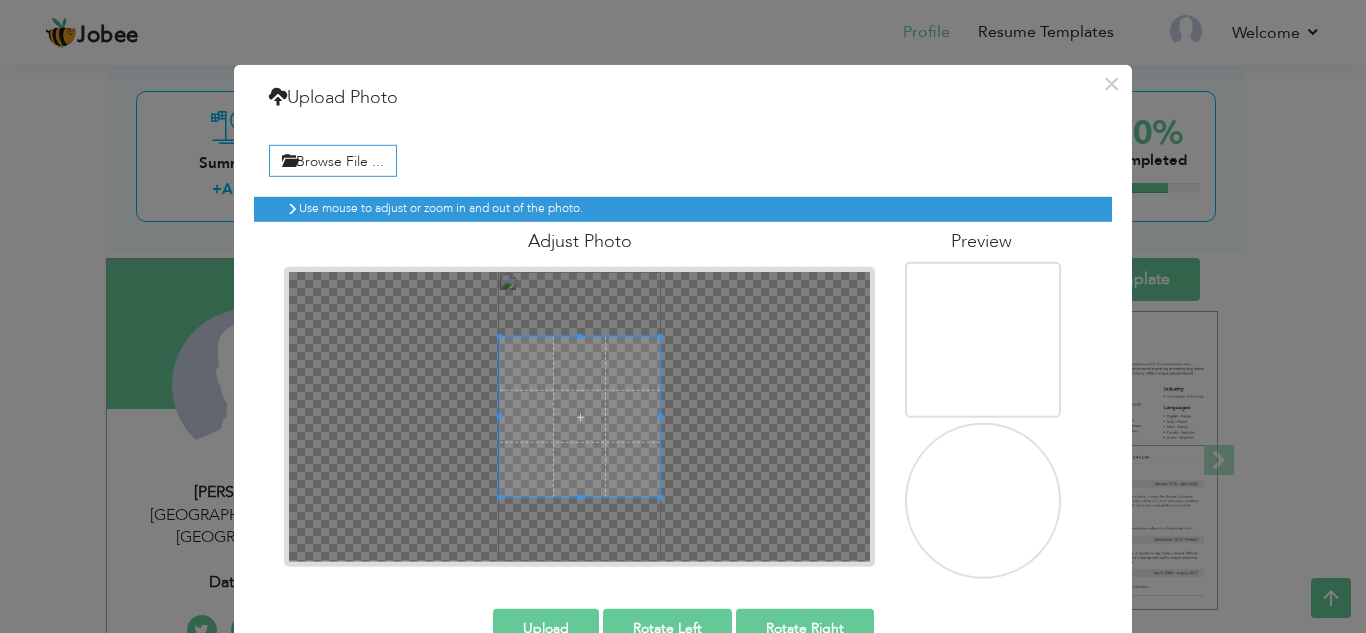 click at bounding box center [984, 502] 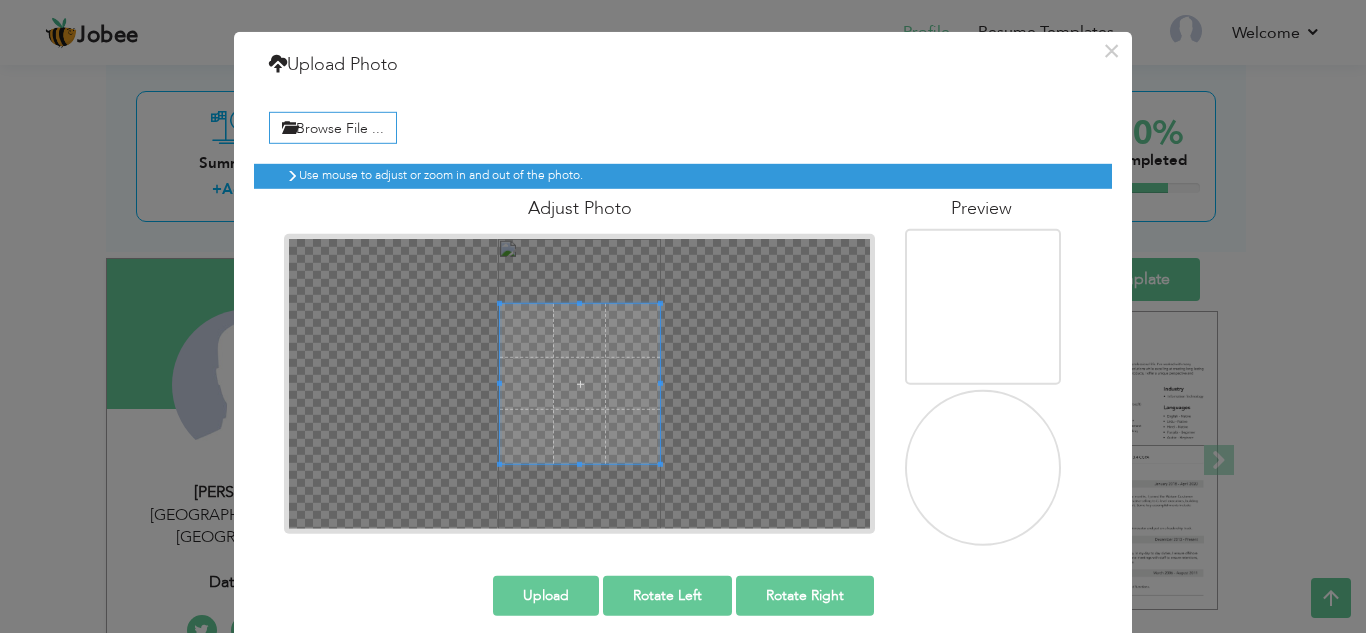 scroll, scrollTop: 50, scrollLeft: 0, axis: vertical 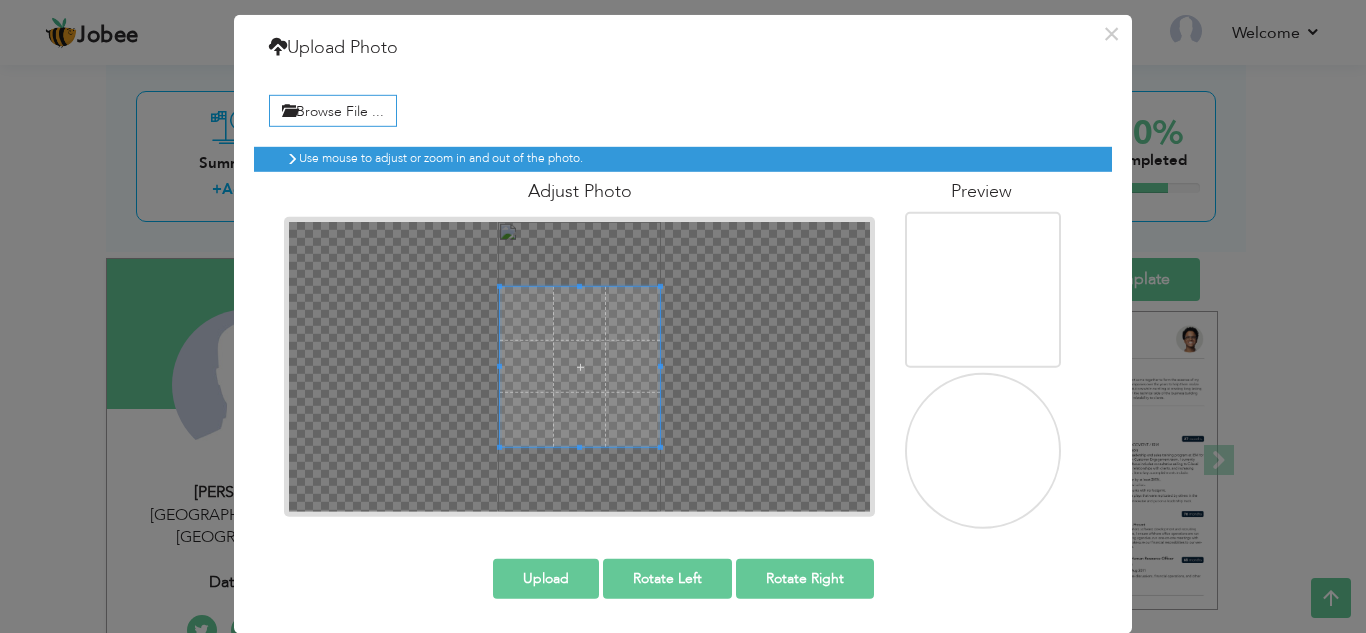 click at bounding box center (984, 291) 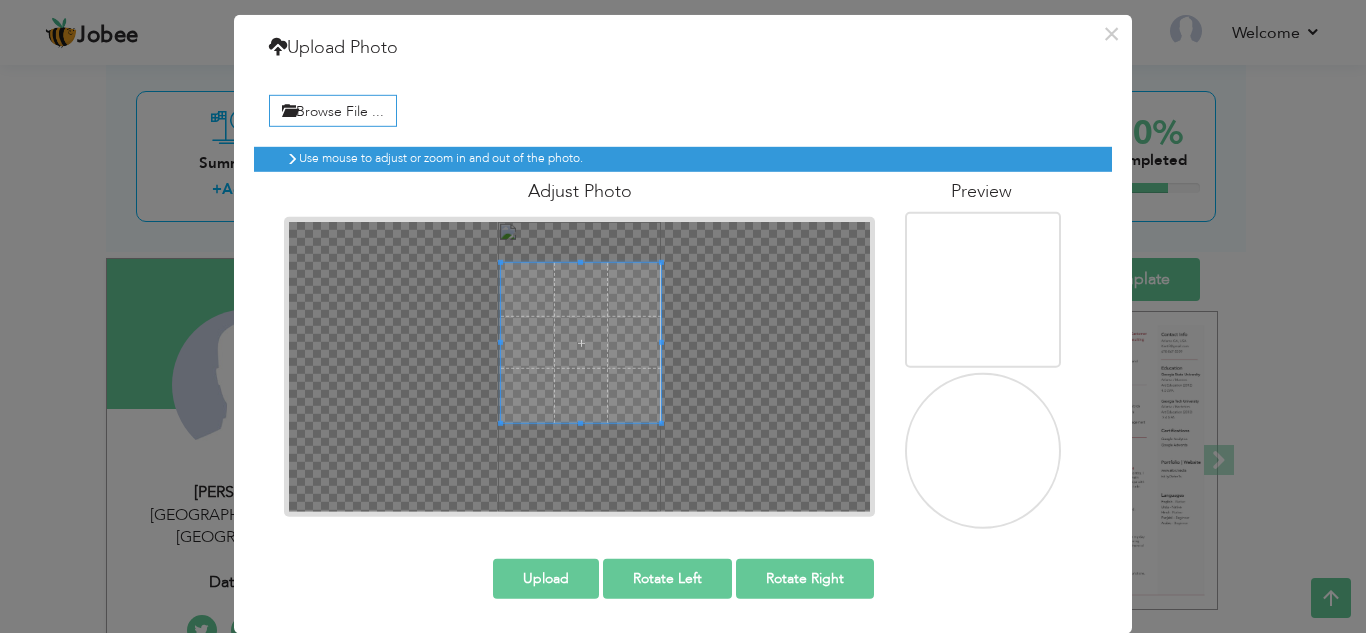 click at bounding box center [579, 366] 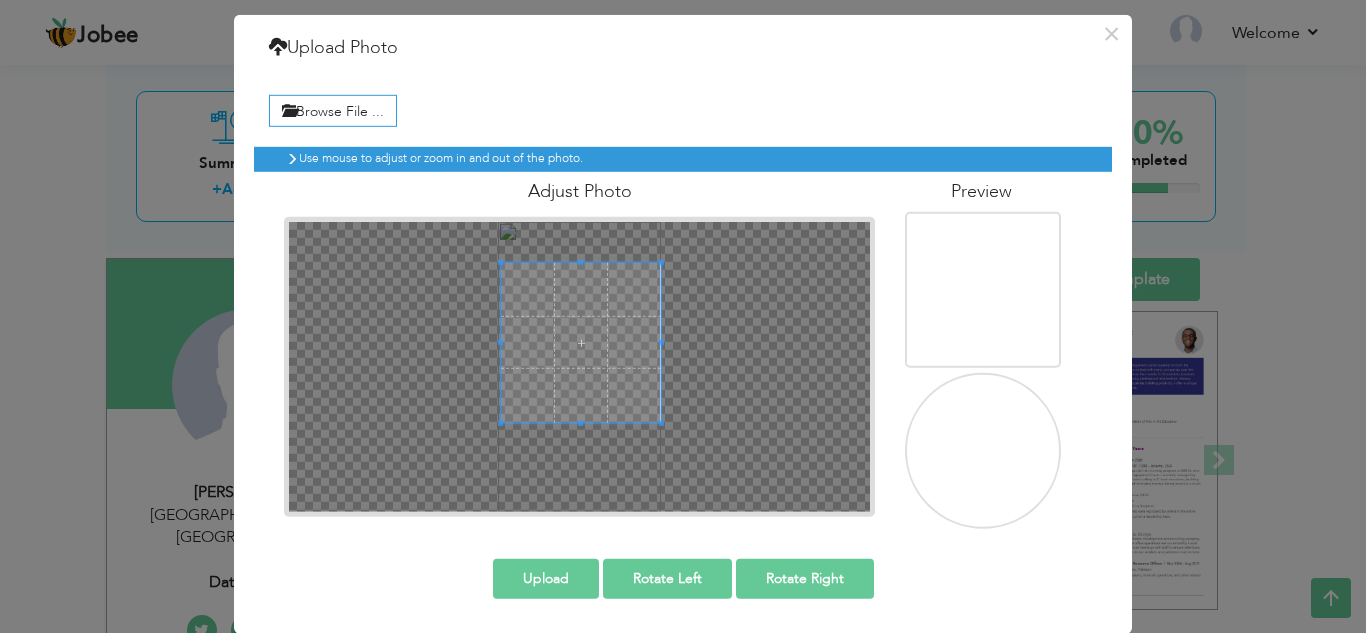 click at bounding box center (579, 366) 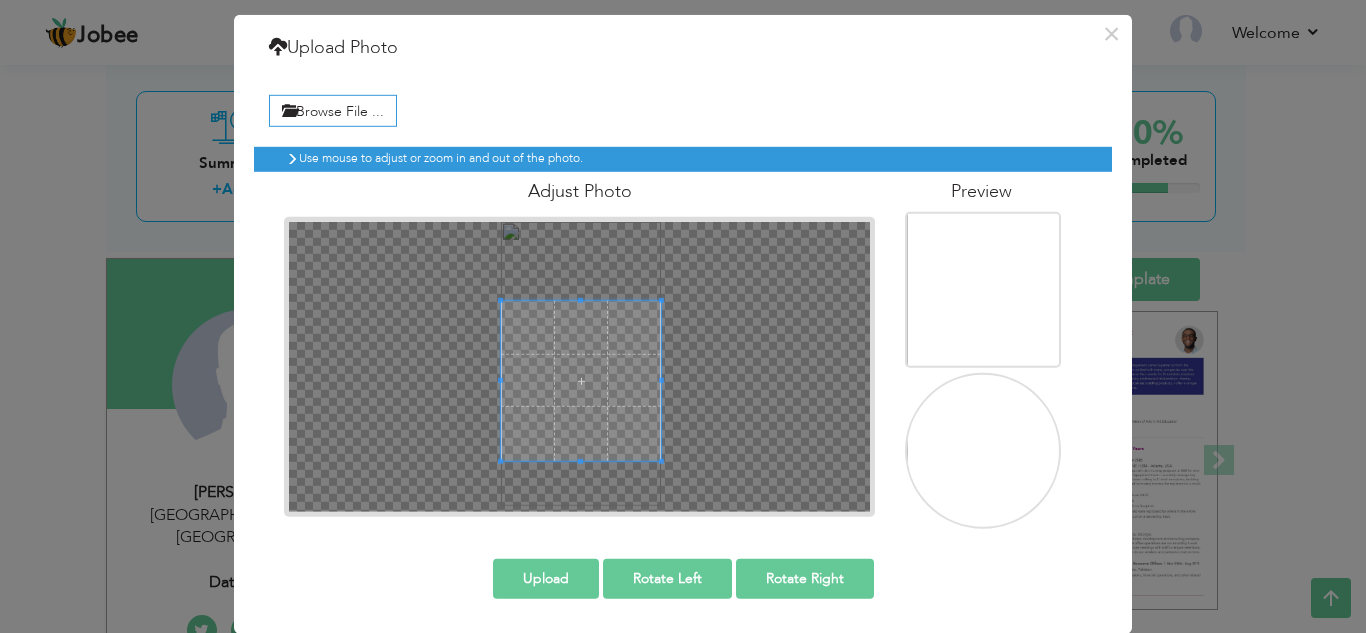 click at bounding box center (581, 380) 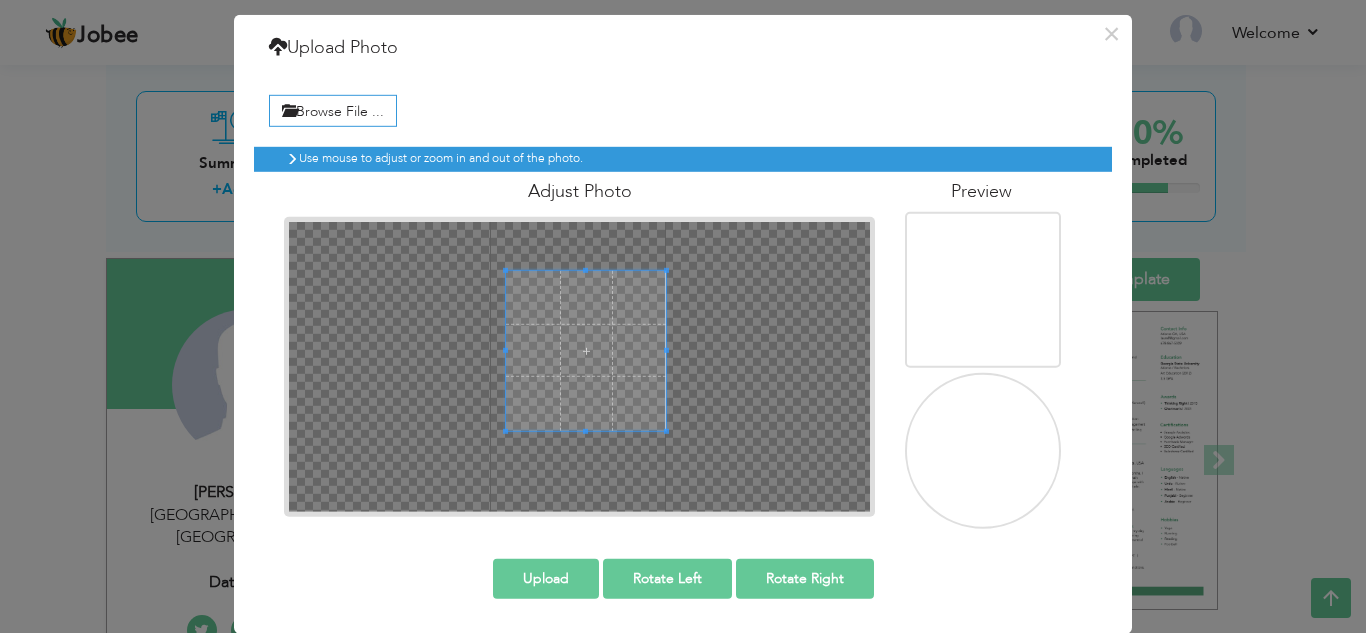 click at bounding box center (586, 350) 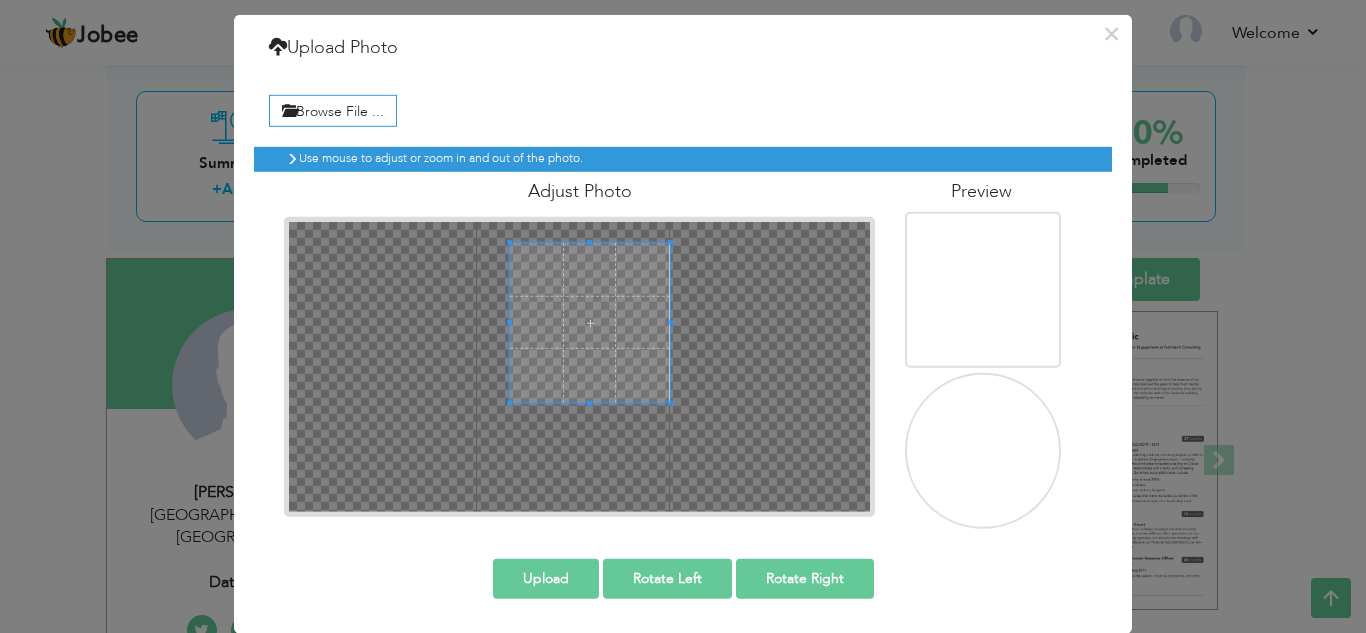 click at bounding box center [590, 322] 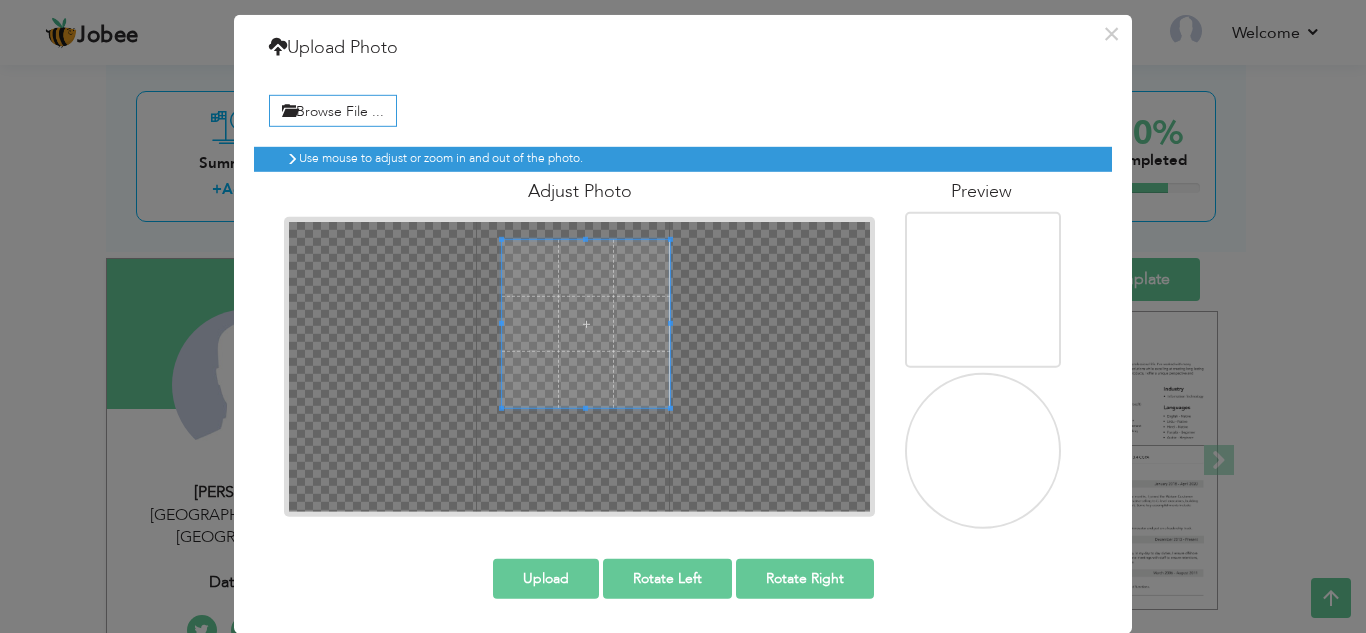 click at bounding box center (501, 322) 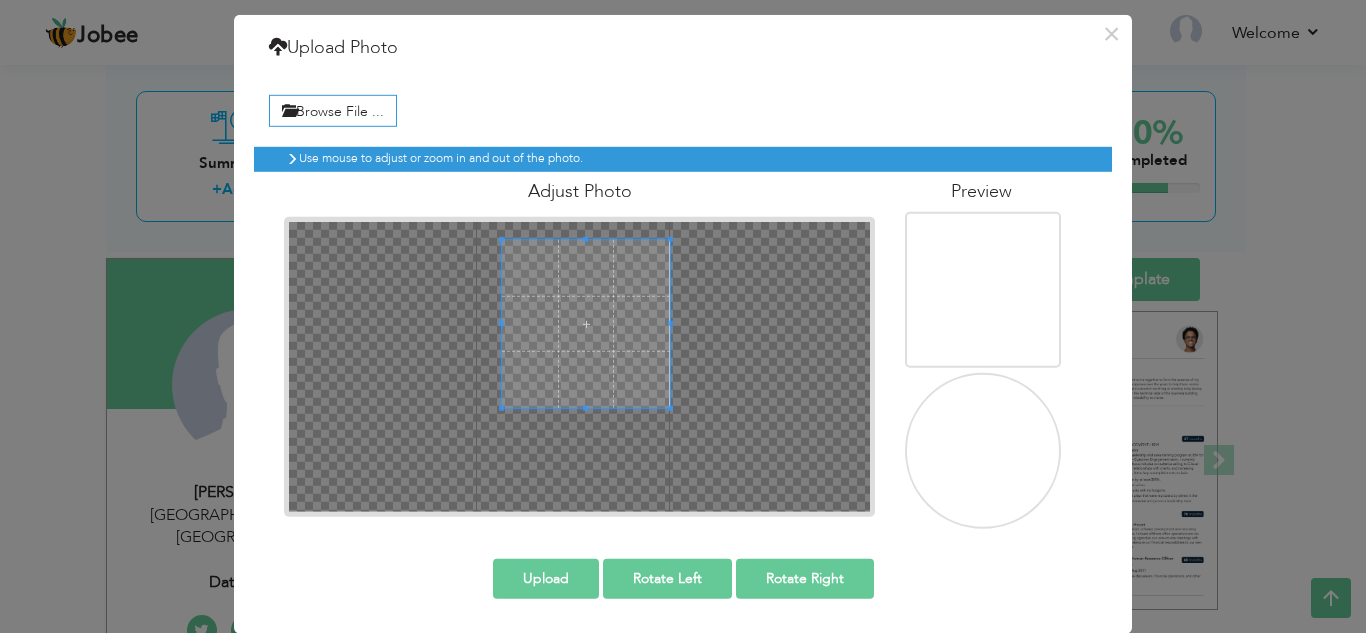 click on "Upload" at bounding box center [546, 578] 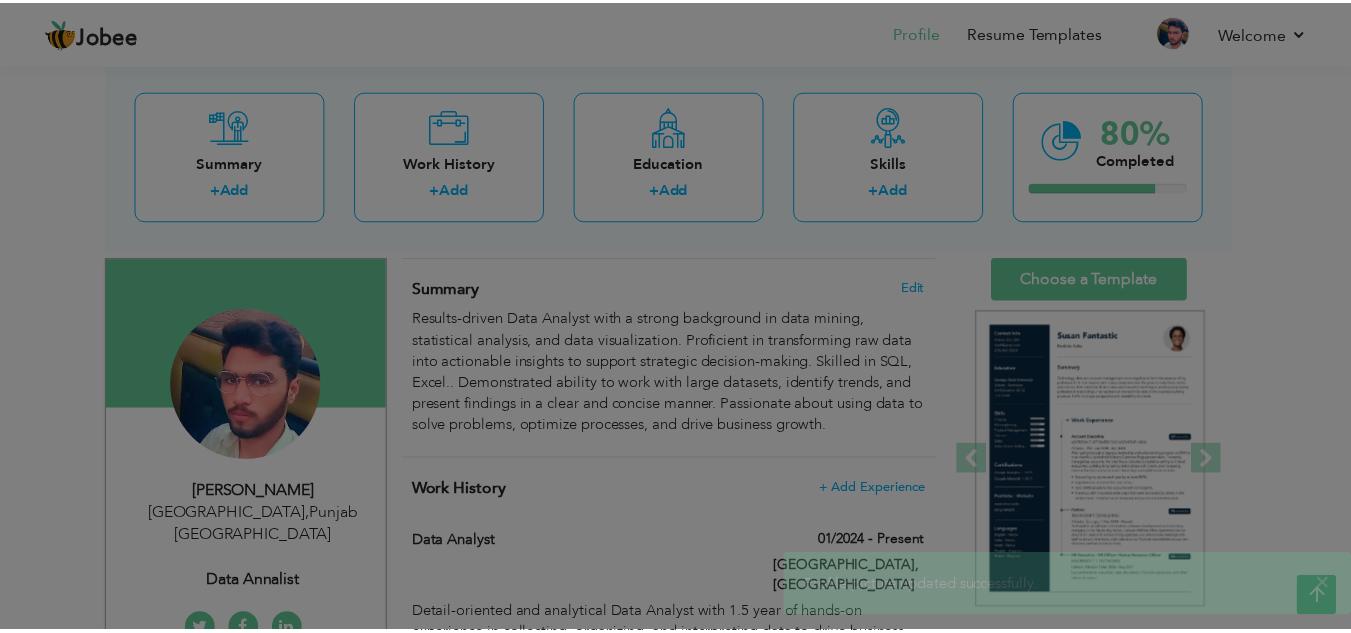 scroll, scrollTop: 0, scrollLeft: 0, axis: both 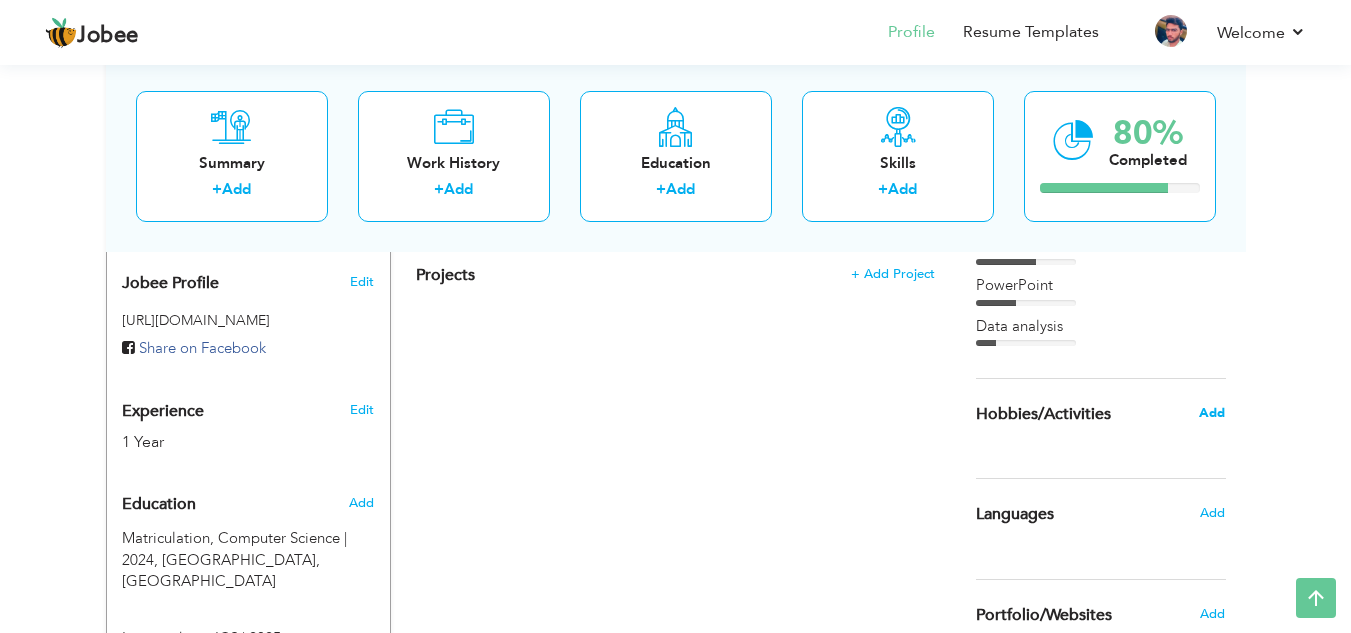 click on "Add" at bounding box center [1212, 413] 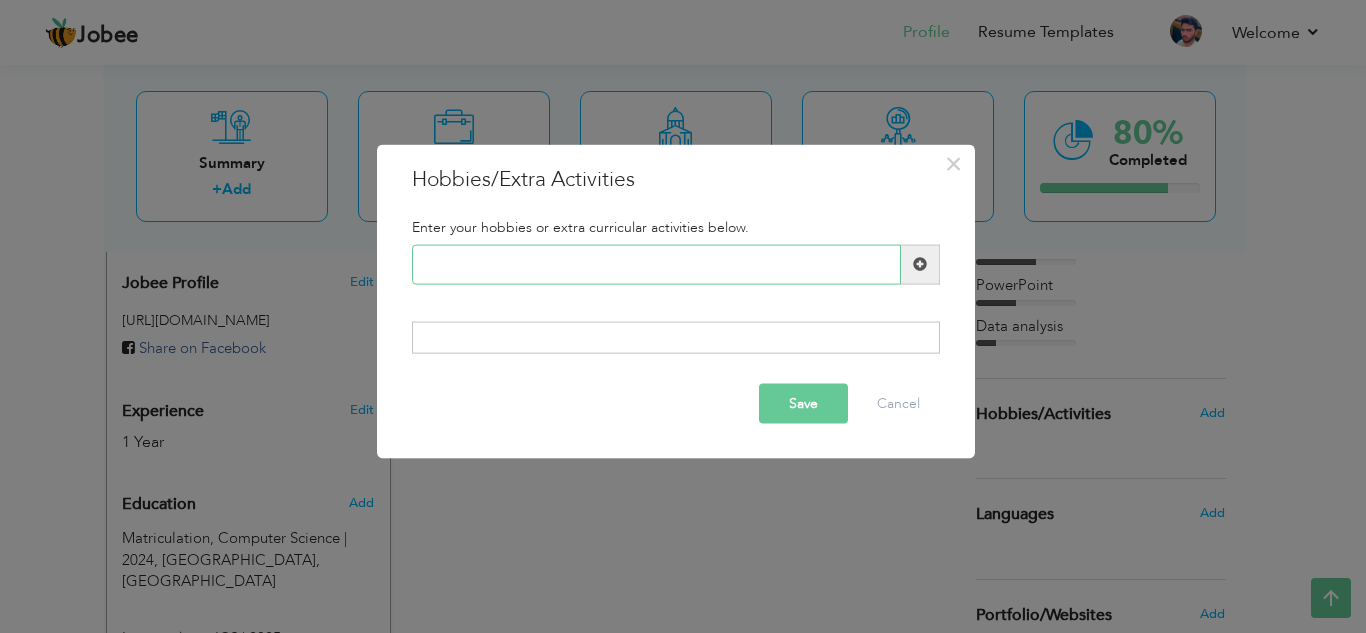 click at bounding box center [656, 264] 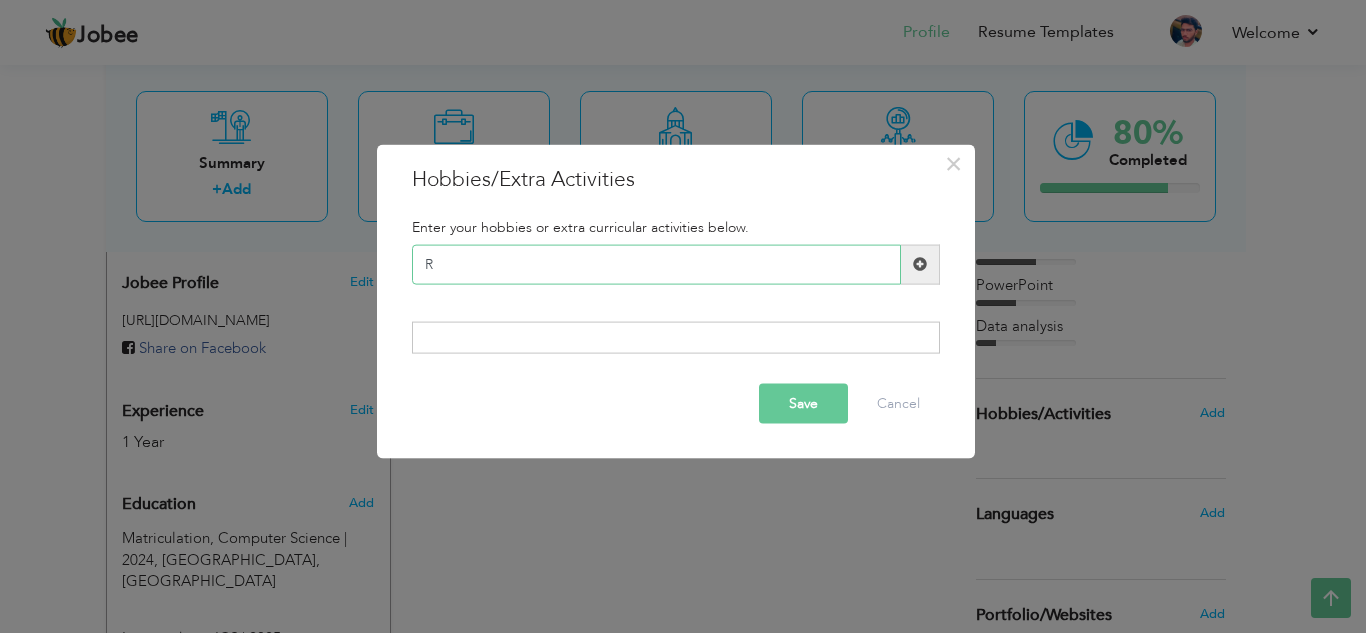 click on "R" at bounding box center [656, 264] 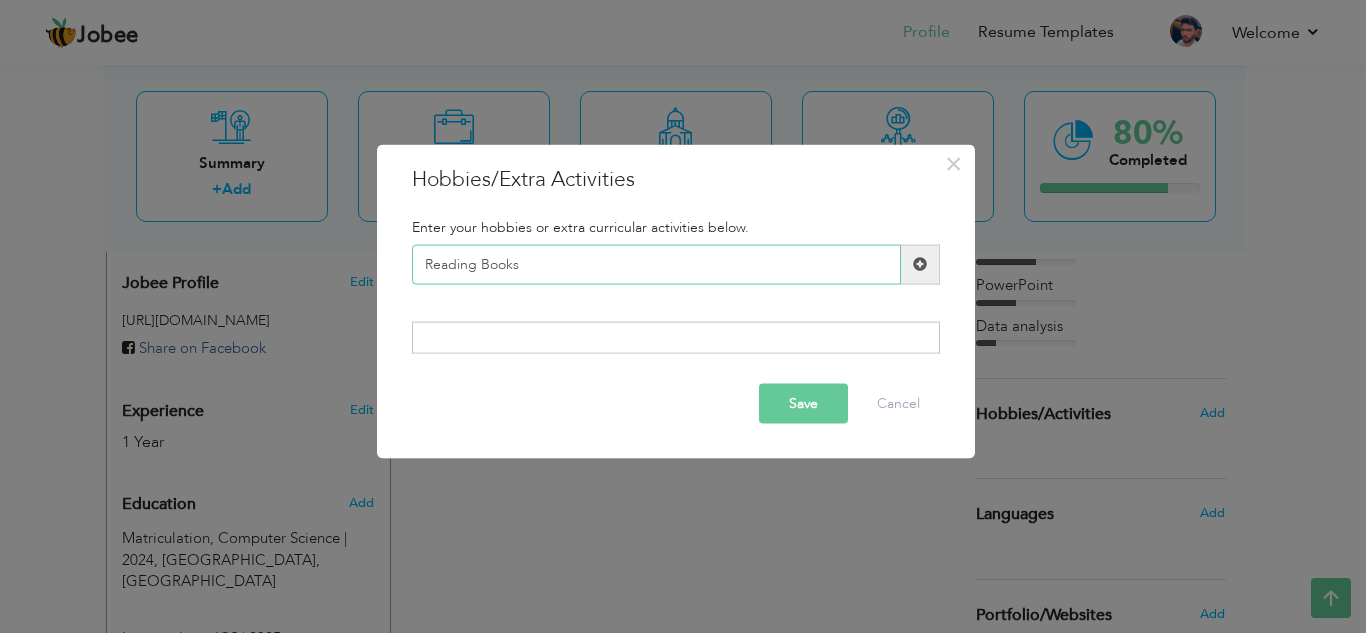 type on "Reading Books" 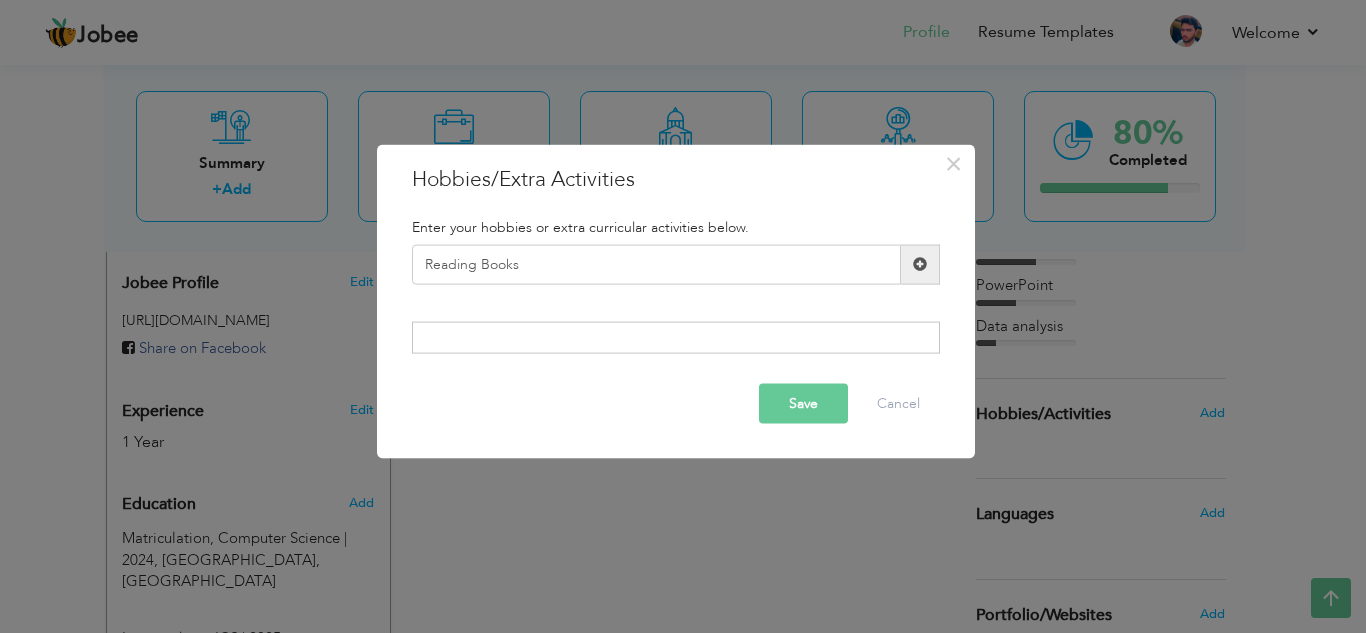 click at bounding box center (920, 264) 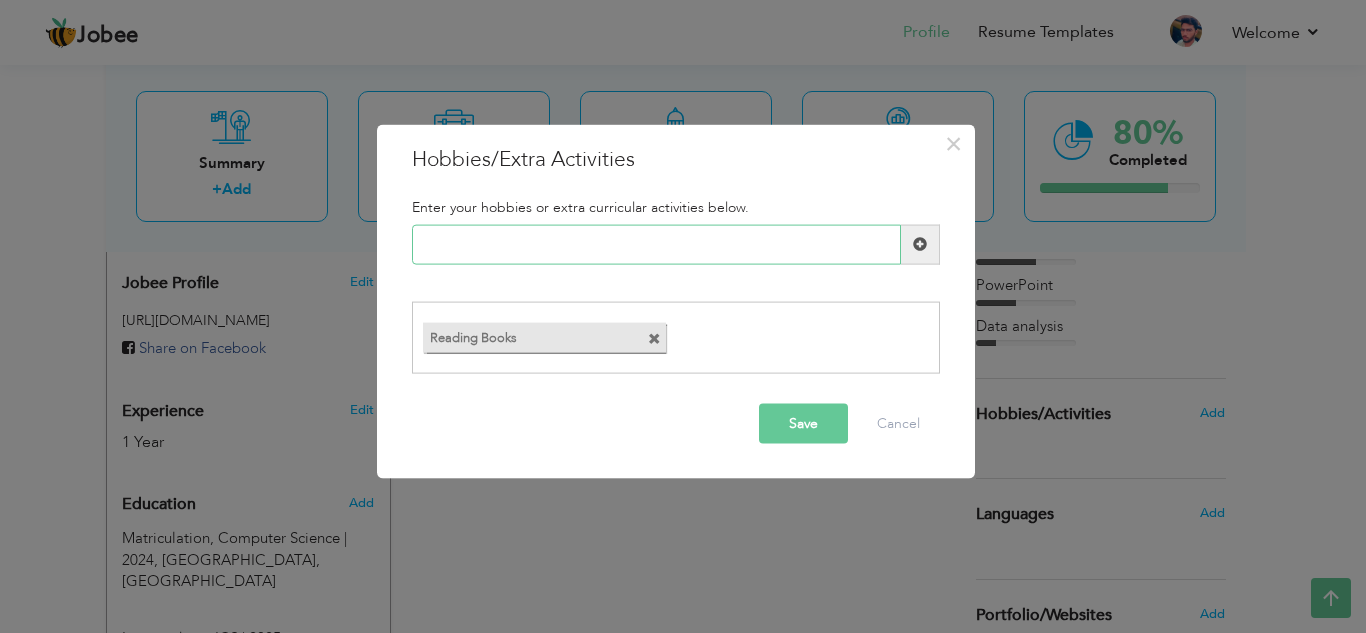 click at bounding box center [656, 244] 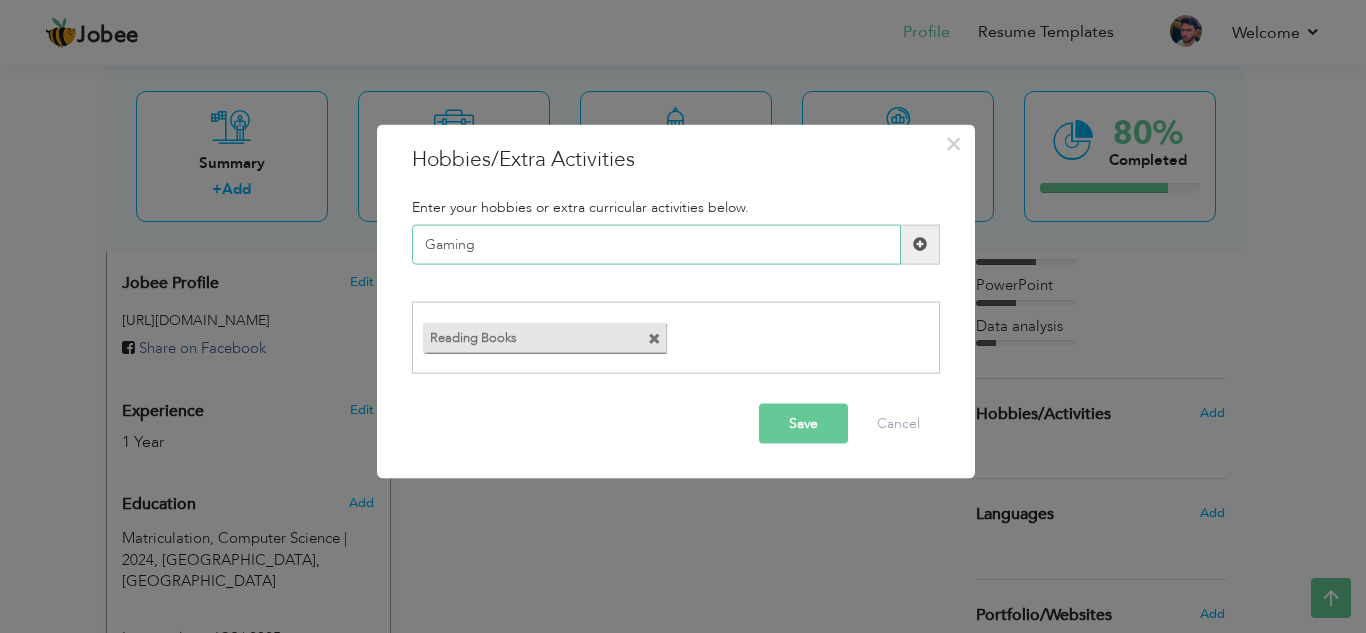 type on "Gaming" 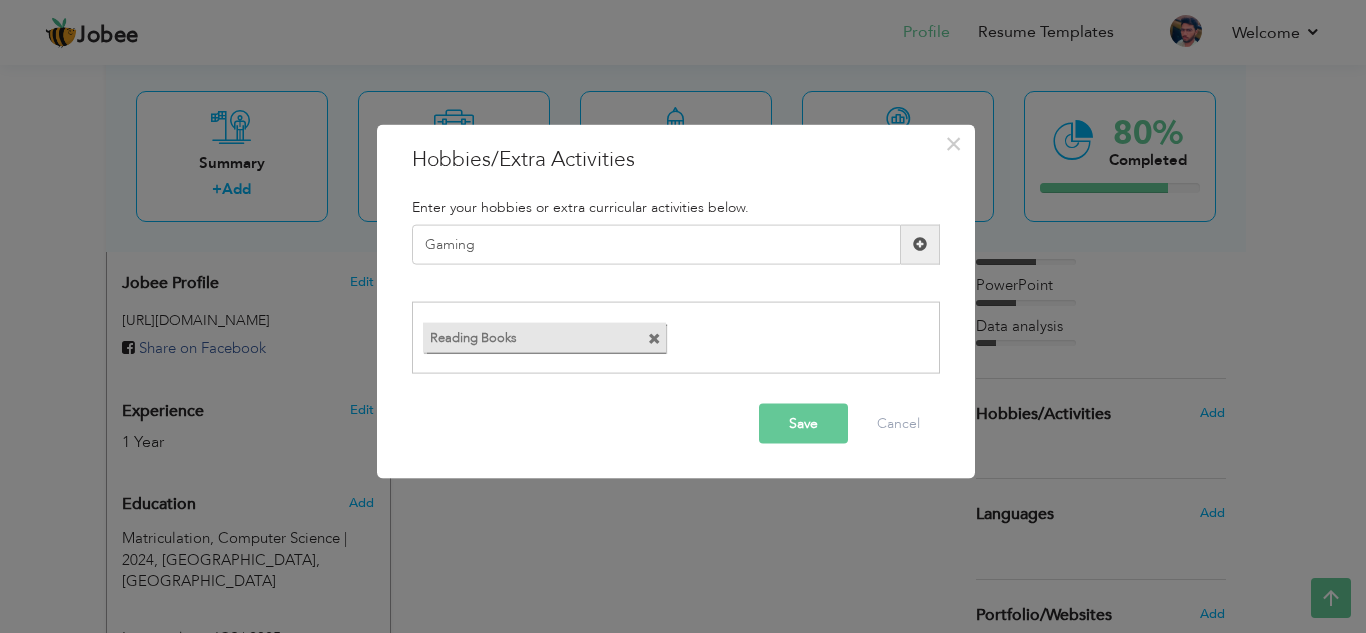 click on "Save" at bounding box center (803, 424) 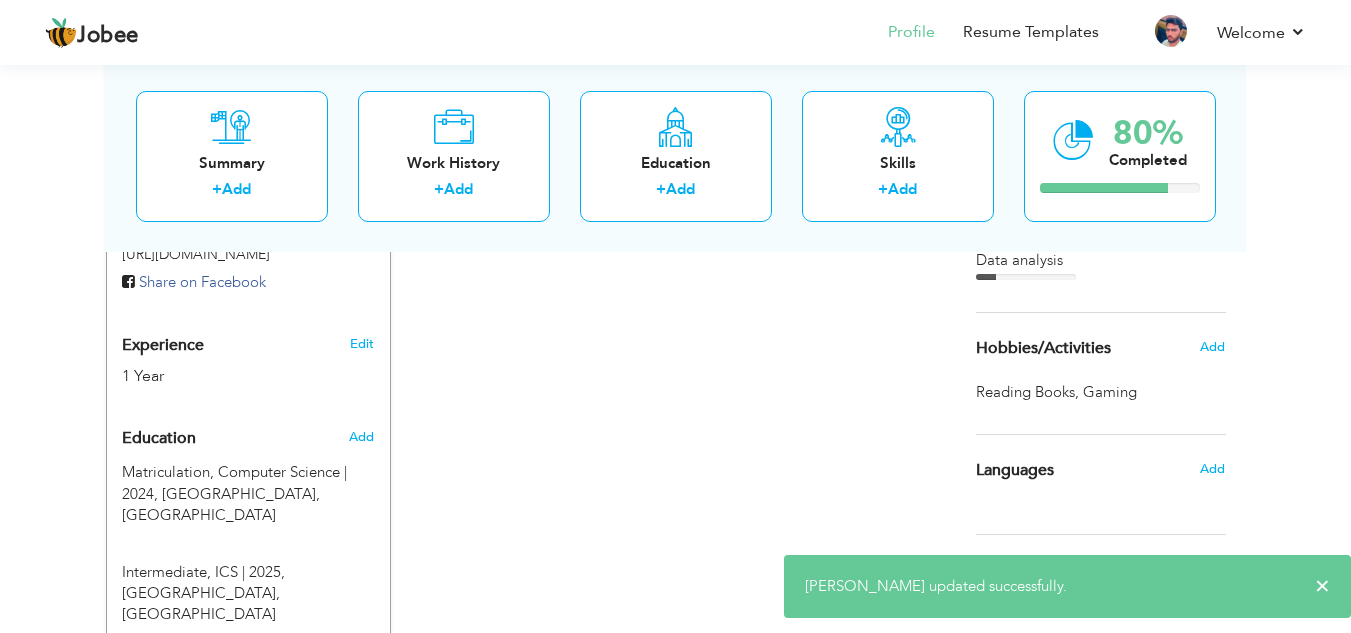 scroll, scrollTop: 719, scrollLeft: 0, axis: vertical 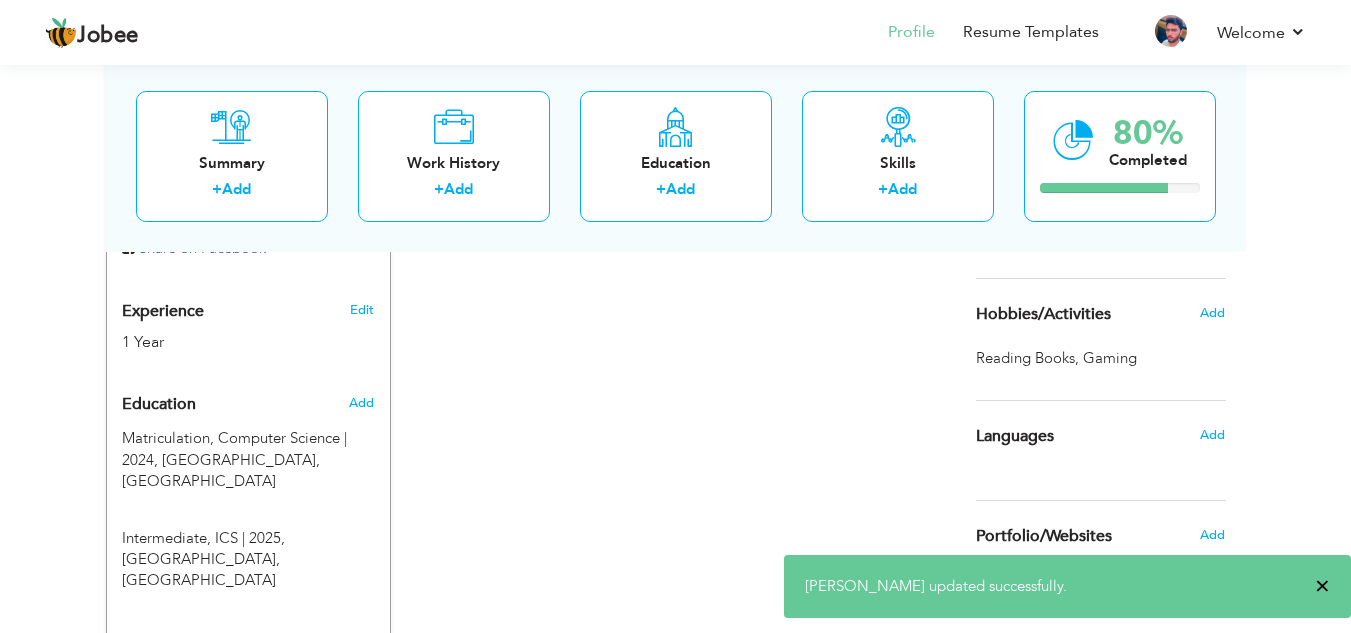 click on "×" at bounding box center (1322, 586) 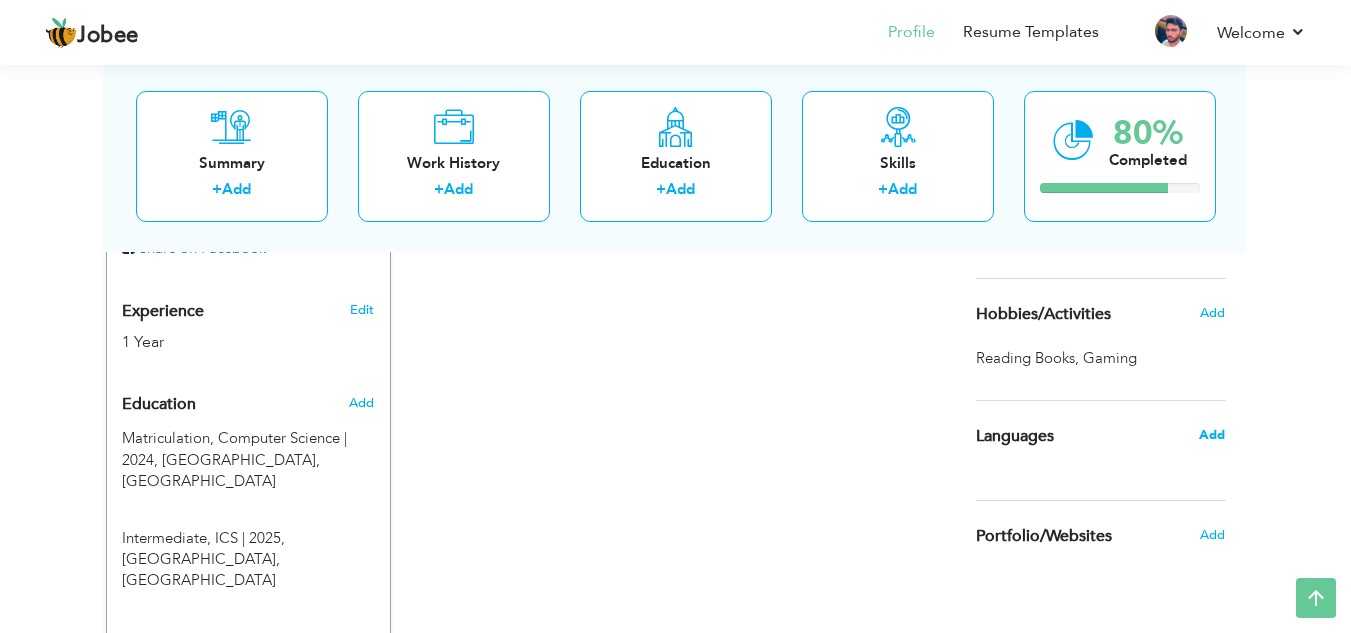 click on "Add" at bounding box center [1212, 435] 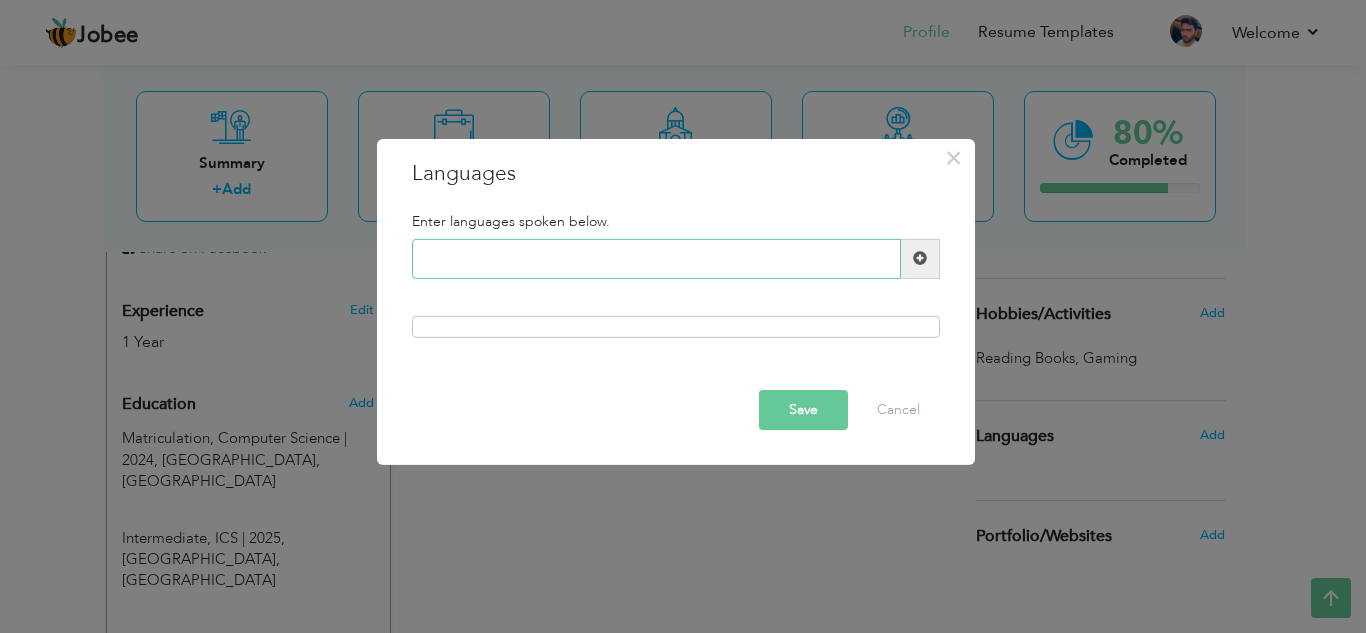 click at bounding box center (656, 259) 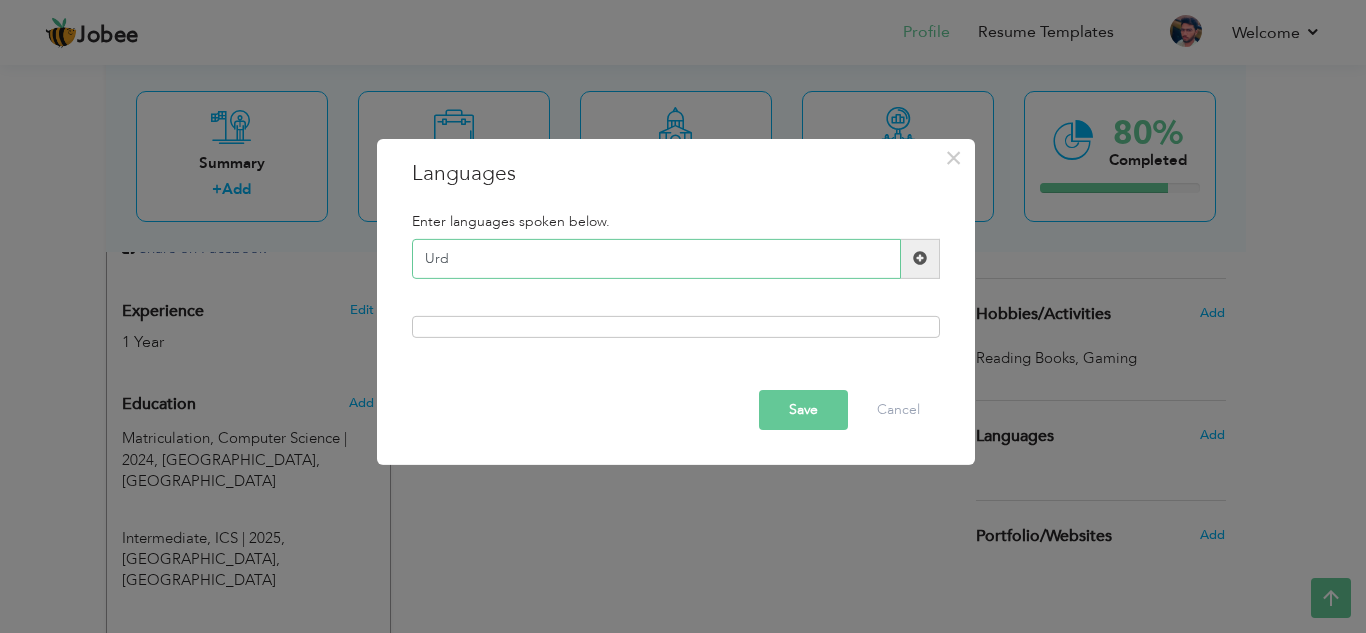 type on "Urdu" 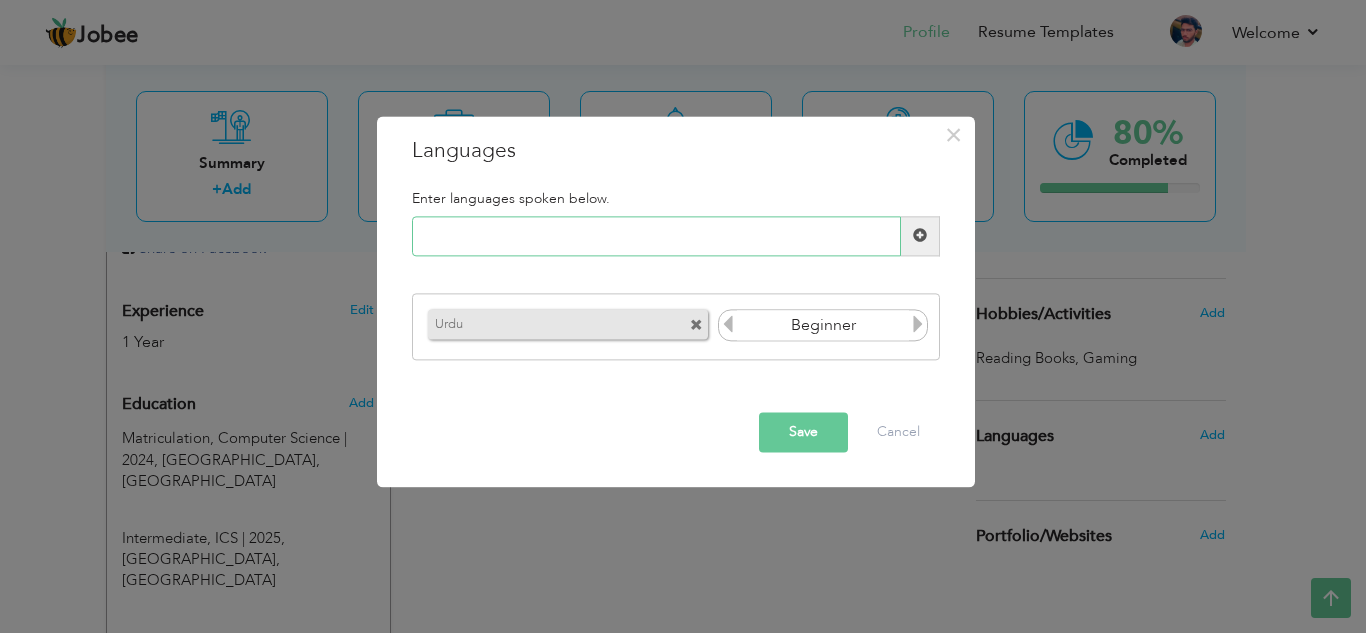 type on "R" 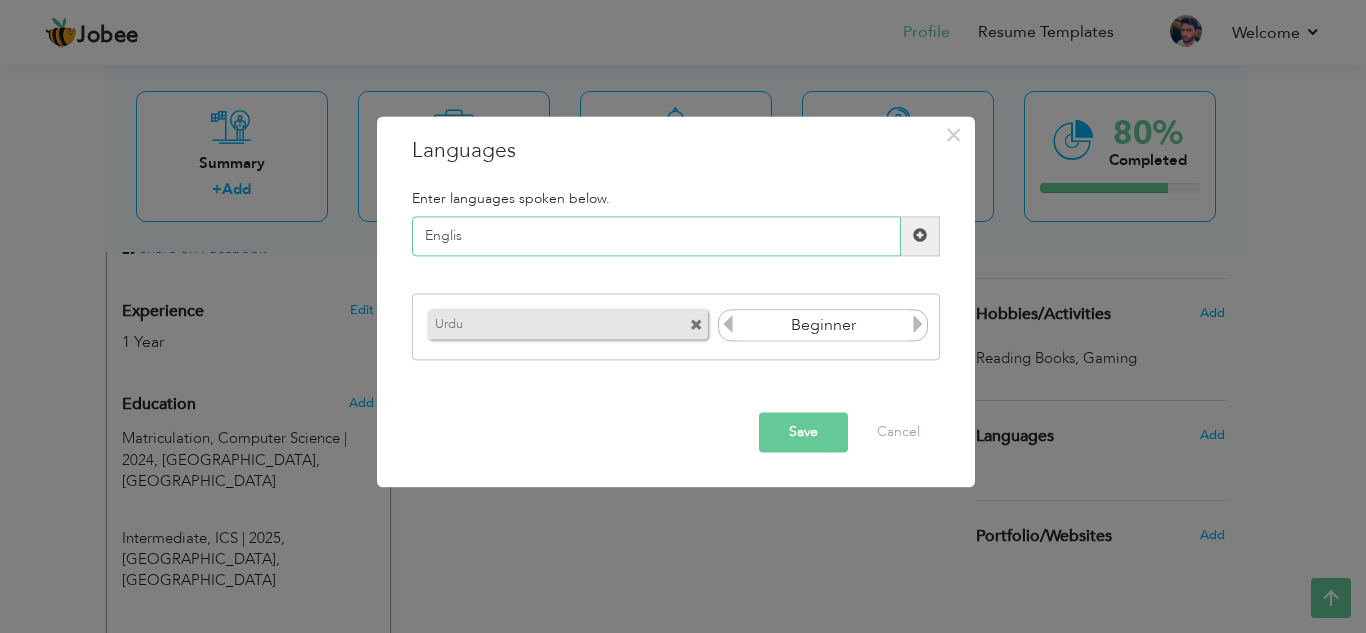 type on "English" 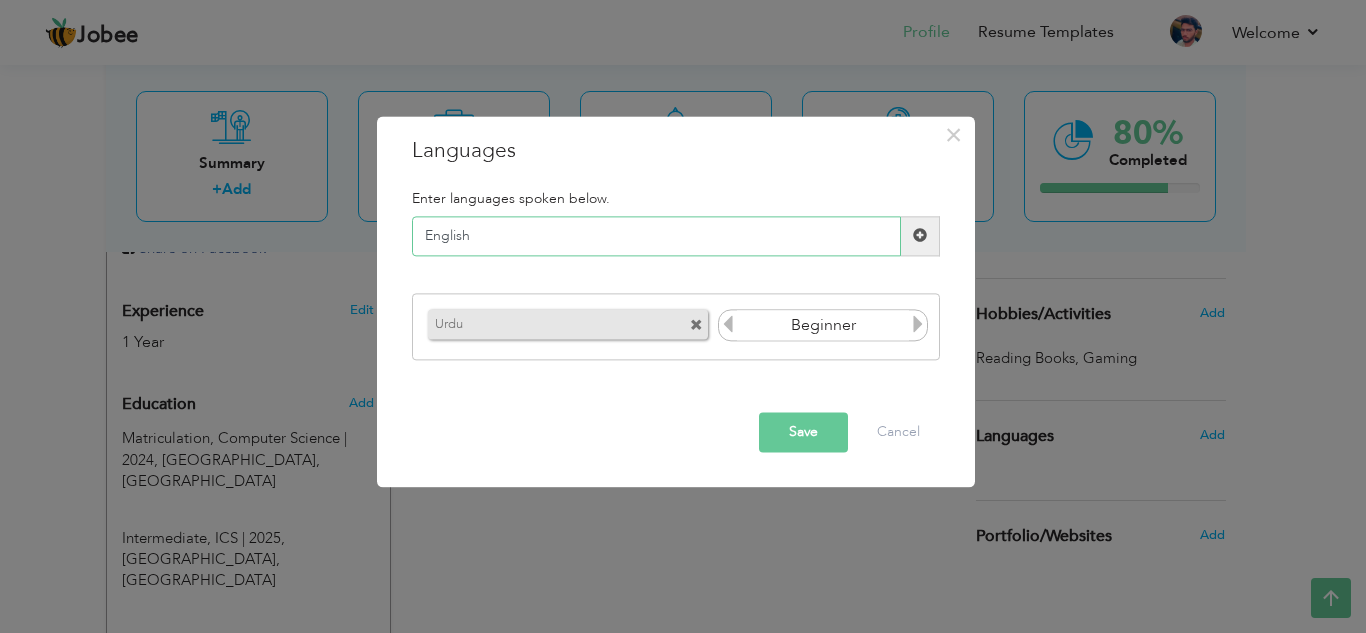 type 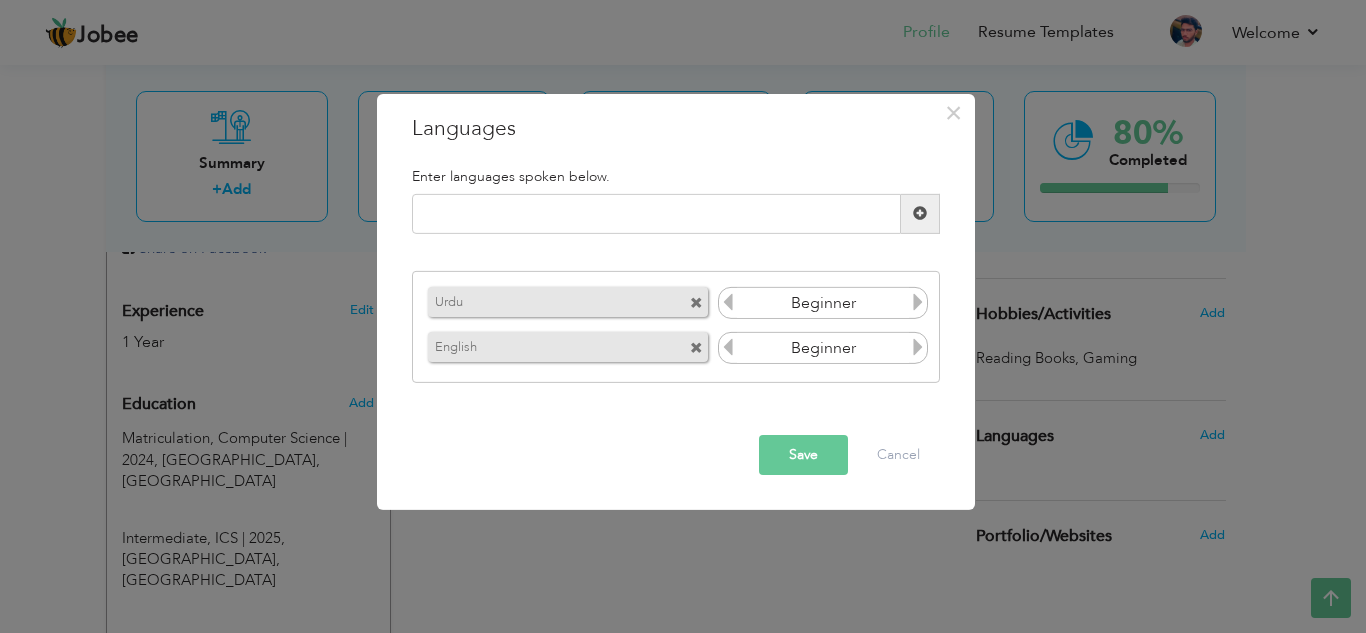 click at bounding box center [918, 347] 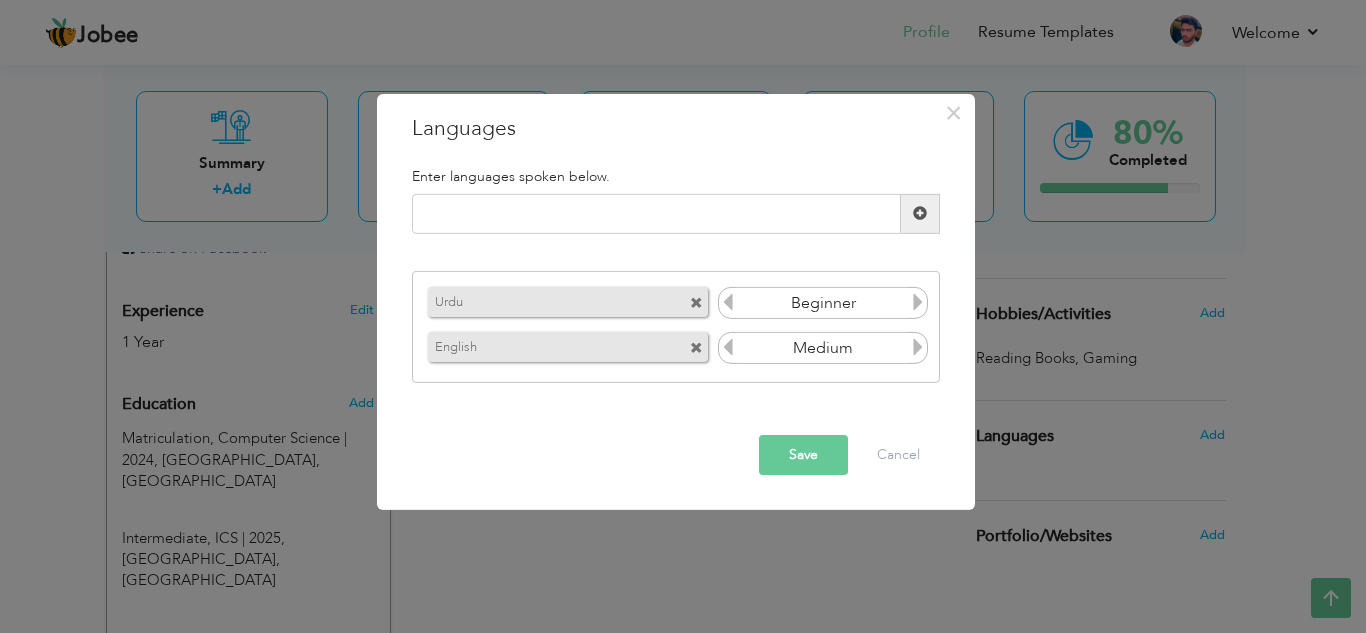 click at bounding box center (918, 302) 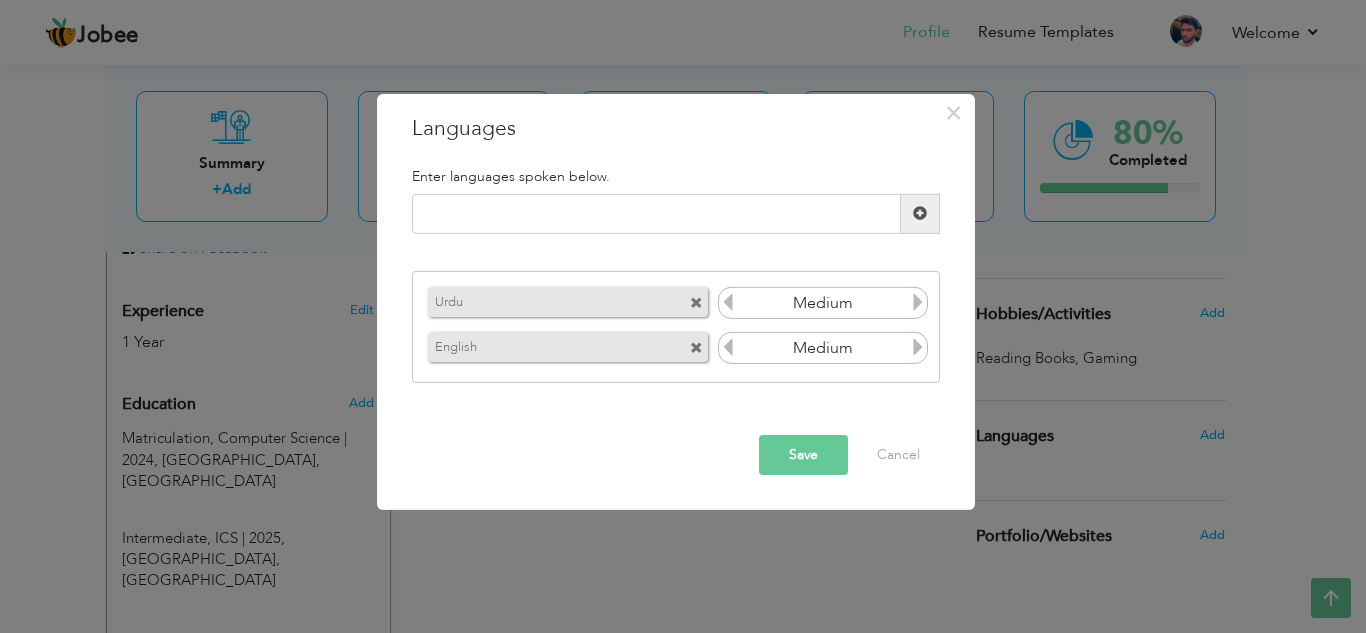 click at bounding box center (918, 302) 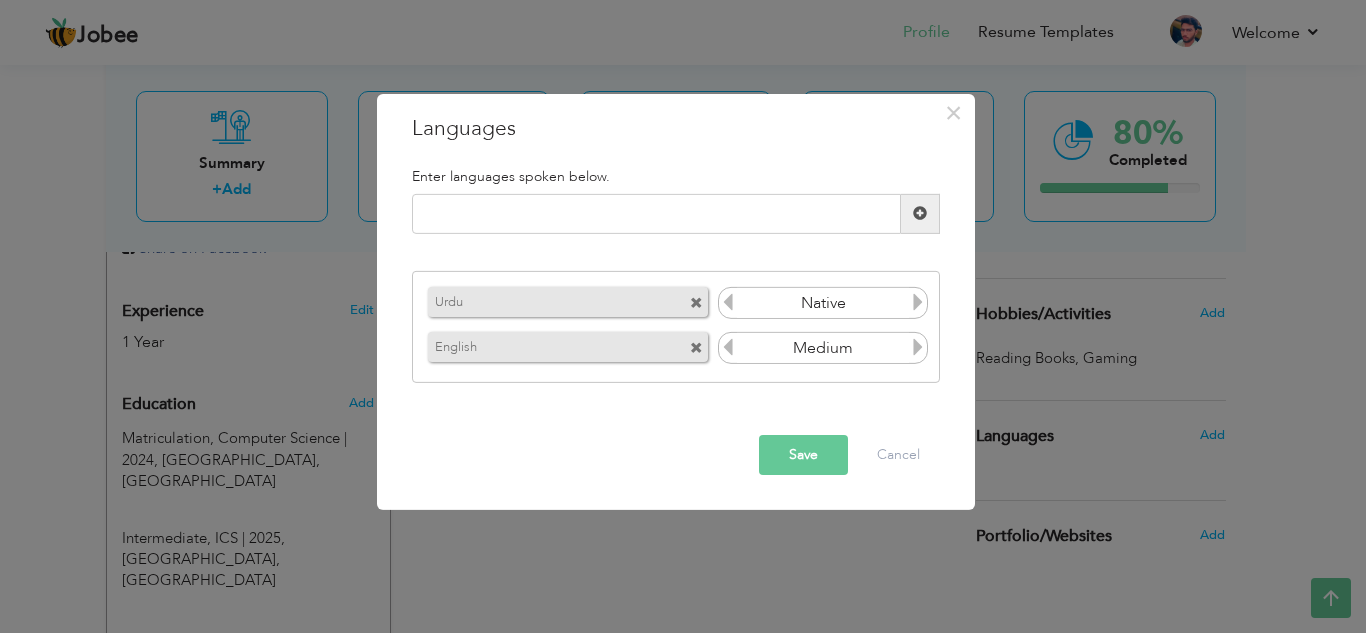 click on "Save" at bounding box center [803, 455] 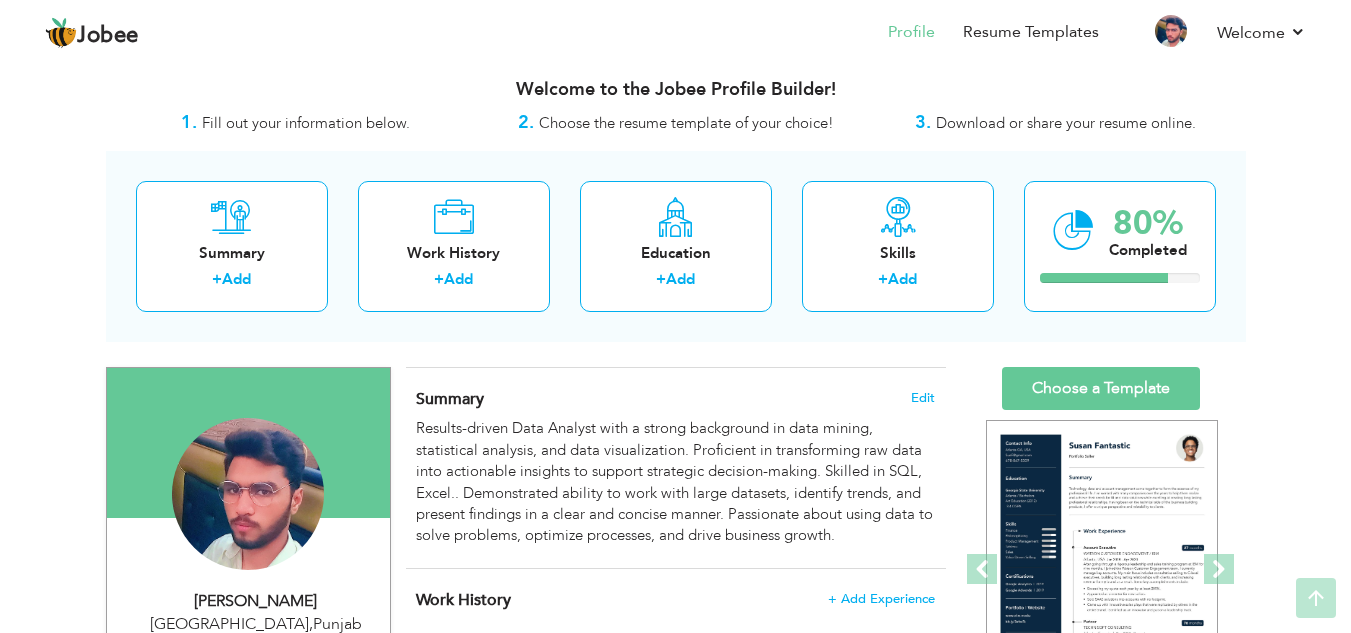 scroll, scrollTop: 0, scrollLeft: 0, axis: both 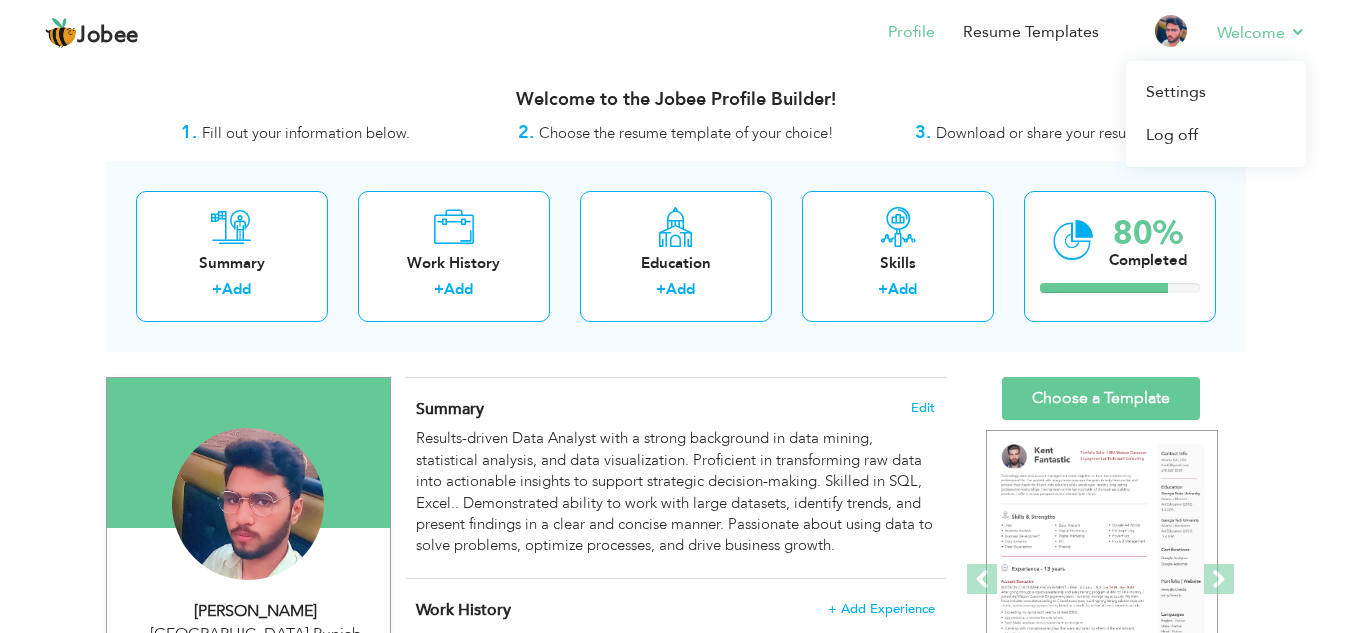 click on "Welcome
Settings
Log off" at bounding box center [1247, 34] 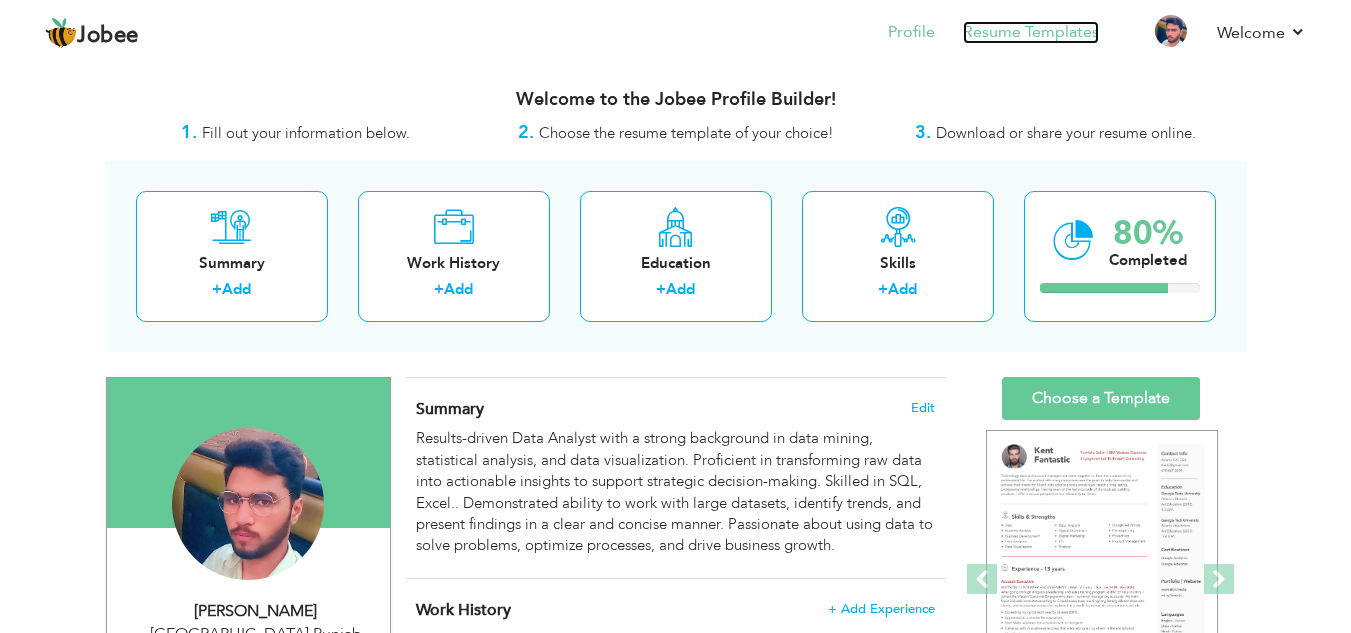 click on "Resume Templates" at bounding box center (1031, 32) 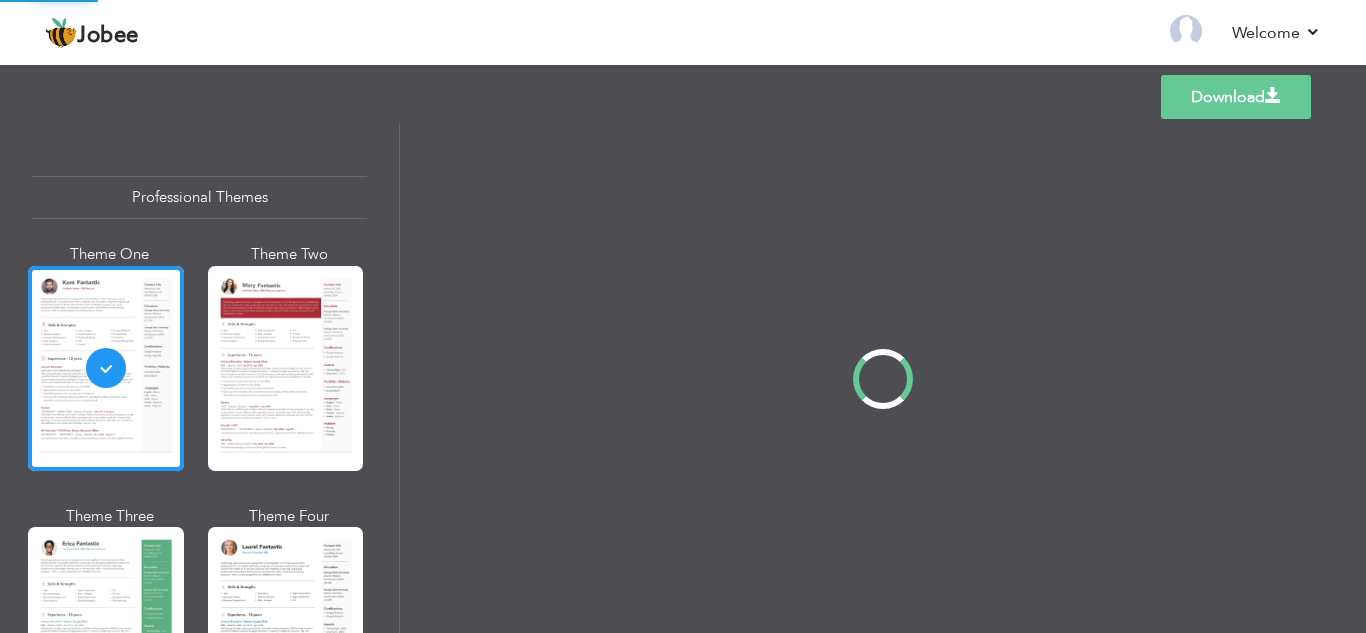 scroll, scrollTop: 0, scrollLeft: 0, axis: both 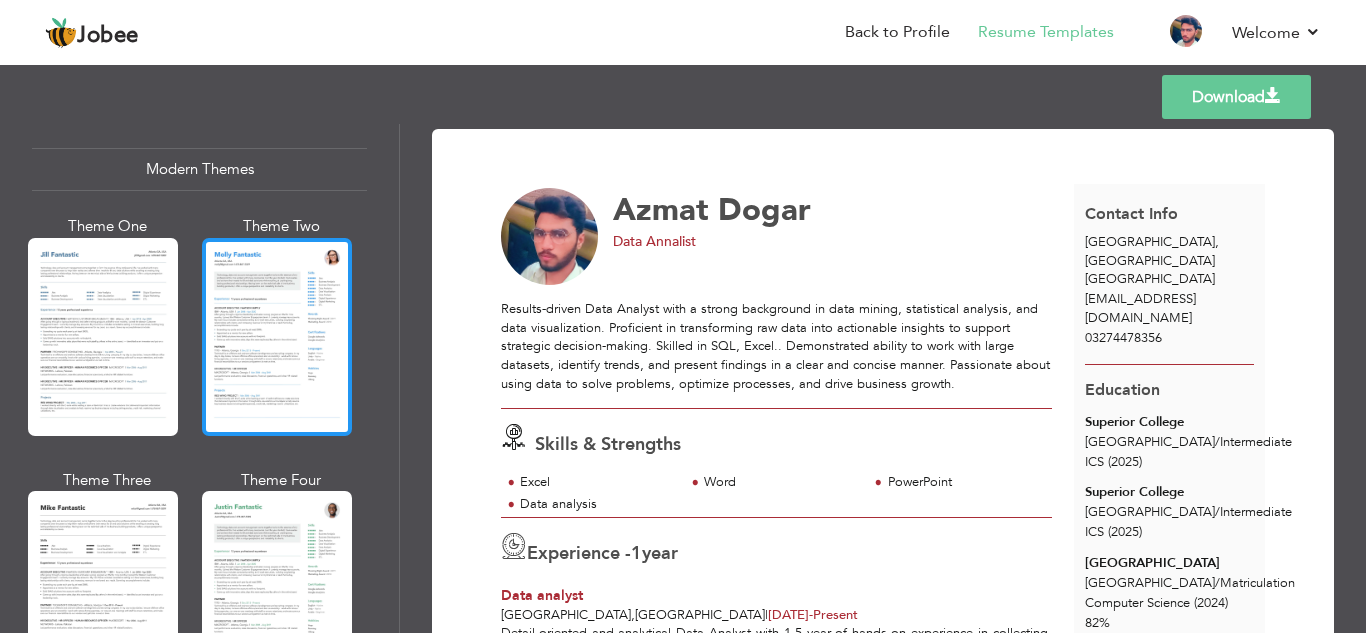 click at bounding box center [277, 337] 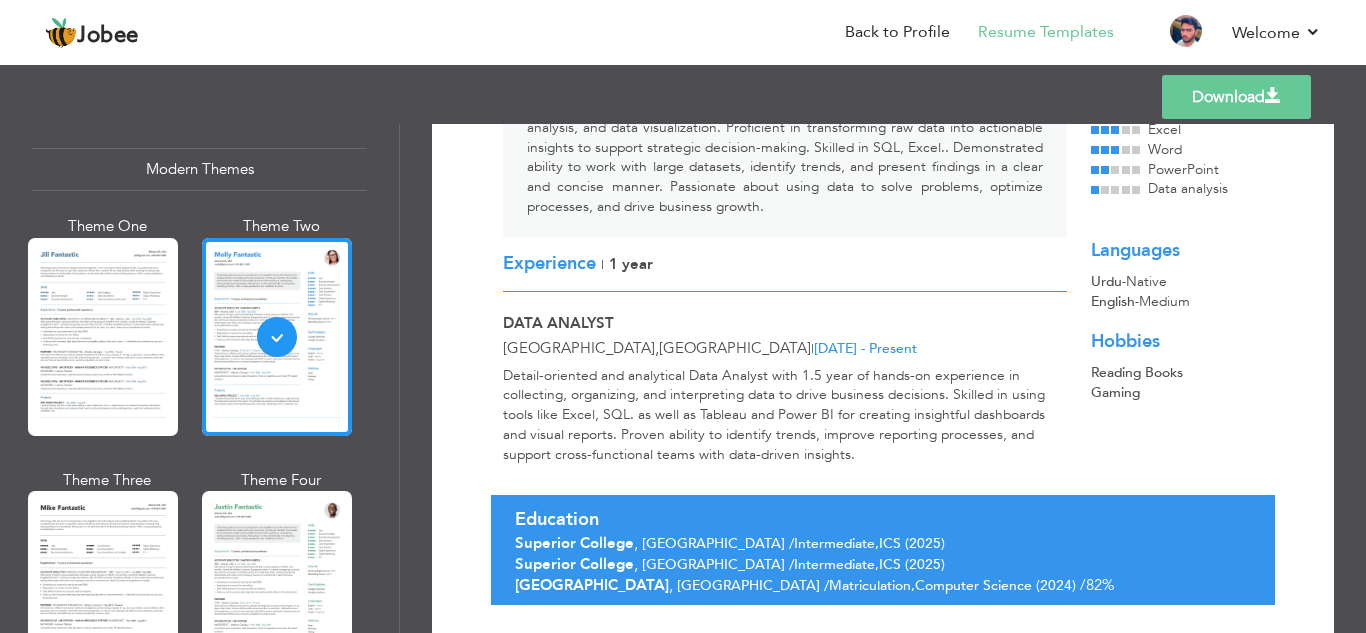 scroll, scrollTop: 197, scrollLeft: 0, axis: vertical 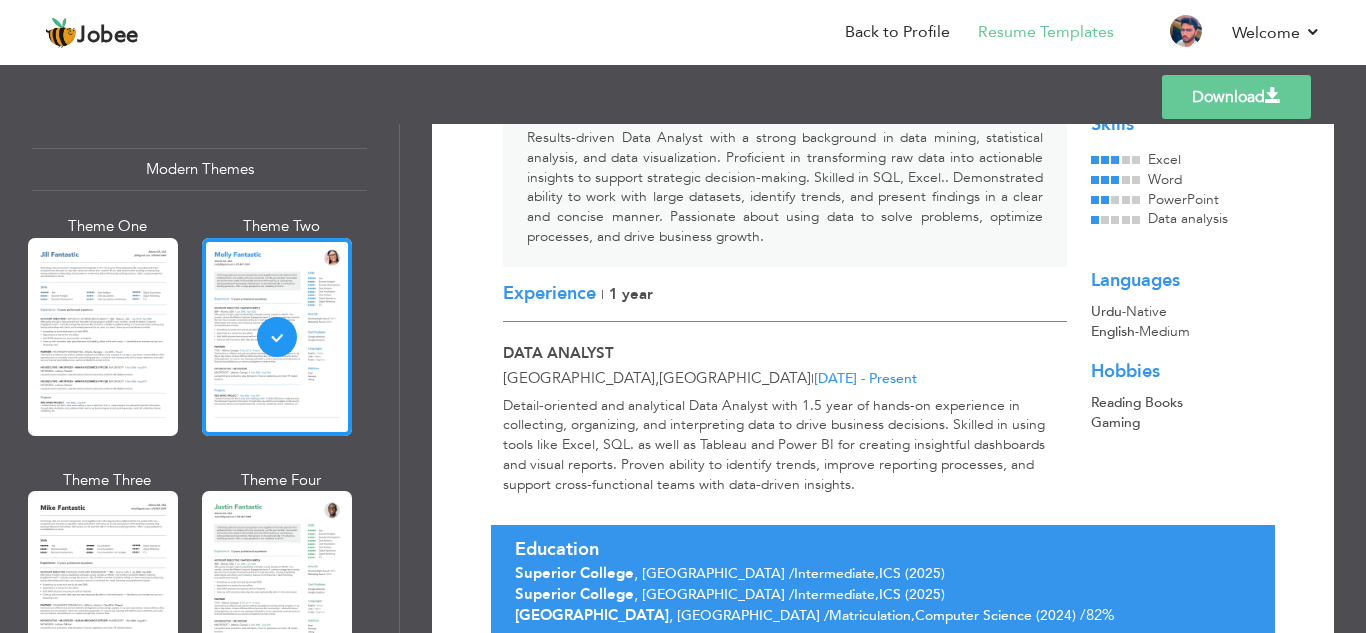 click on "Download" at bounding box center [1236, 97] 